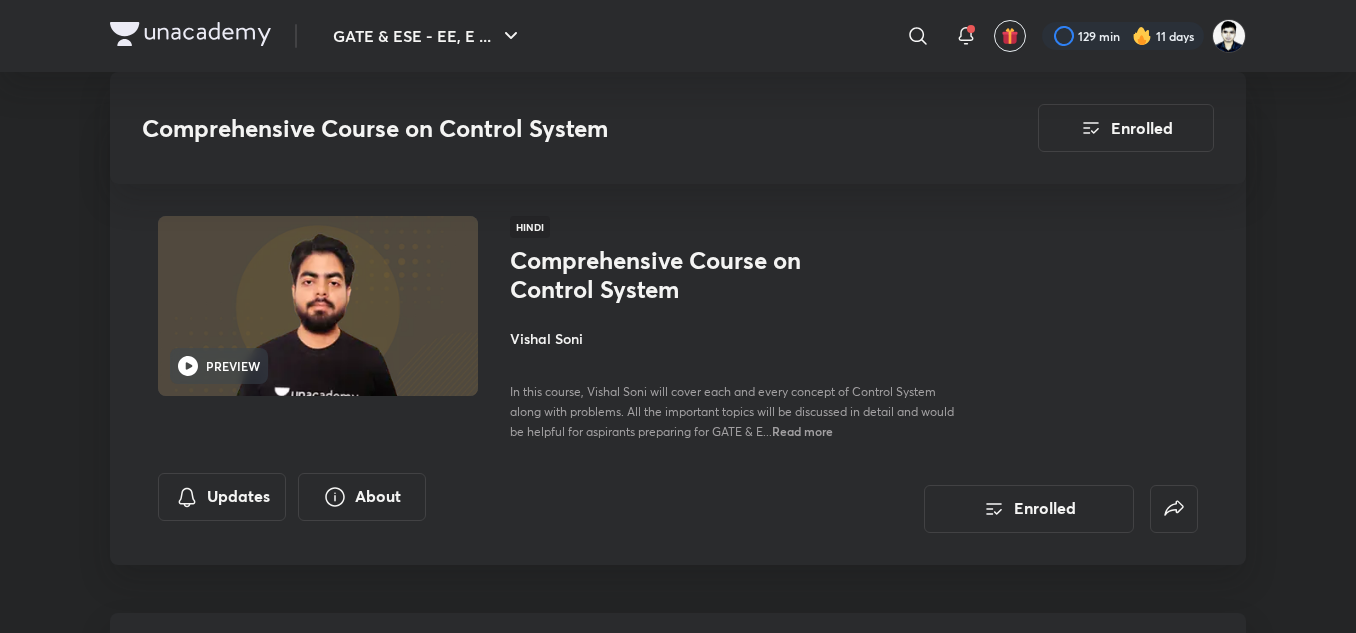 scroll, scrollTop: 7619, scrollLeft: 0, axis: vertical 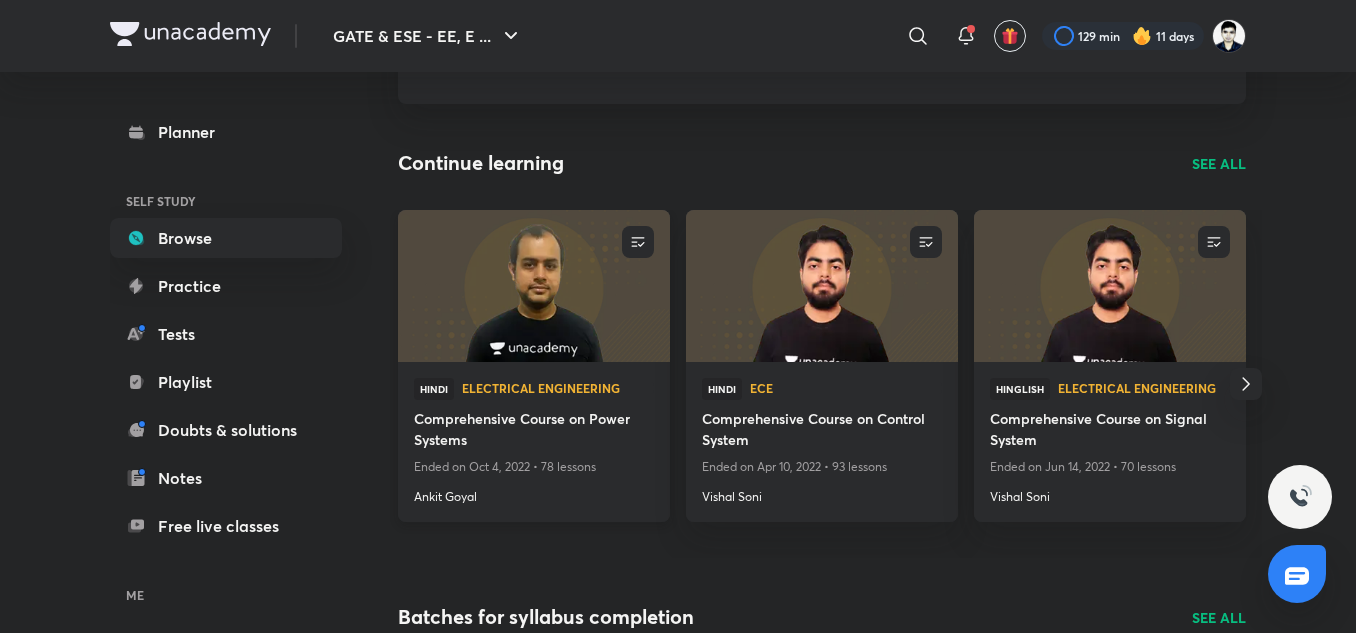 click on "Comprehensive Course on Power Systems" at bounding box center (534, 431) 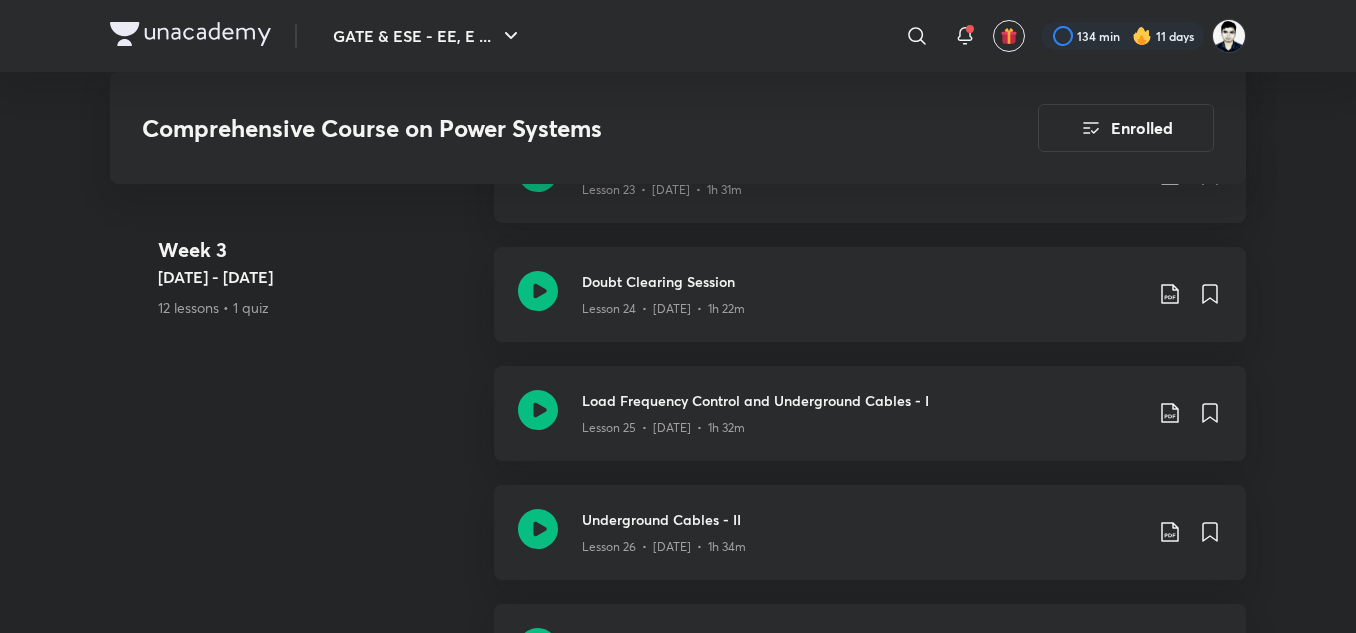 scroll, scrollTop: 3927, scrollLeft: 0, axis: vertical 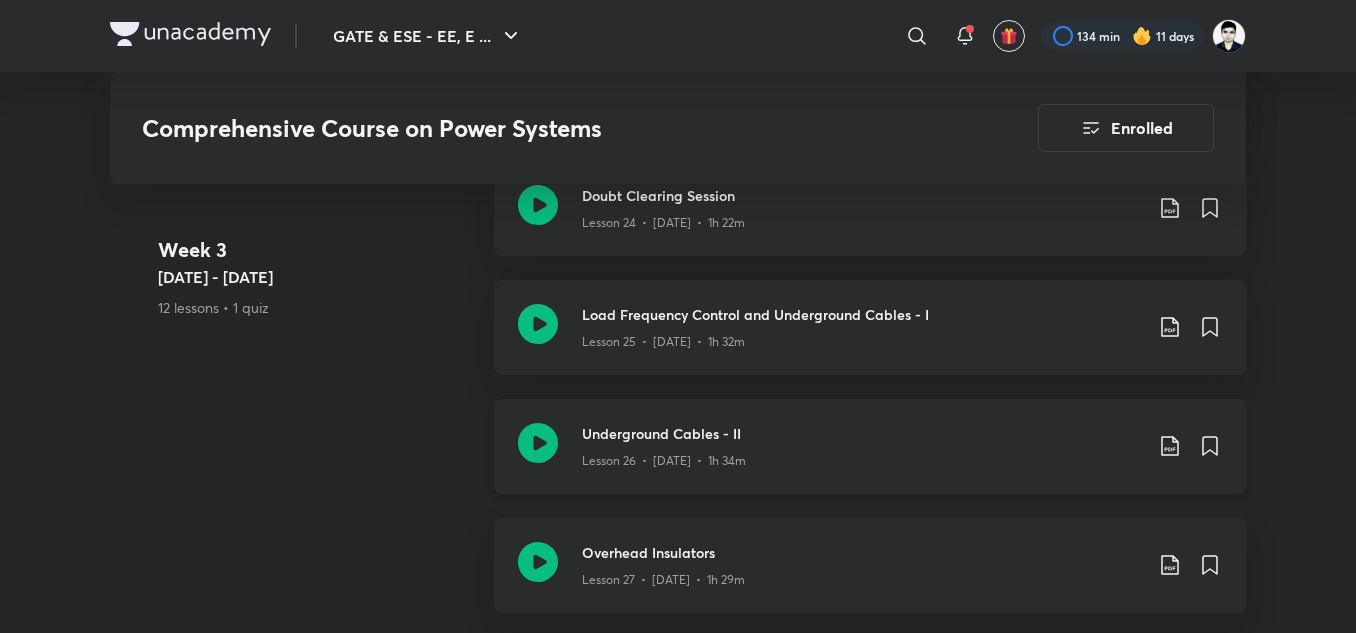 click 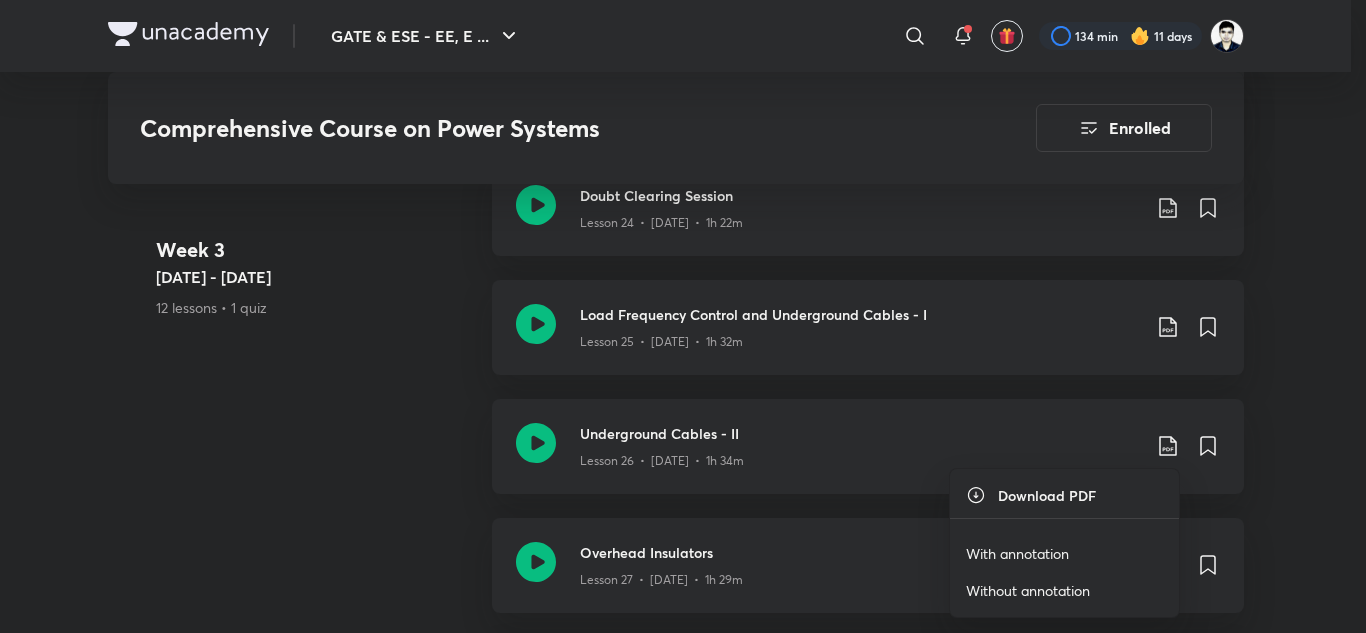 click on "With annotation" at bounding box center [1017, 553] 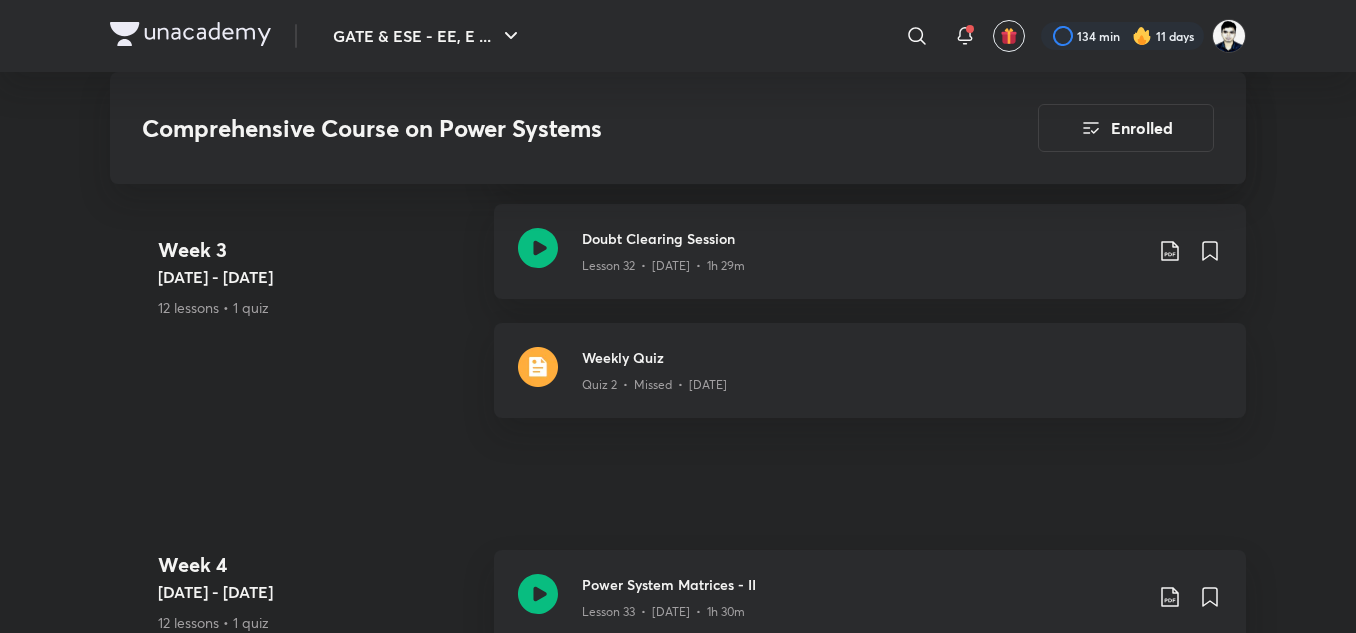 scroll, scrollTop: 4842, scrollLeft: 0, axis: vertical 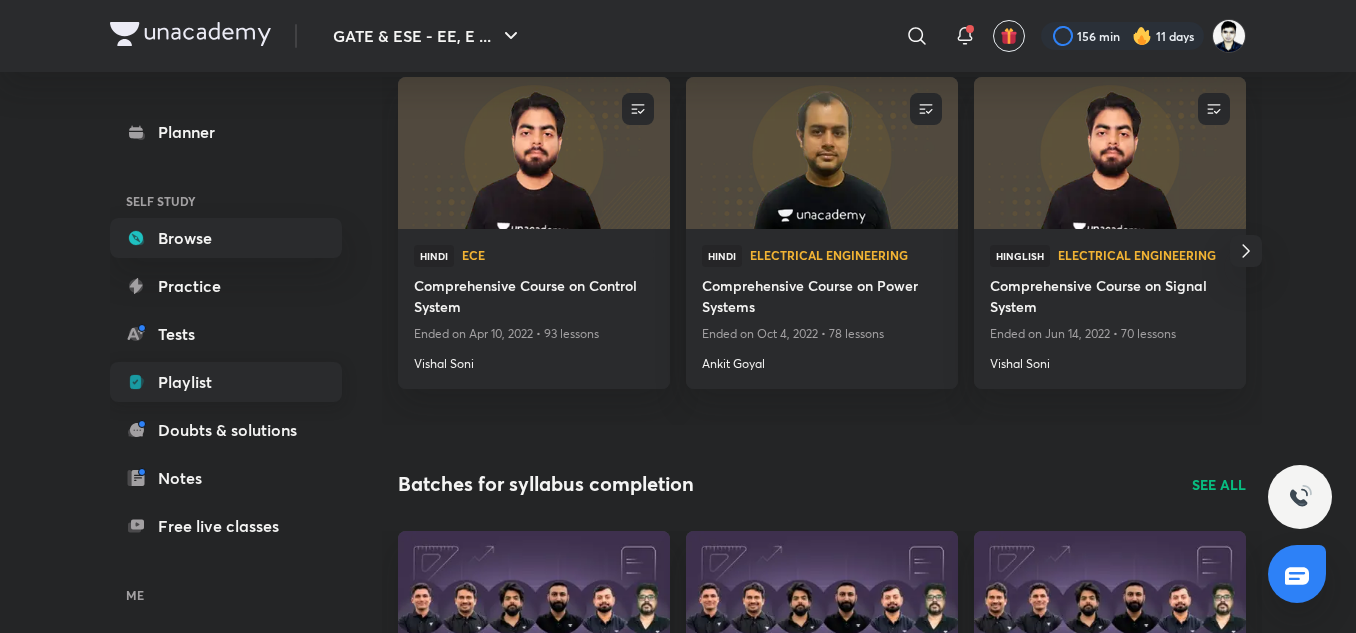click on "Playlist" at bounding box center (226, 382) 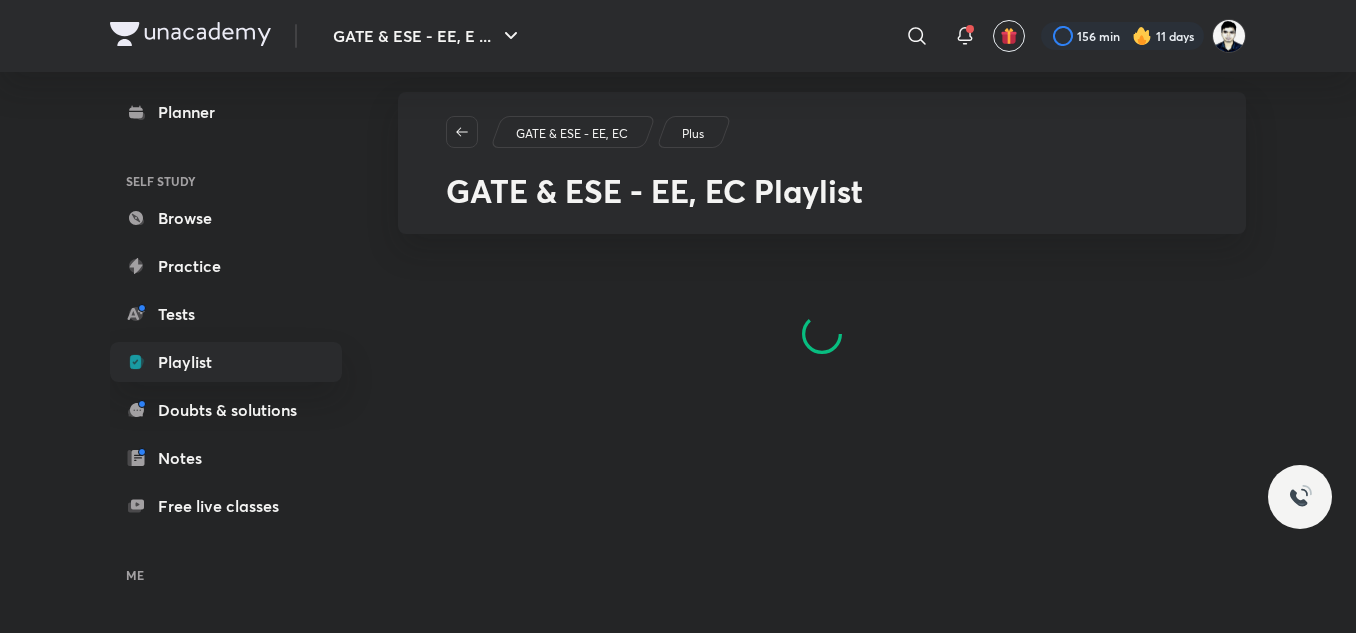 scroll, scrollTop: 0, scrollLeft: 0, axis: both 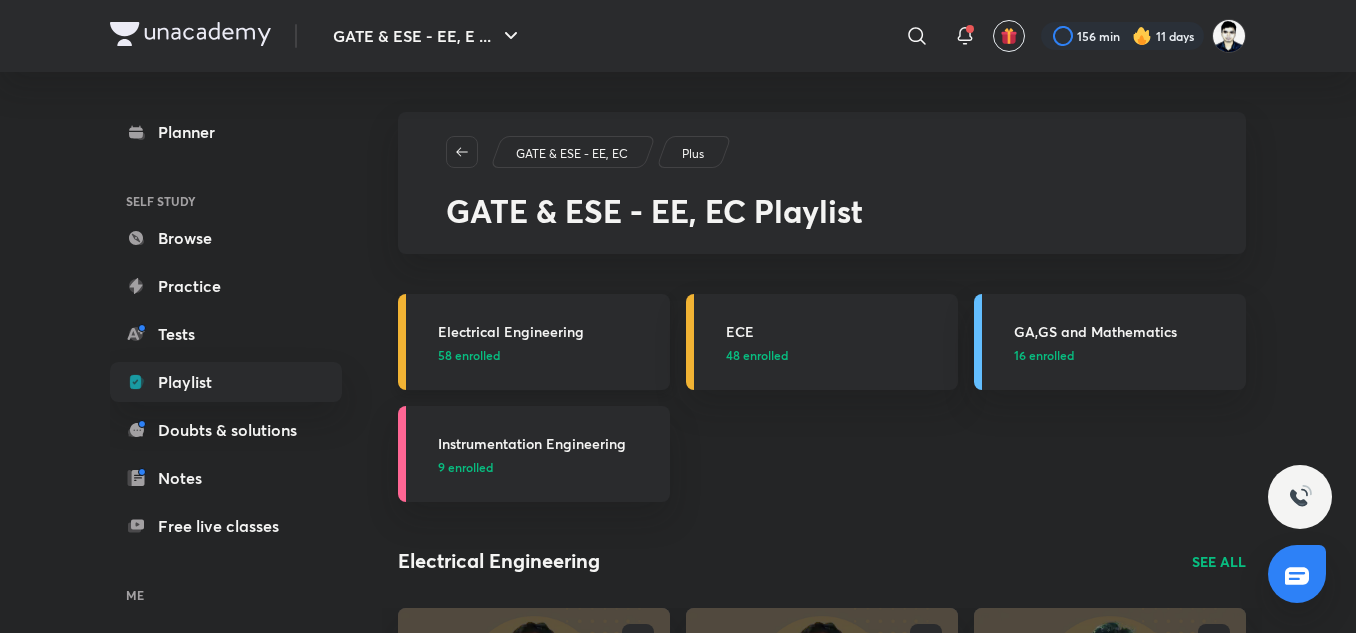 click on "Electrical Engineering 58 enrolled" at bounding box center (548, 342) 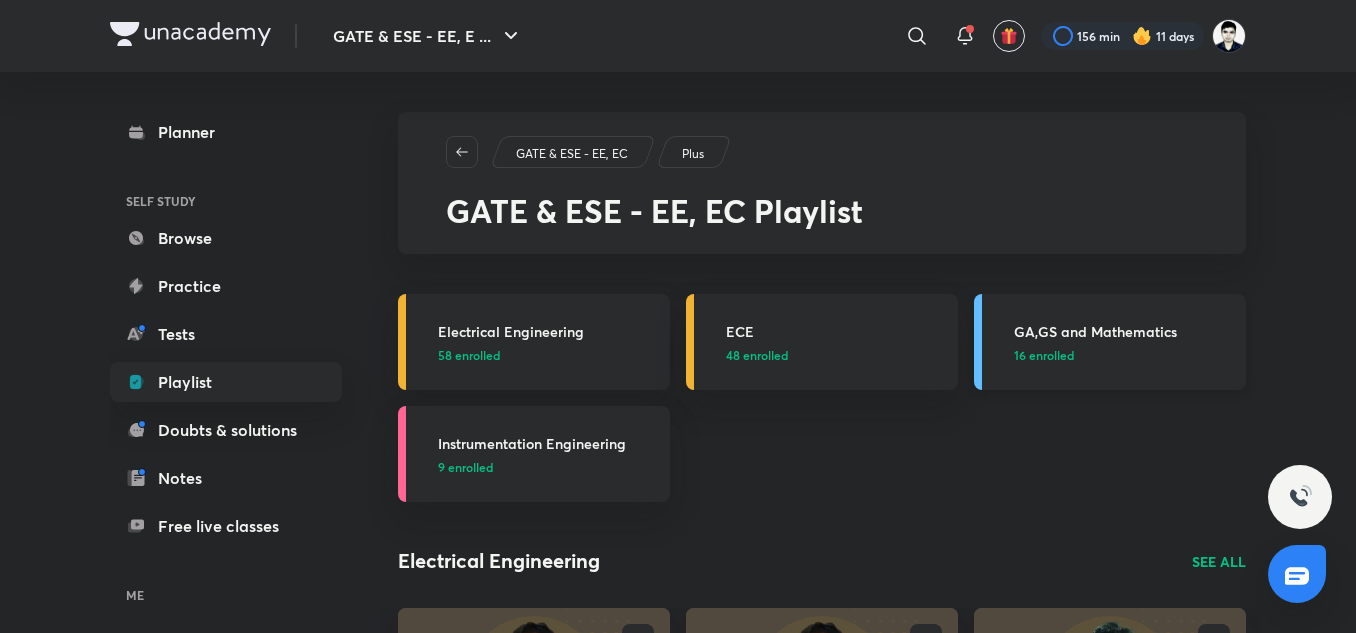 click on "GA,GS and Mathematics" at bounding box center (1124, 331) 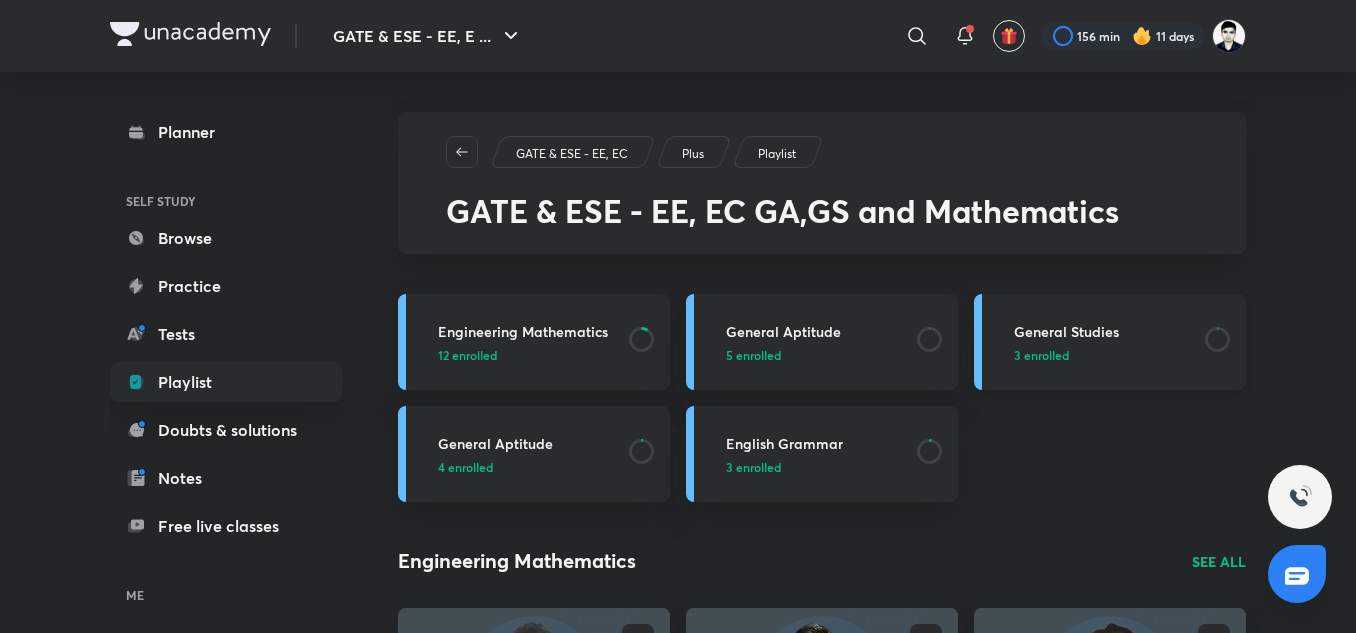 click on "General Studies" at bounding box center [1103, 331] 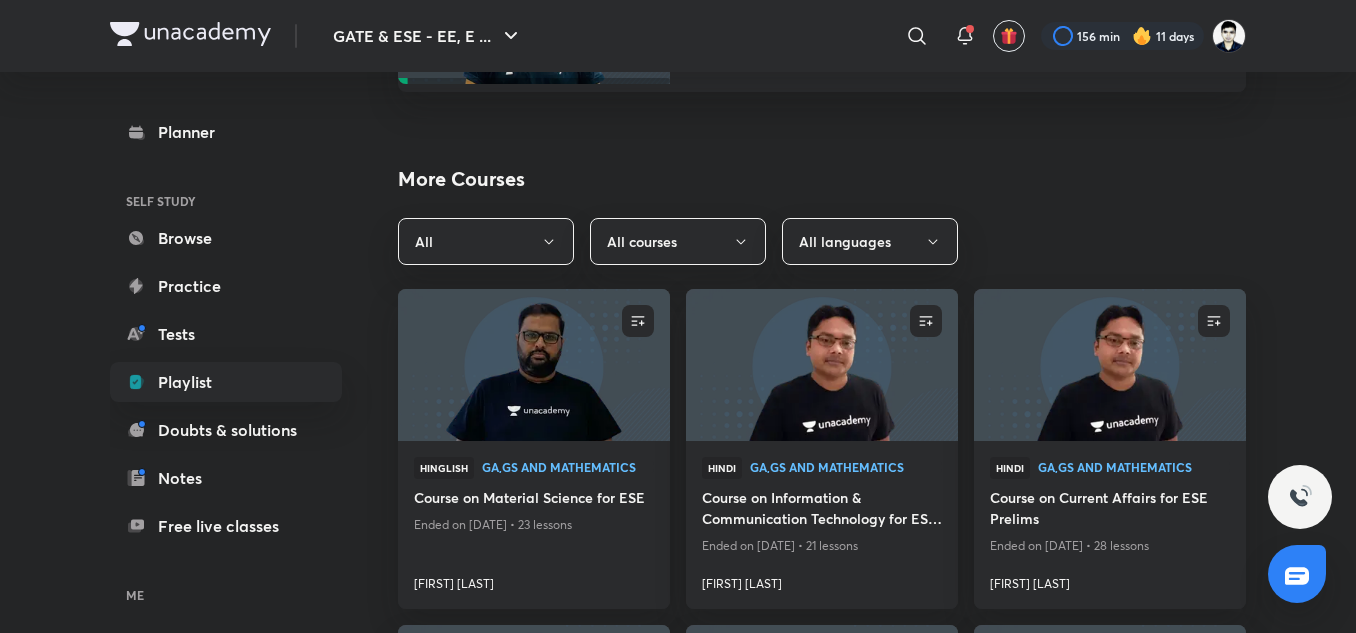 scroll, scrollTop: 605, scrollLeft: 0, axis: vertical 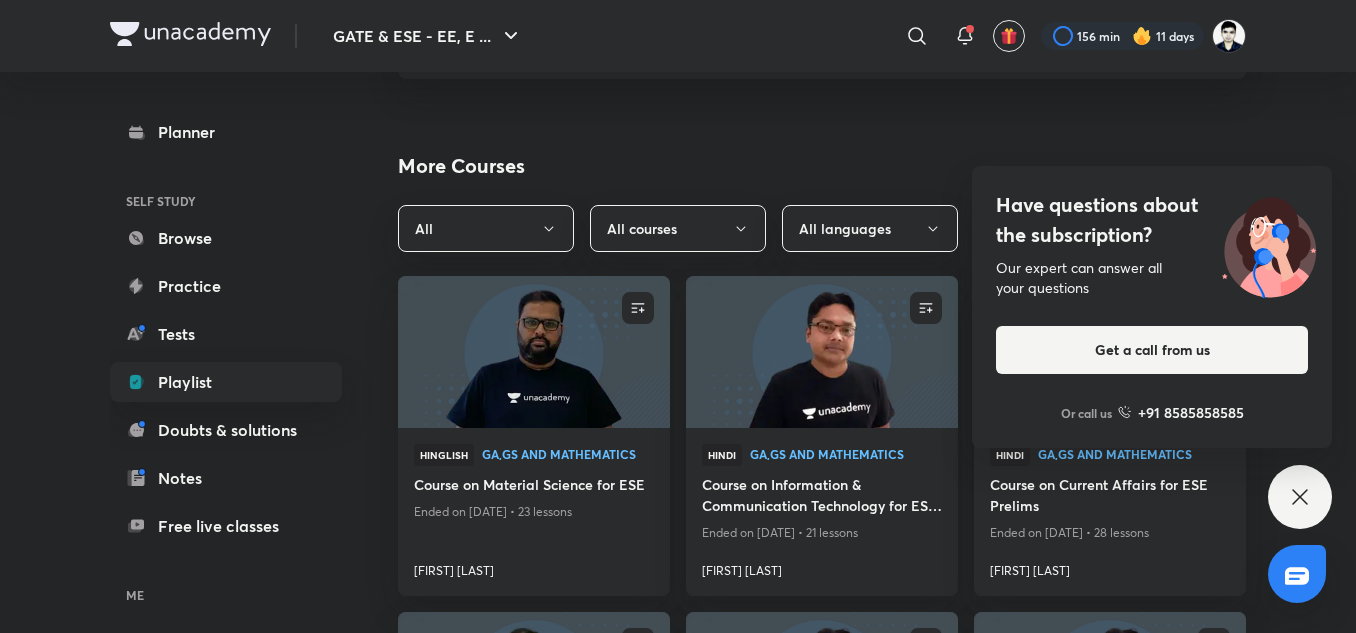 click on "Have questions about the subscription? Our expert can answer all your questions Get a call from us Or call us +91 8585858585" at bounding box center (1300, 497) 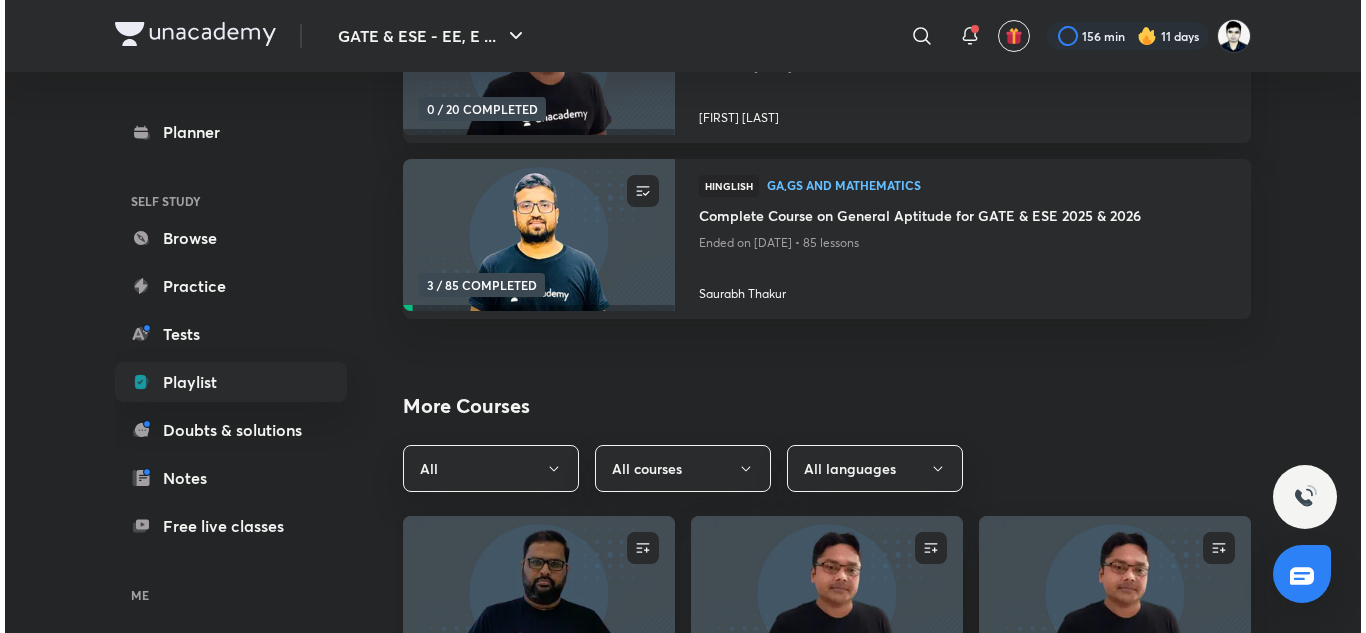 scroll, scrollTop: 345, scrollLeft: 0, axis: vertical 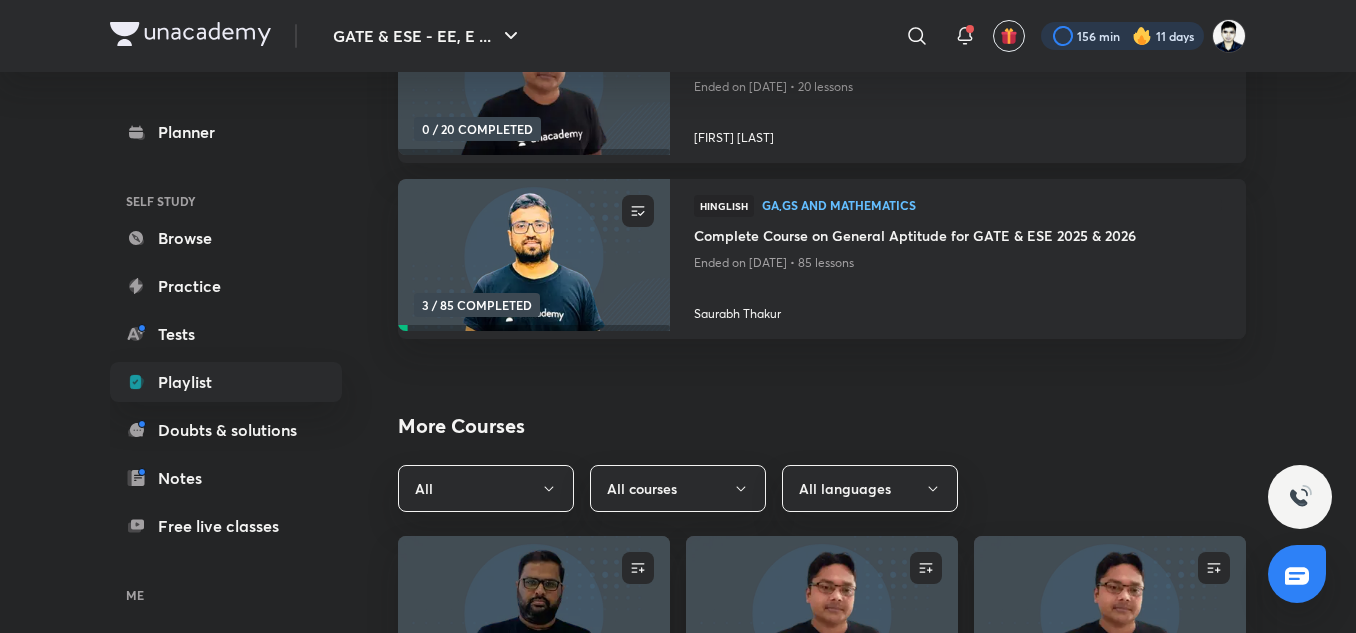 click at bounding box center (1122, 36) 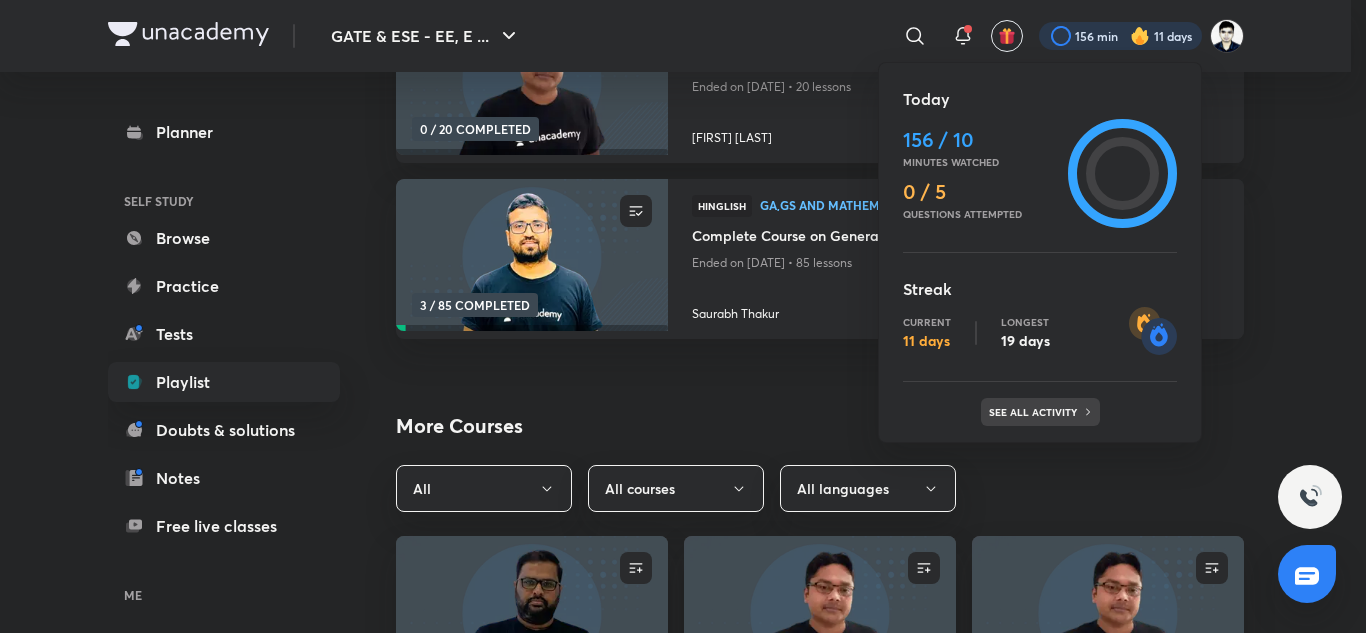 click on "See all activity" at bounding box center [1035, 412] 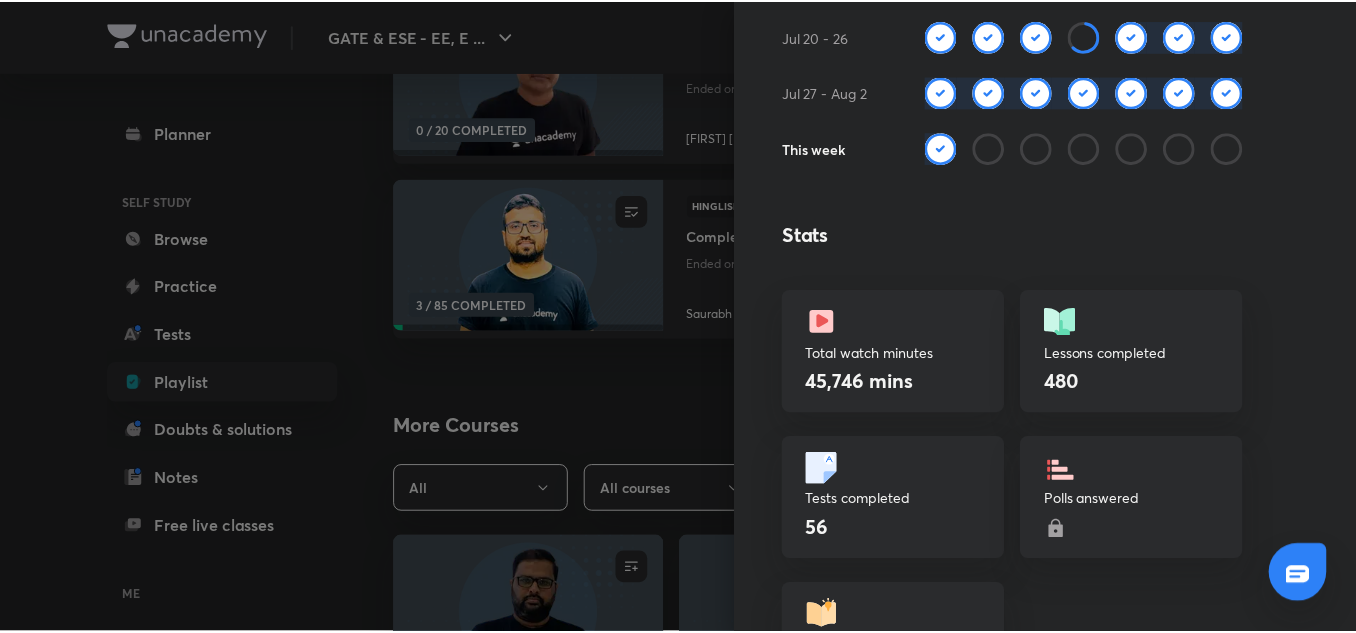 scroll, scrollTop: 388, scrollLeft: 0, axis: vertical 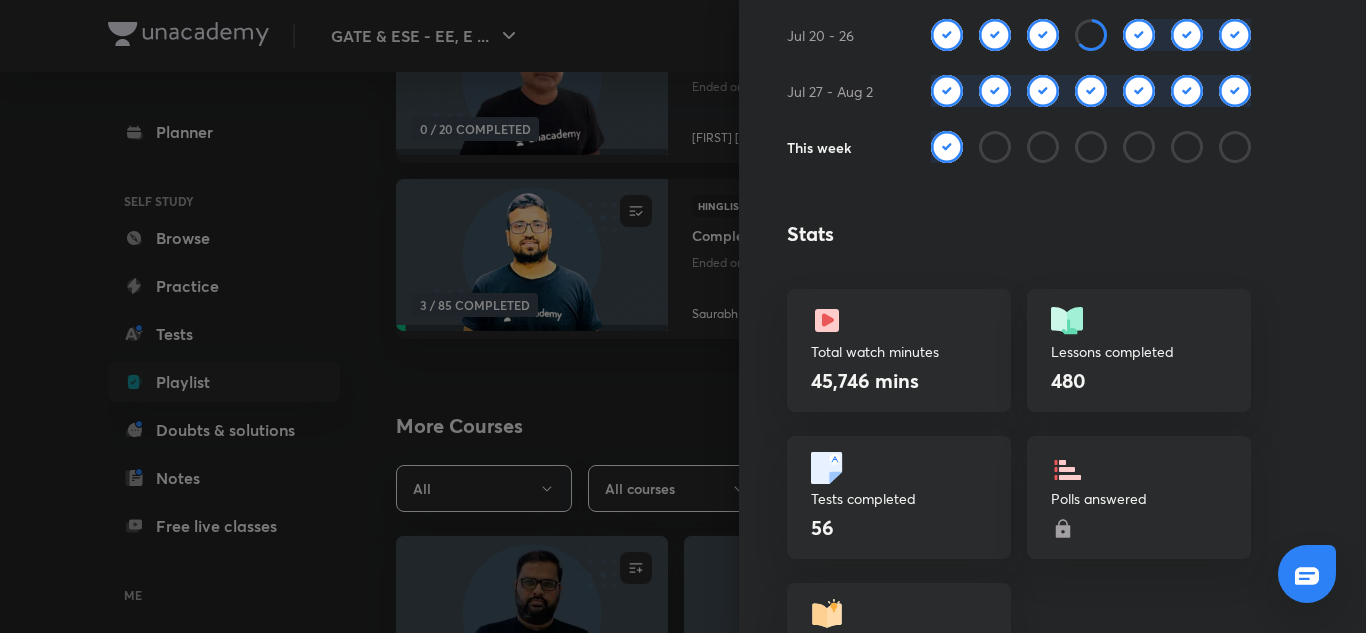 click at bounding box center [683, 316] 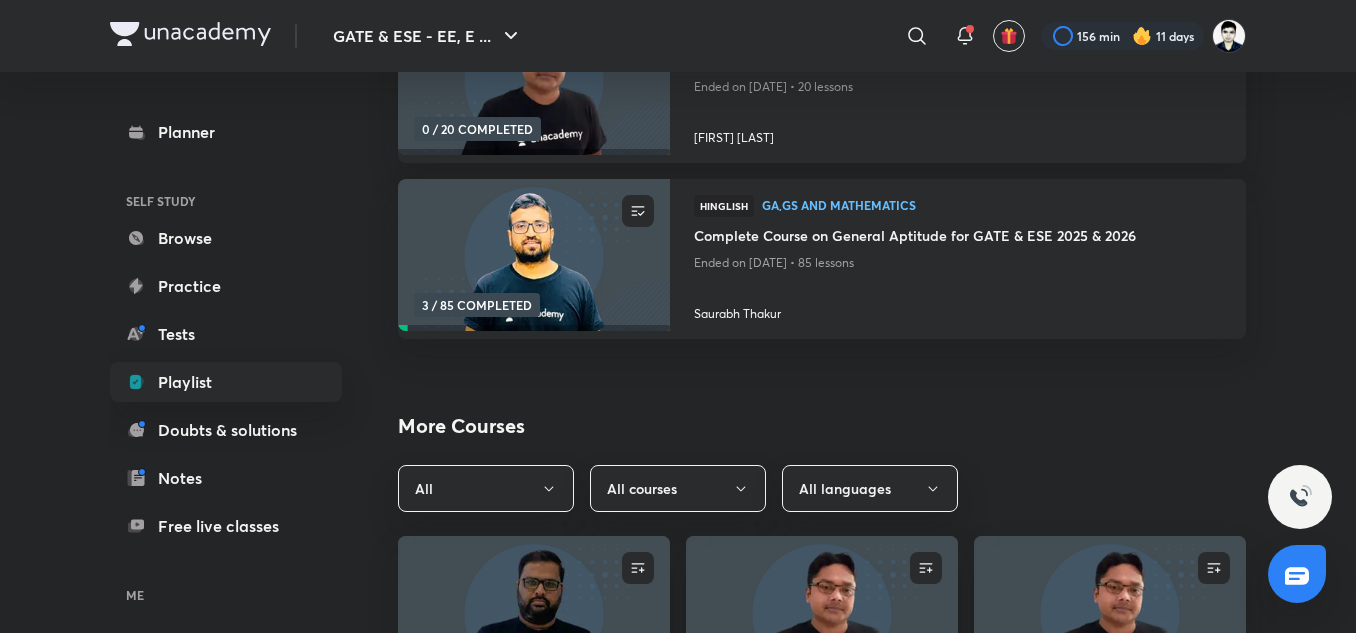 click on "GATE & ESE - EE, E ... ​ 156 min 11 days Planner SELF STUDY Browse Practice Tests Playlist Doubts & solutions Notes Free live classes ME Enrollments Saved GATE & ESE - EE, EC Plus Playlist GA,GS and Mathematics GATE & ESE - EE, EC General Studies My enrolled courses UNENROLL 0 / 20 COMPLETED Hindi GA,GS and Mathematics Course on Engineering Ethics for ESE prelims 2023 Ended on [DATE] • 20 lessons [FIRST] [LAST] UNENROLL 3 / 85 COMPLETED Hinglish GA,GS and Mathematics Complete Course on General Aptitude for GATE & ESE 2025 & 2026 Ended on [DATE] • 85 lessons [FIRST] [LAST] More Courses All All courses All languages ENROLL Hinglish GA,GS and Mathematics Course on Material Science for ESE Ended on [DATE] • 23 lessons [FIRST] [LAST] ENROLL Hindi GA,GS and Mathematics Course on Information & Communication Technology for ESE Prelims 2023 Ended on [DATE] • 21 lessons [FIRST] [LAST] ENROLL Hindi GA,GS and Mathematics Course on Current Affairs for ESE Prelims ENROLL" at bounding box center (678, 637) 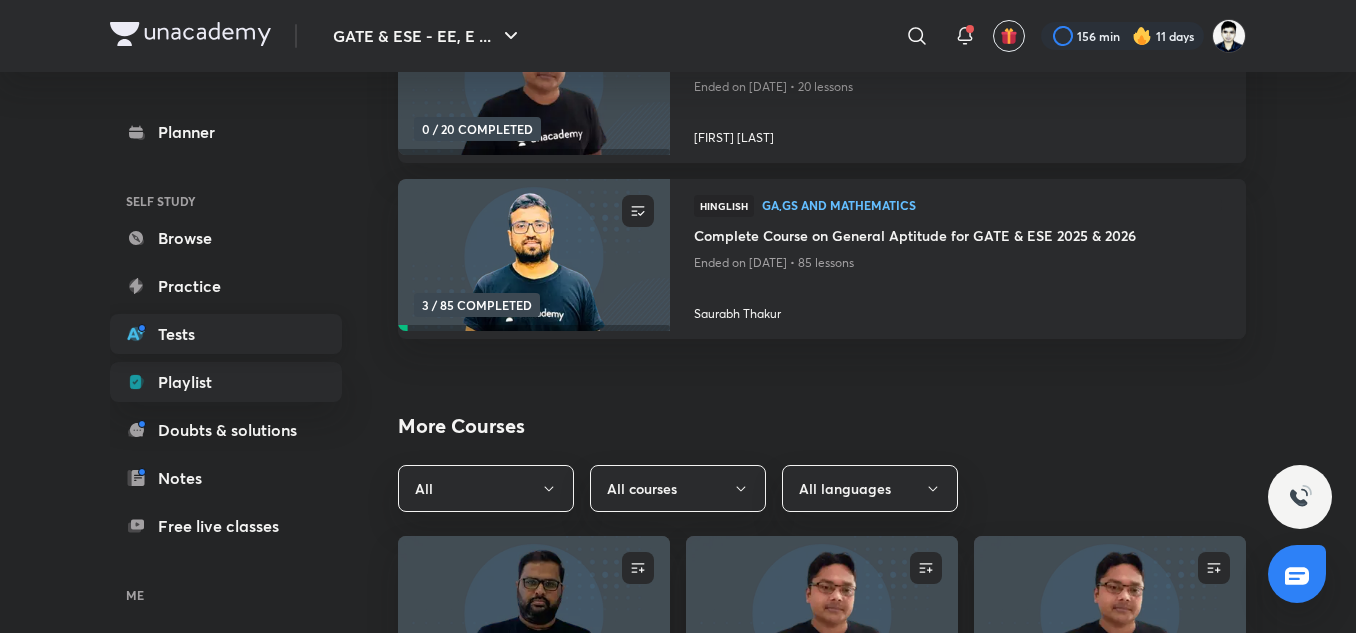 click on "Tests" at bounding box center [226, 334] 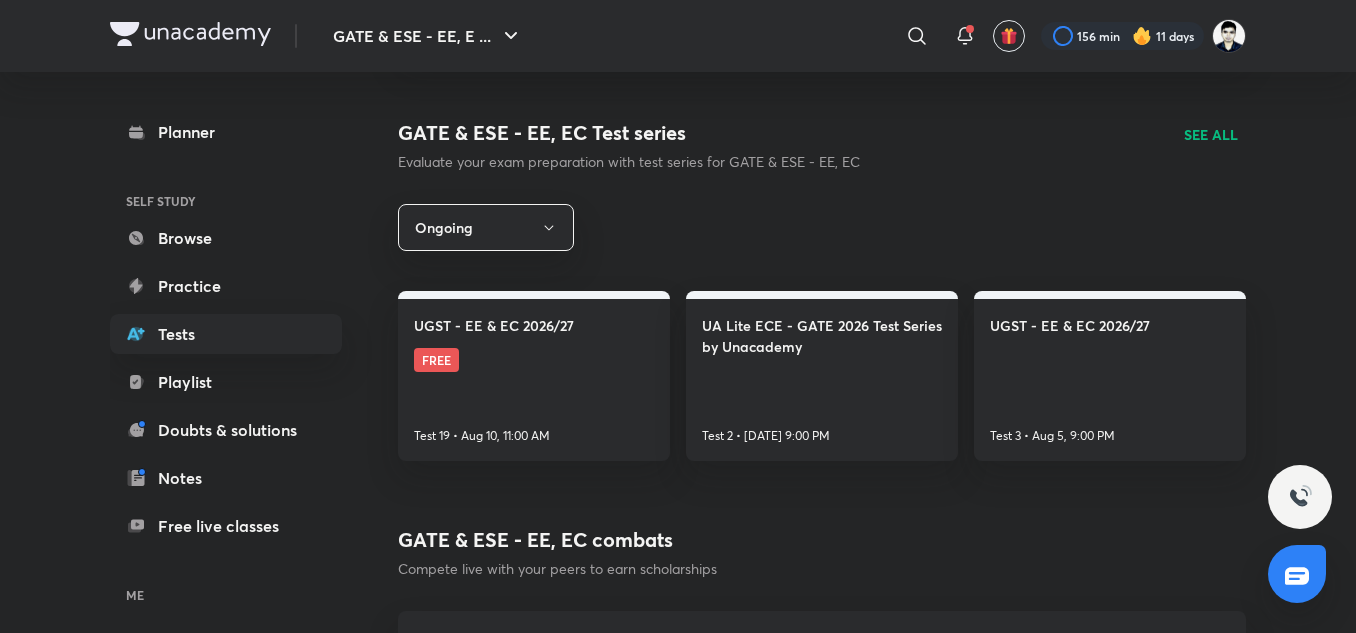 scroll, scrollTop: 210, scrollLeft: 0, axis: vertical 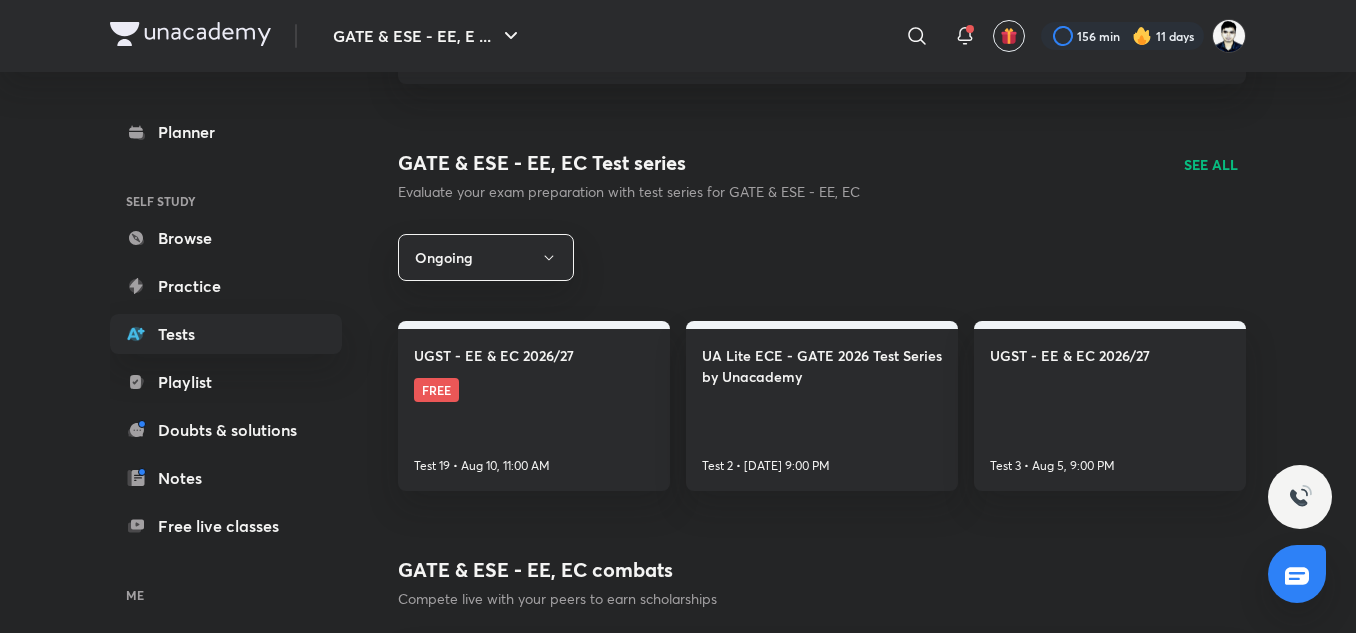 click on "SEE ALL" at bounding box center (1211, 164) 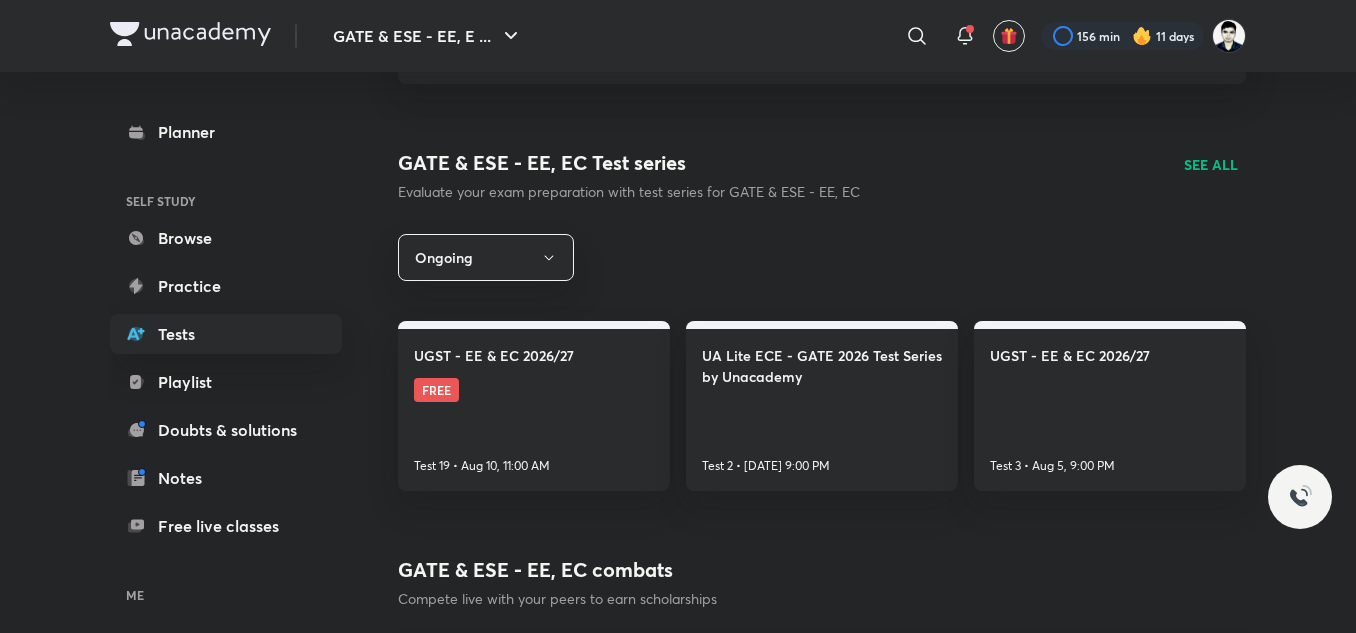 scroll, scrollTop: 0, scrollLeft: 0, axis: both 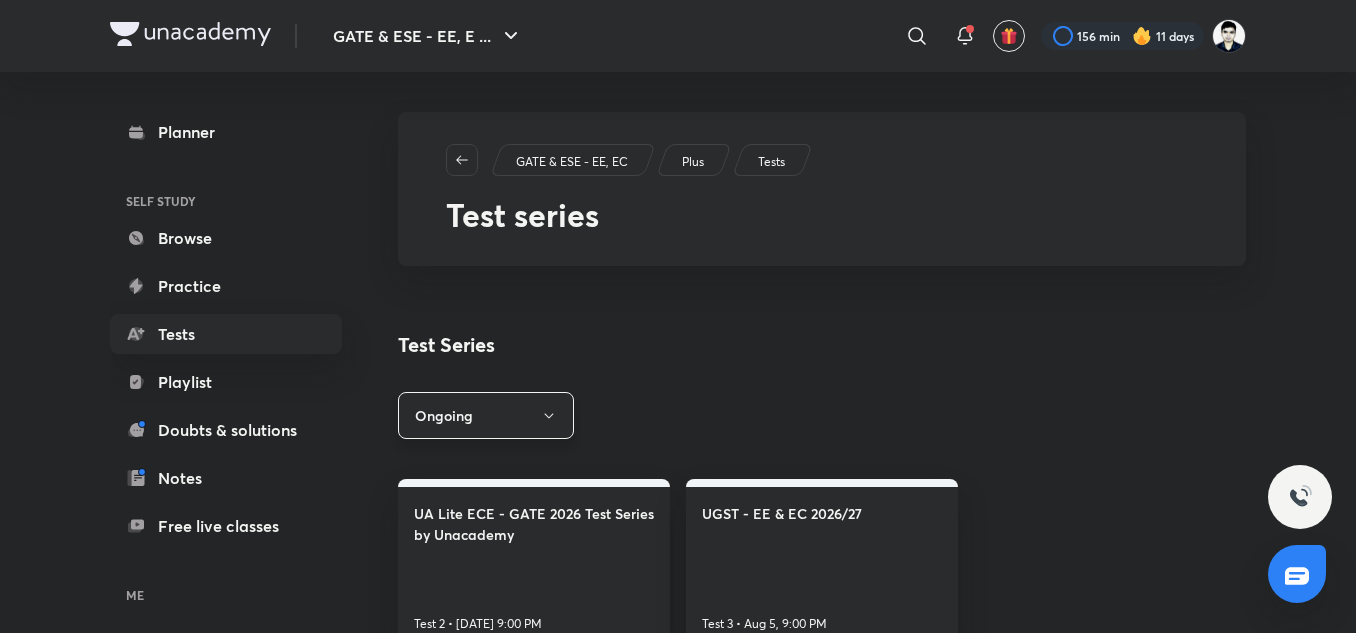 click 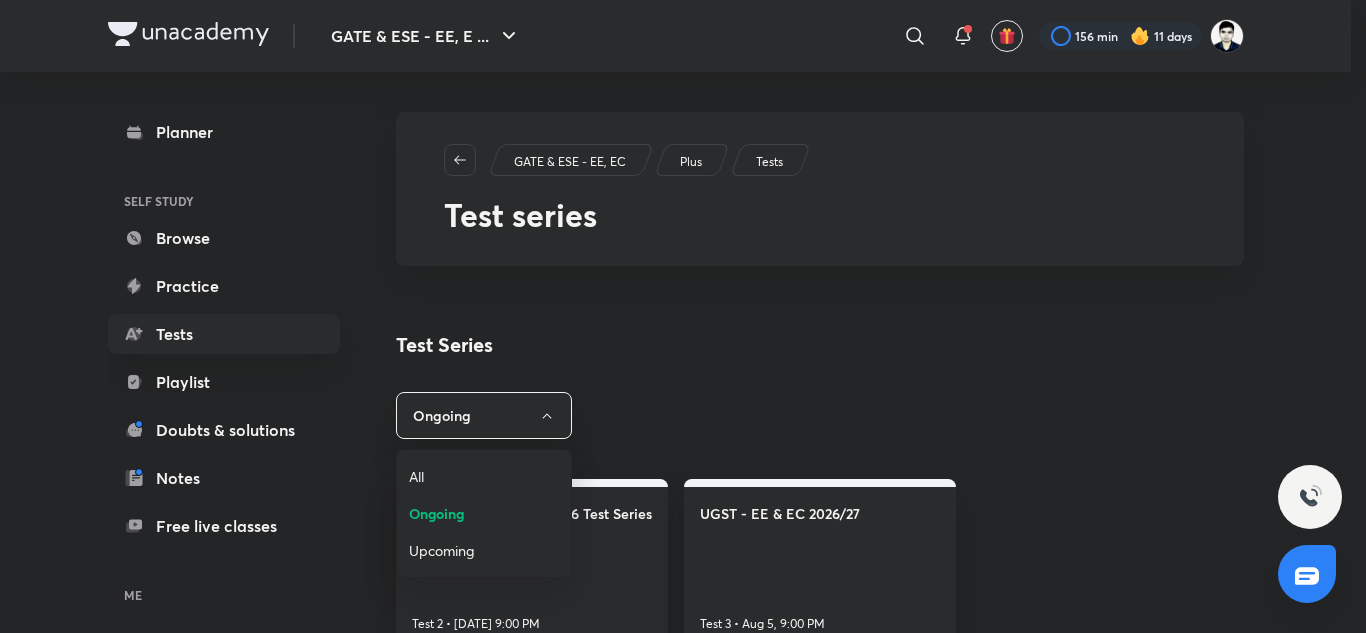 click on "All" at bounding box center [484, 476] 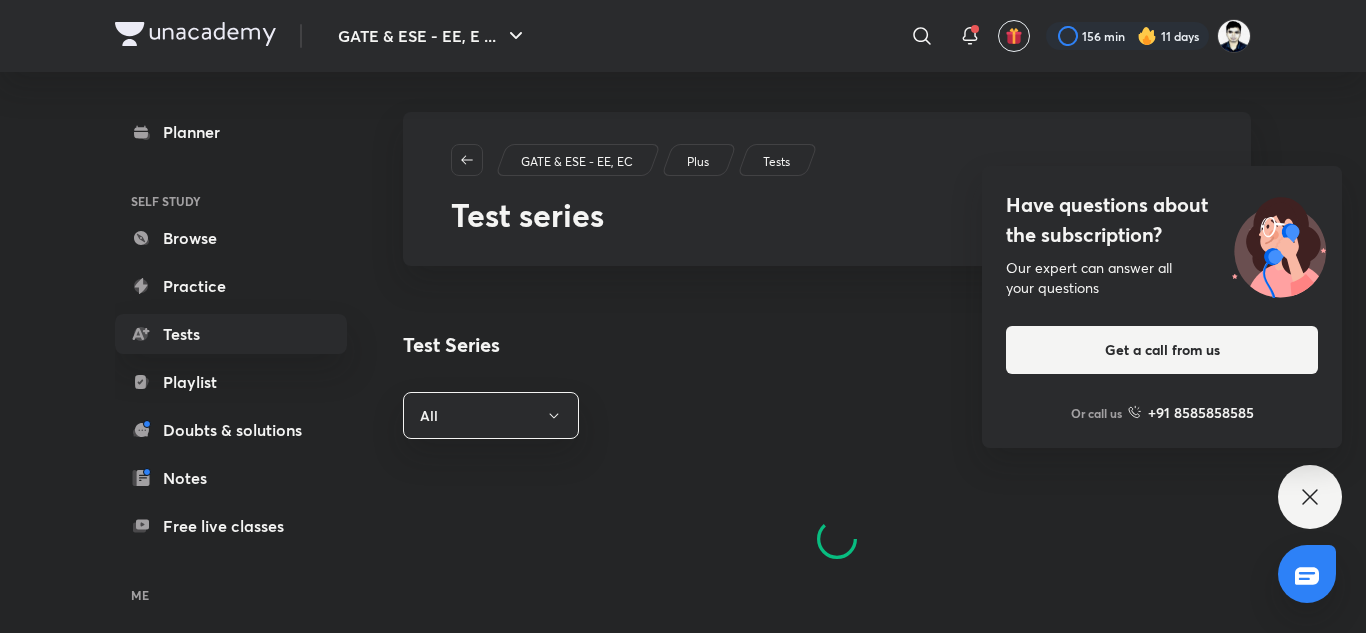 click 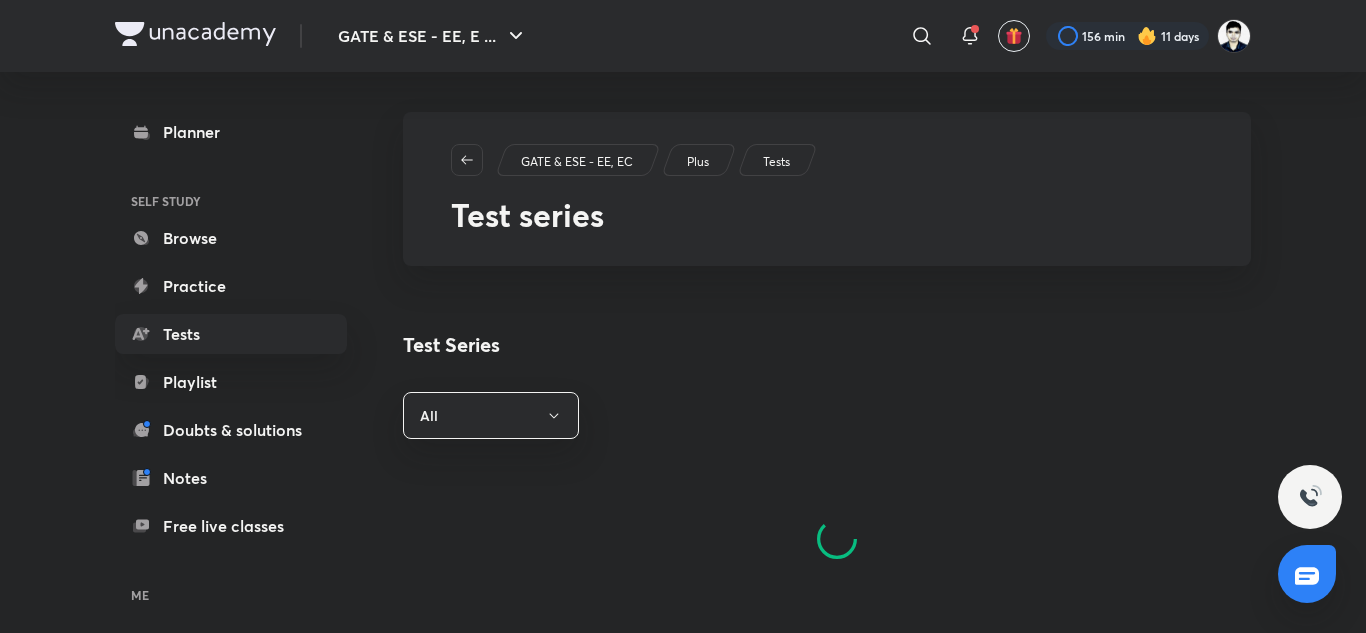 click on "Tests" at bounding box center (776, 162) 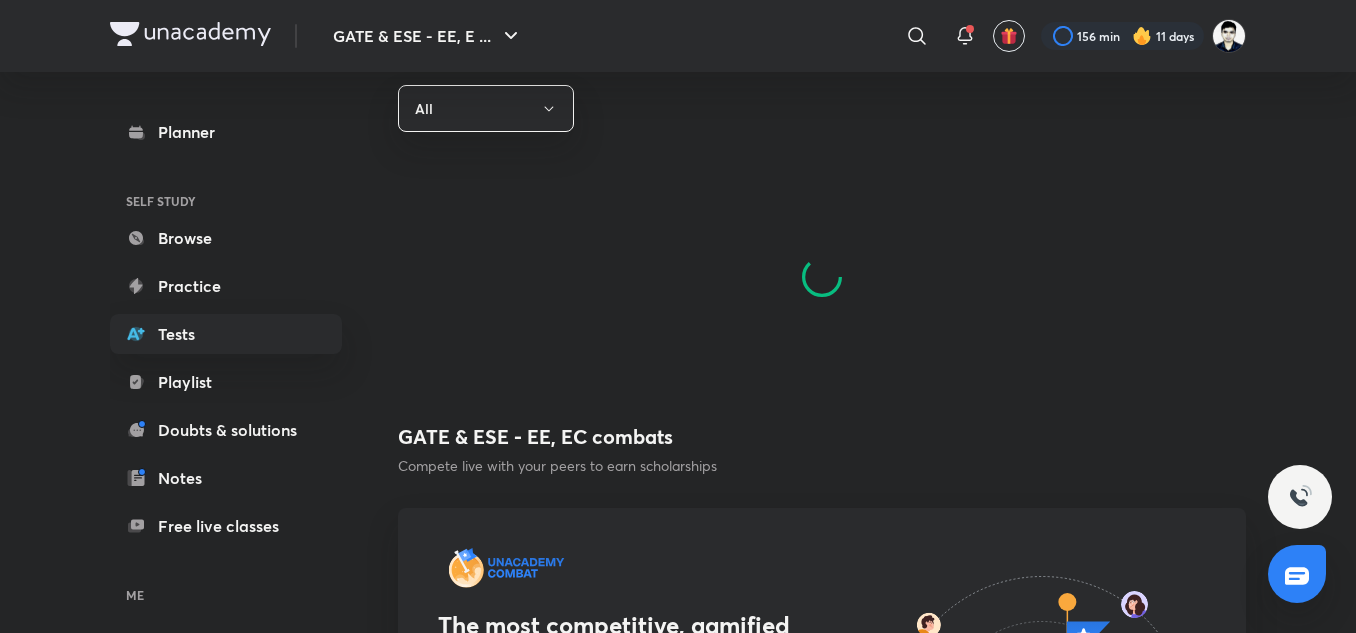 scroll, scrollTop: 228, scrollLeft: 0, axis: vertical 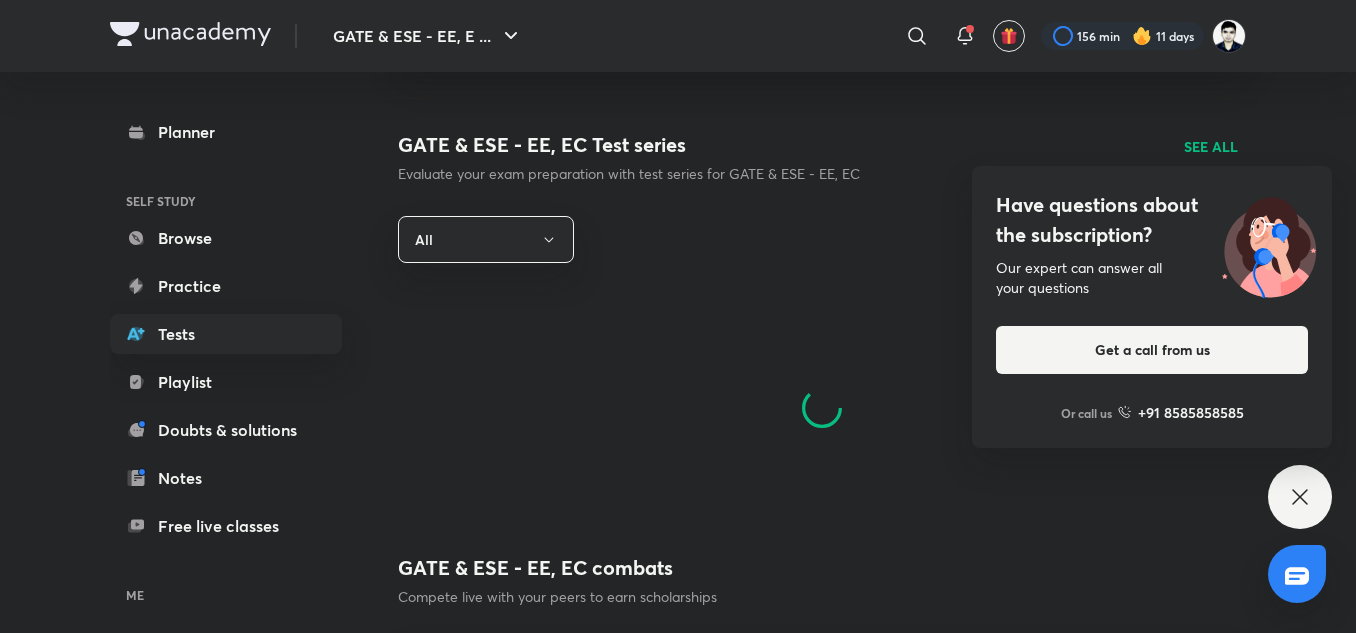 click on "Have questions about the subscription? Our expert can answer all your questions Get a call from us Or call us +91 8585858585" at bounding box center (1300, 497) 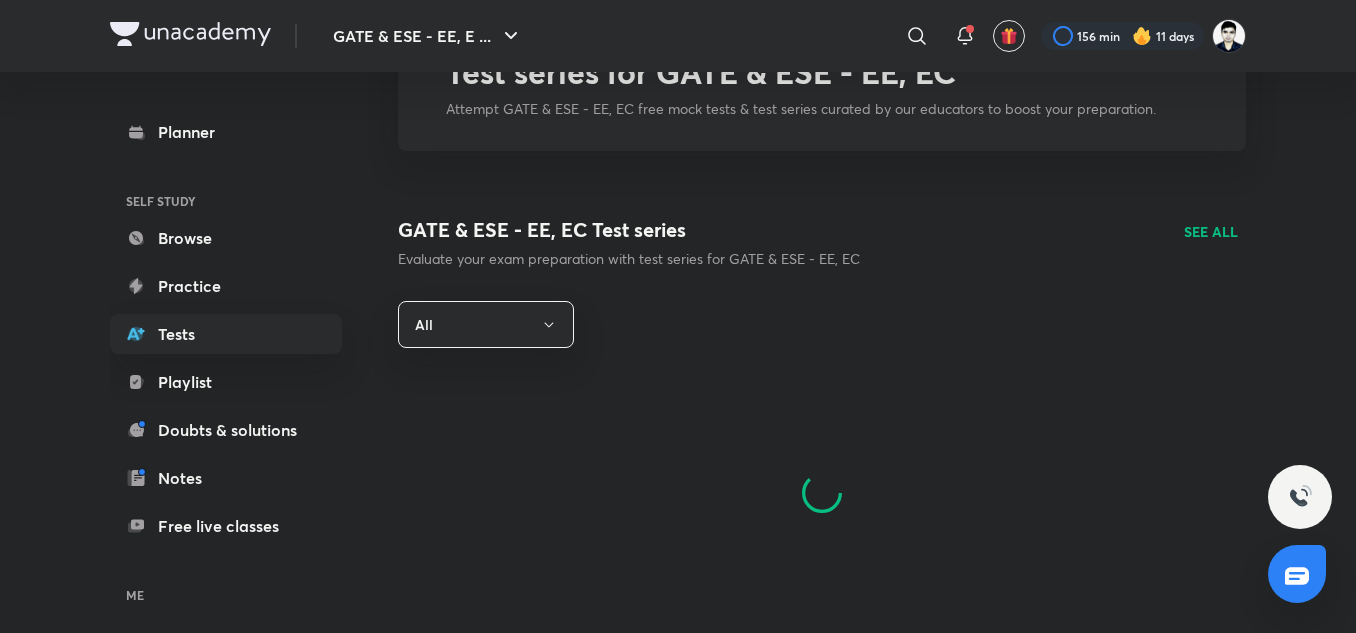 scroll, scrollTop: 0, scrollLeft: 0, axis: both 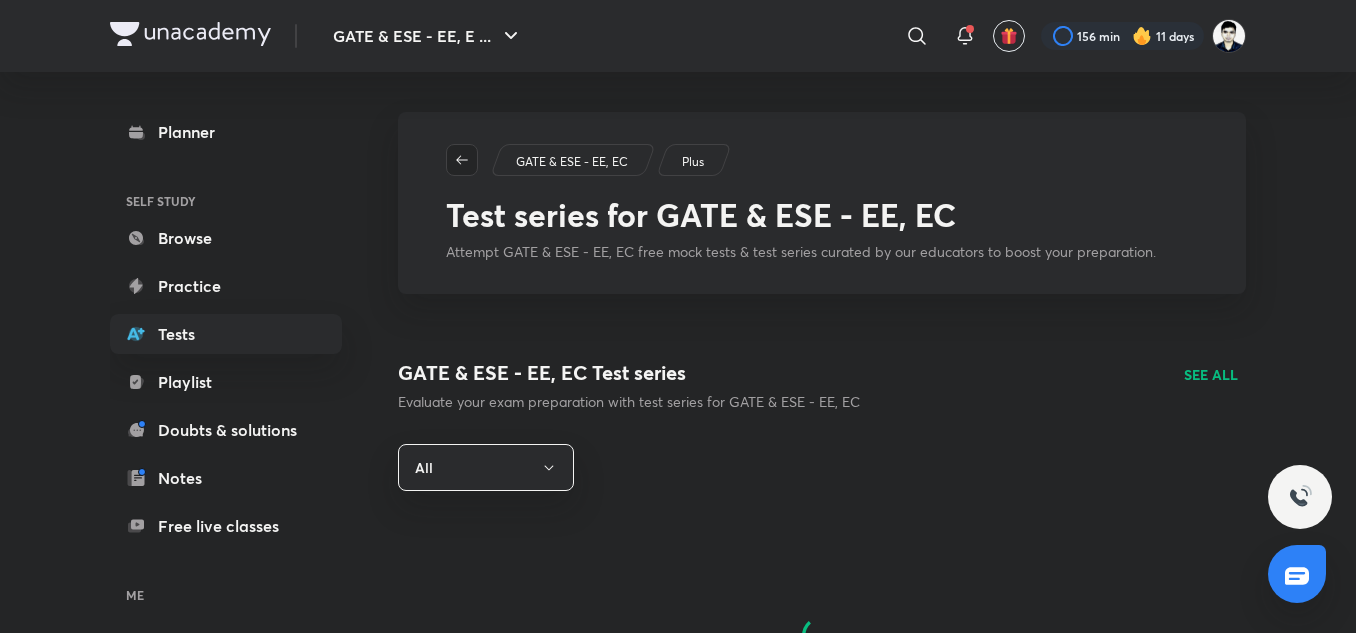 click 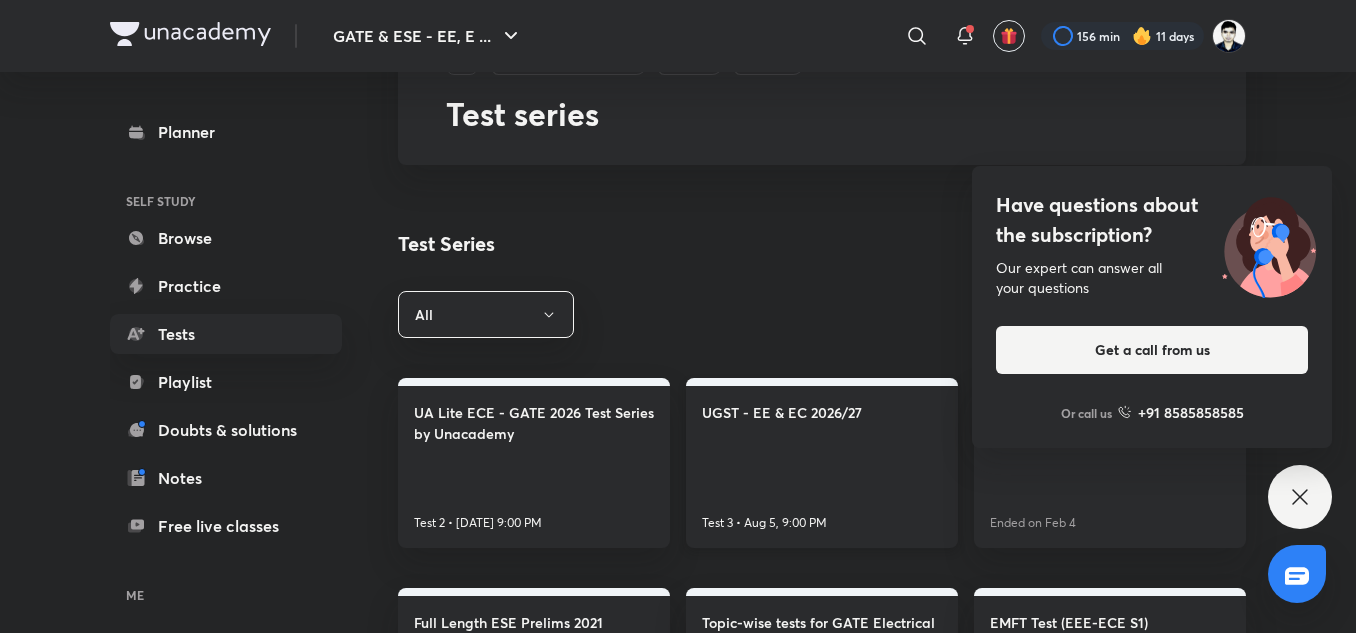 scroll, scrollTop: 103, scrollLeft: 0, axis: vertical 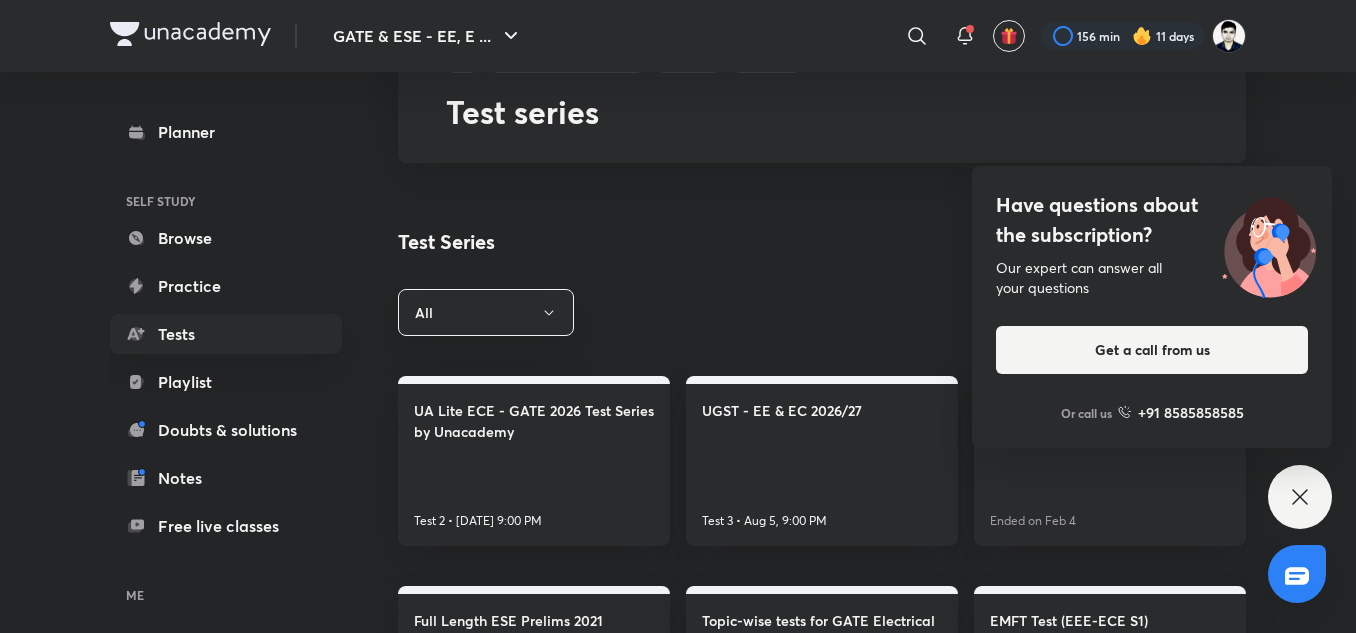 click 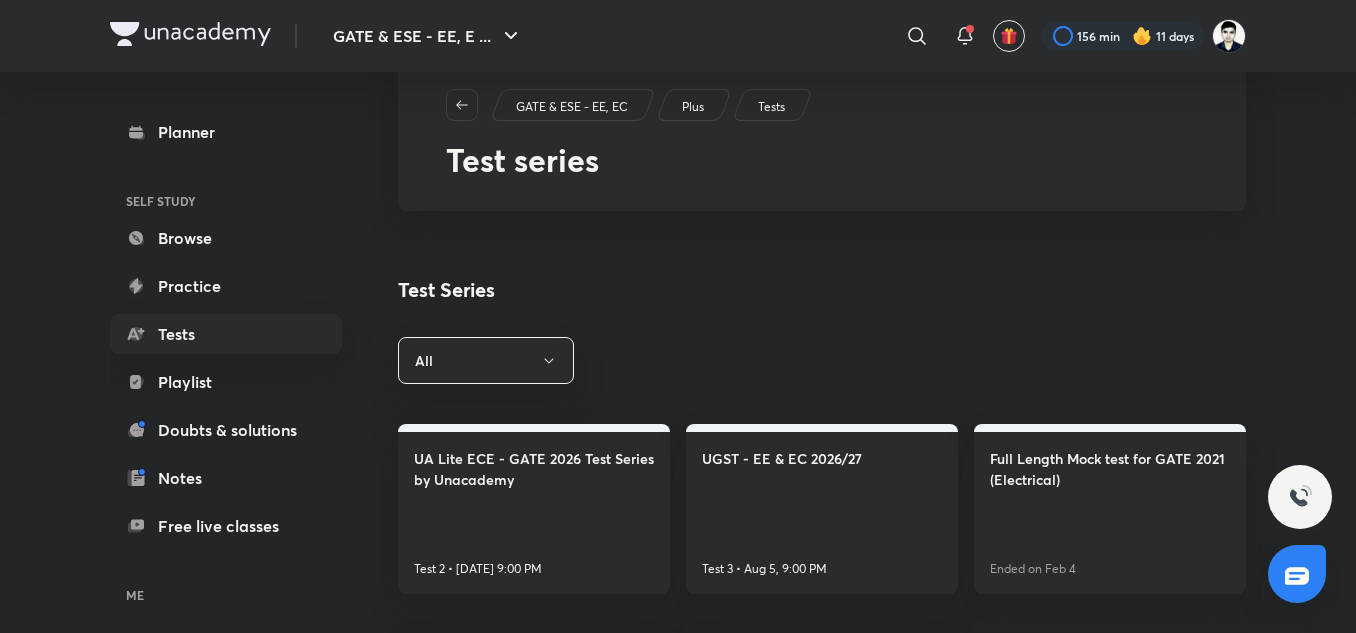 scroll, scrollTop: 138, scrollLeft: 0, axis: vertical 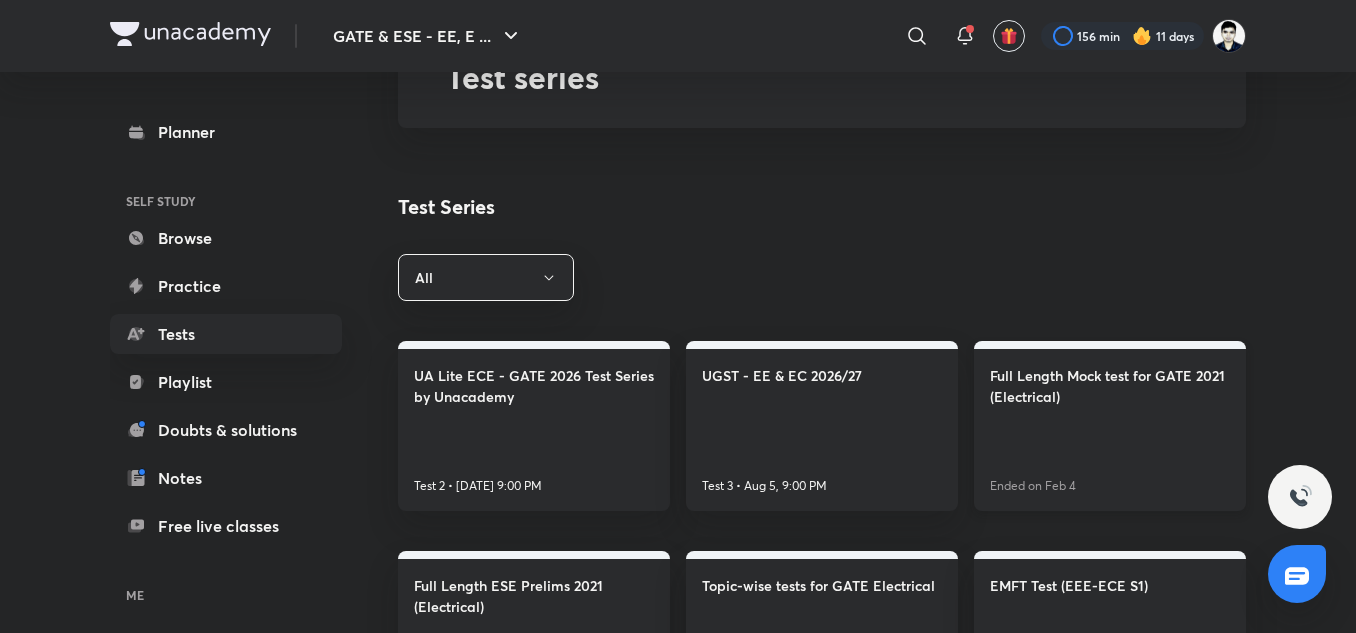 click on "Full Length Mock test for GATE 2021 (Electrical)" at bounding box center (1110, 386) 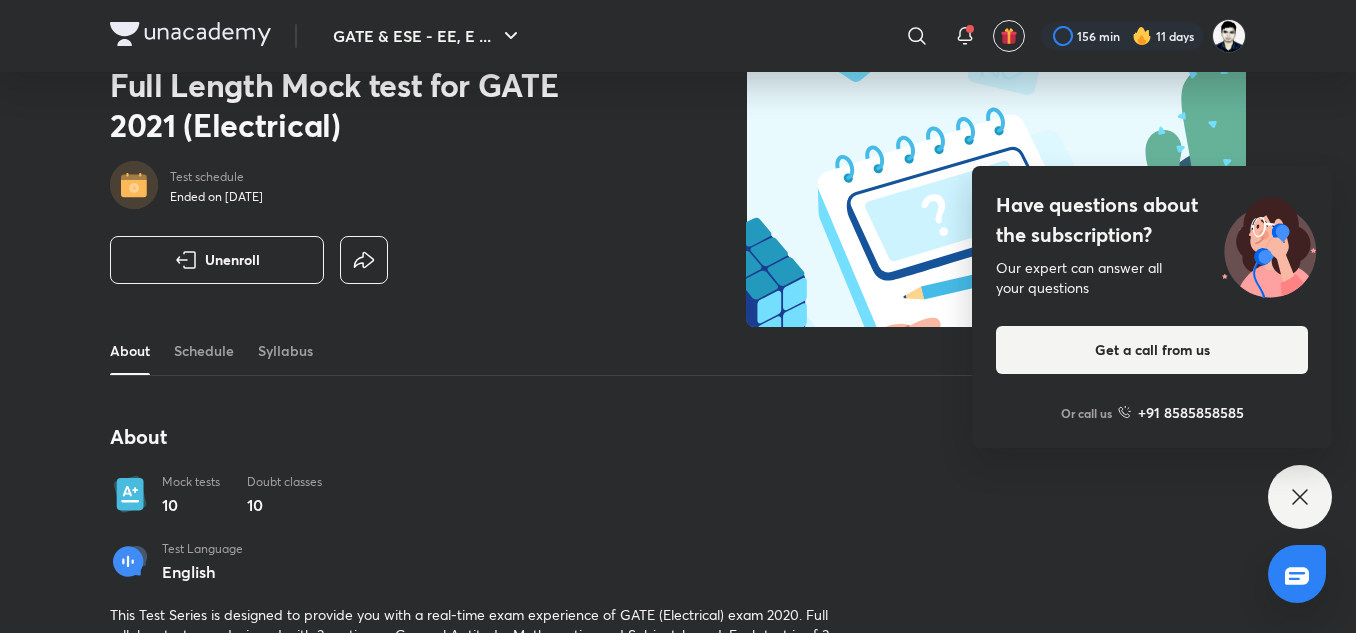 scroll, scrollTop: 207, scrollLeft: 0, axis: vertical 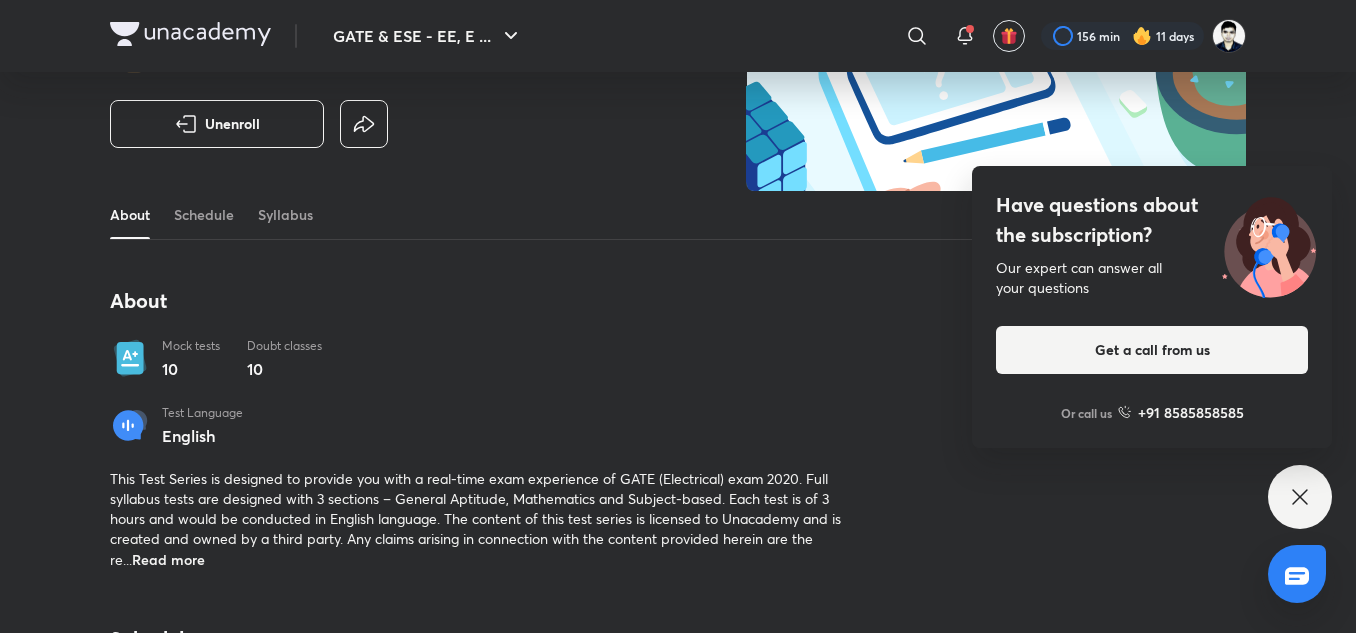 click 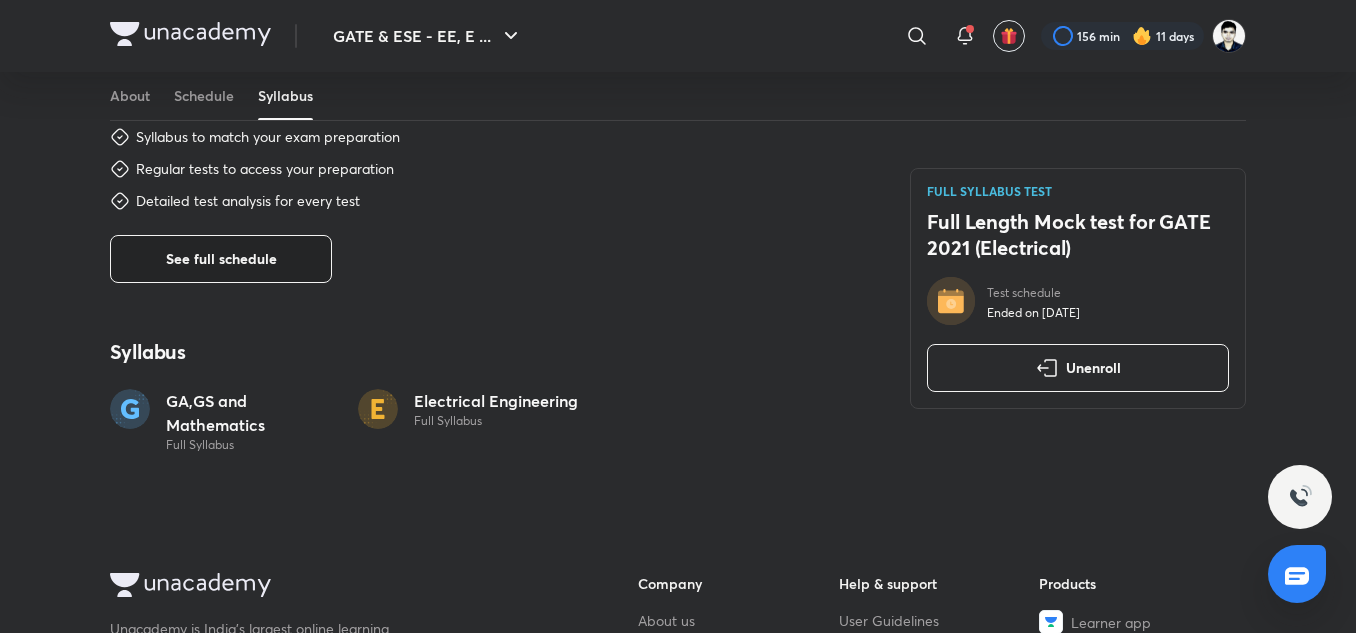 scroll, scrollTop: 708, scrollLeft: 0, axis: vertical 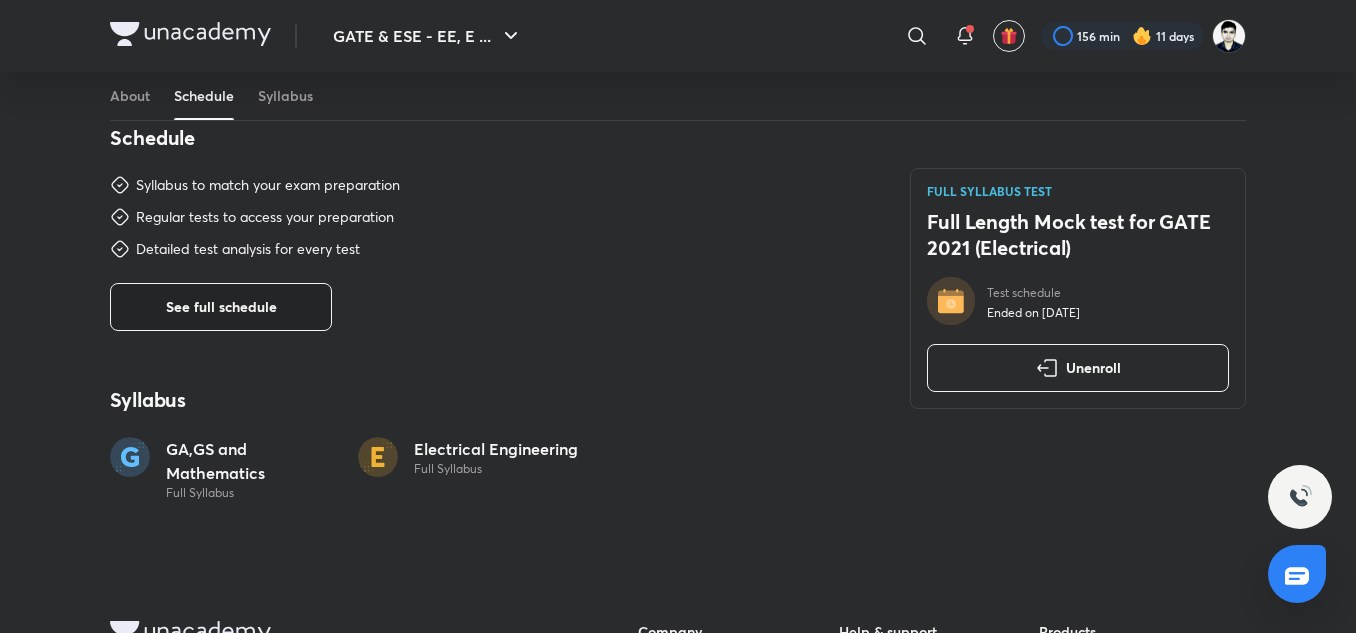 click on "See full schedule" at bounding box center (221, 307) 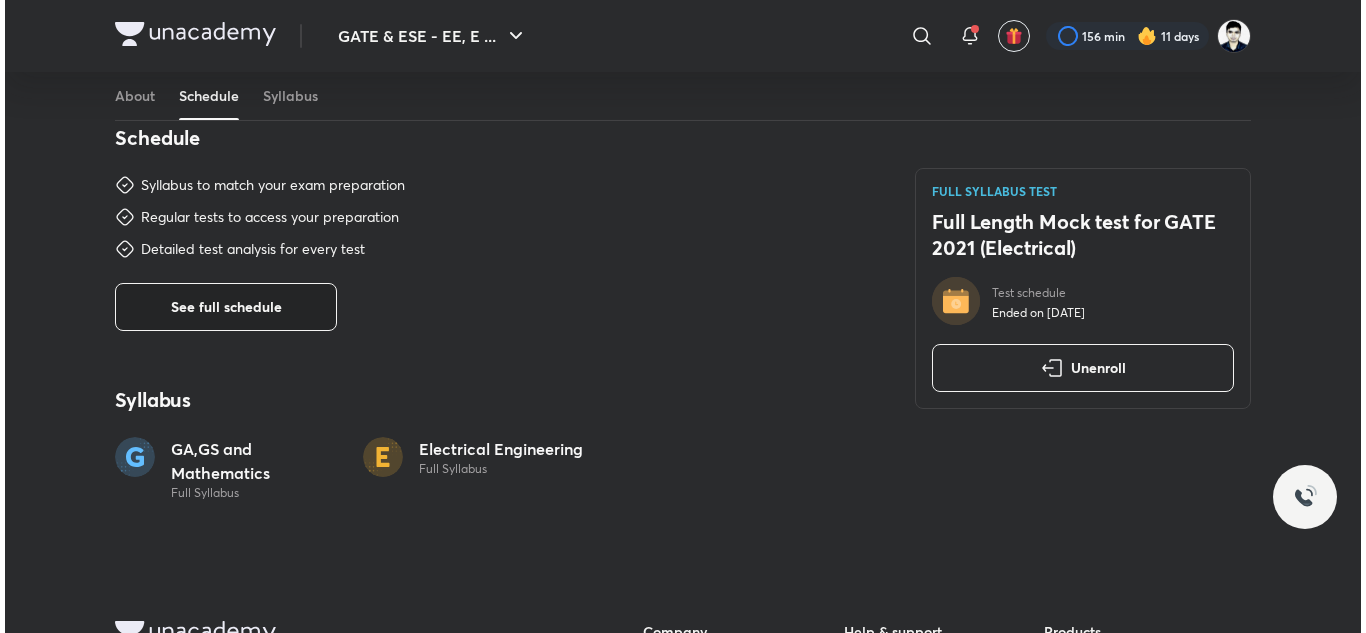 scroll, scrollTop: 0, scrollLeft: 0, axis: both 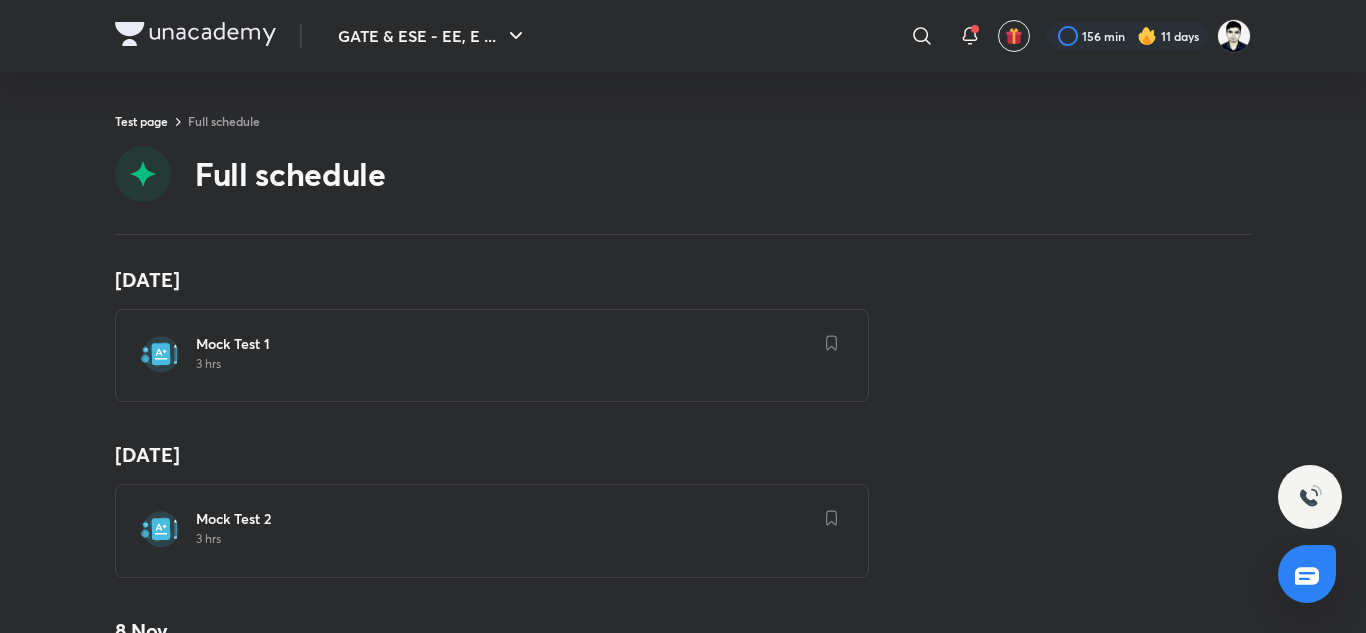 click on "Mock Test 1" at bounding box center (504, 344) 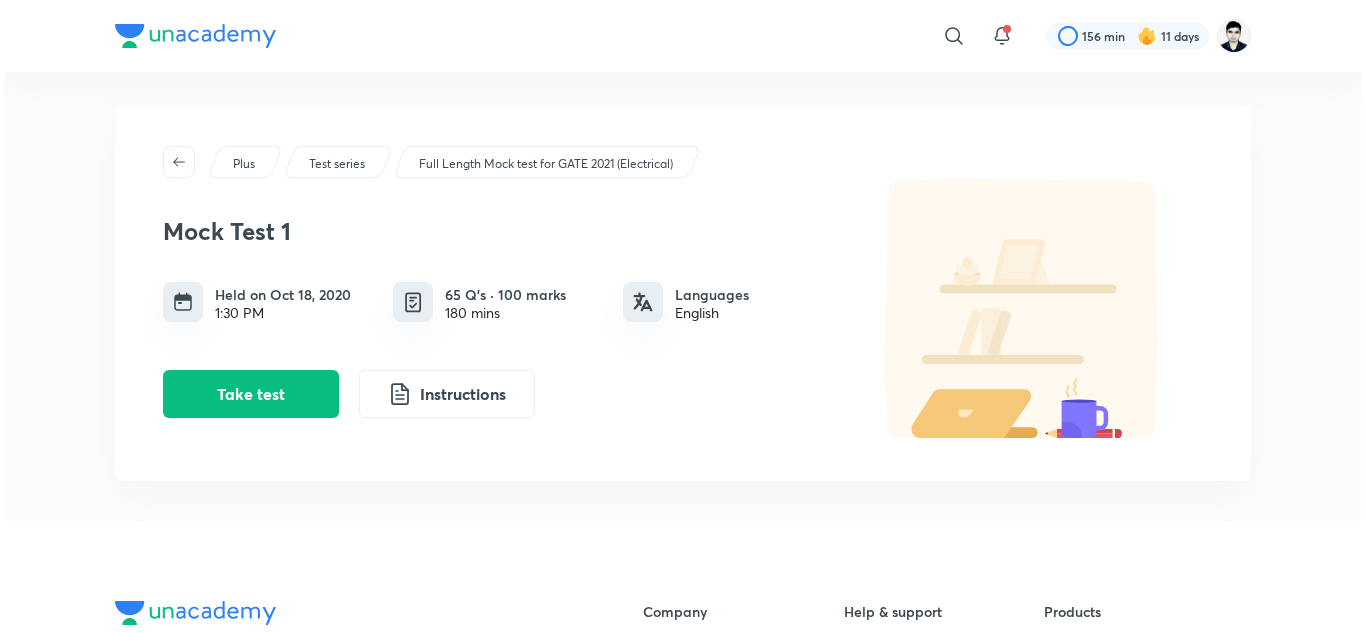 scroll, scrollTop: 0, scrollLeft: 0, axis: both 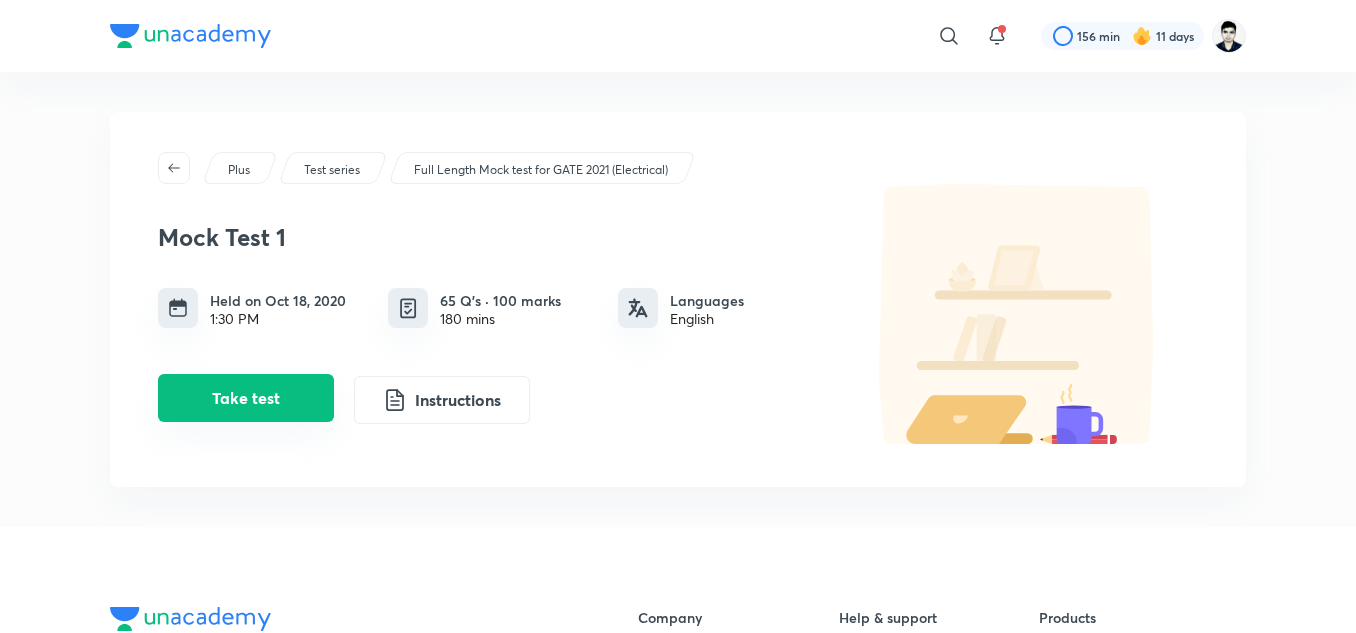 click on "Take test" at bounding box center (246, 398) 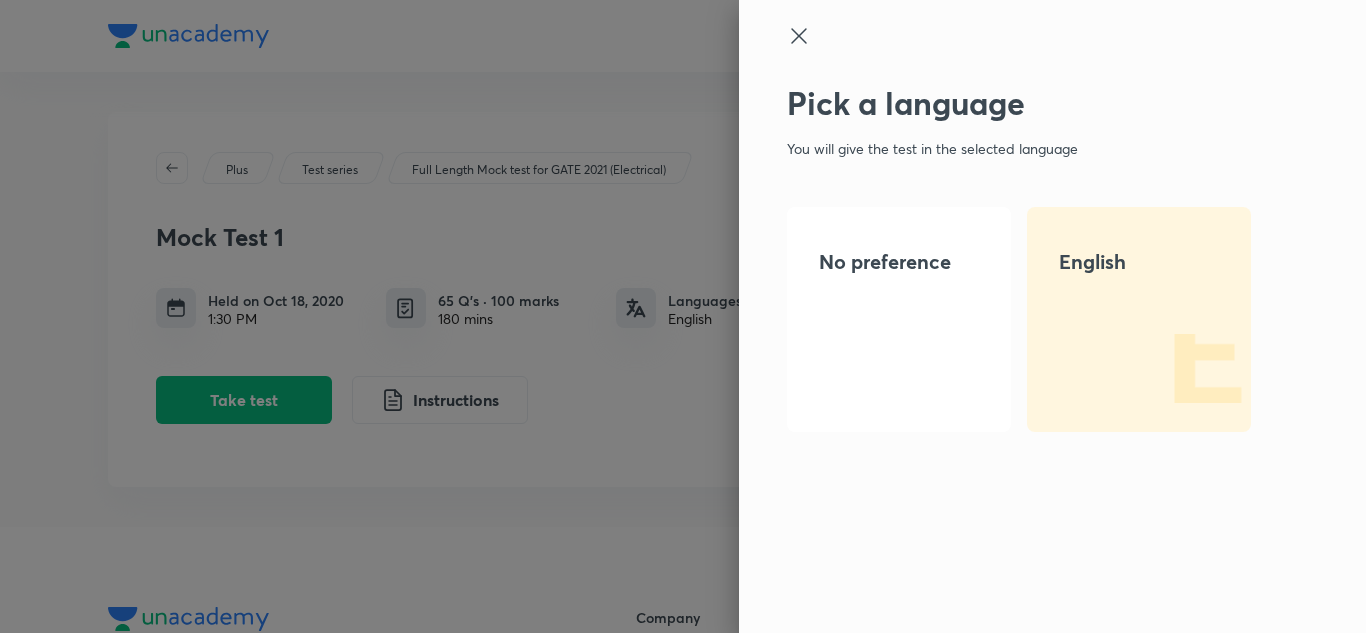 click on "English" at bounding box center [1139, 319] 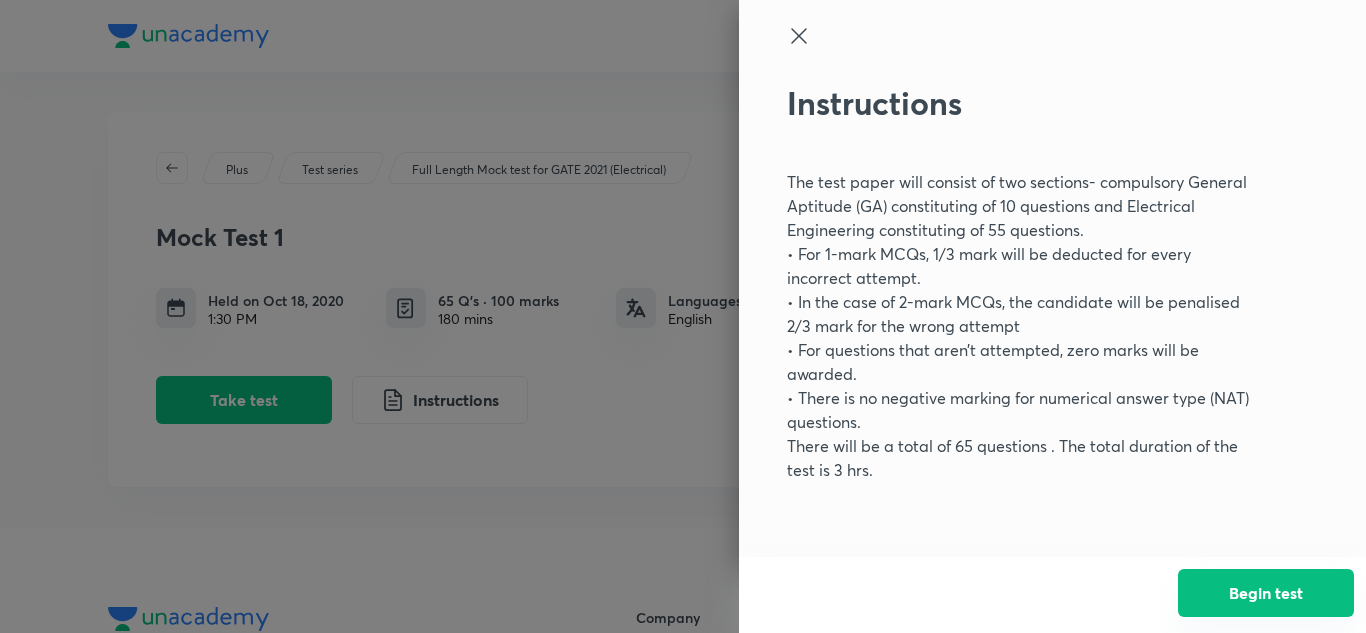 click on "Begin test" at bounding box center (1266, 593) 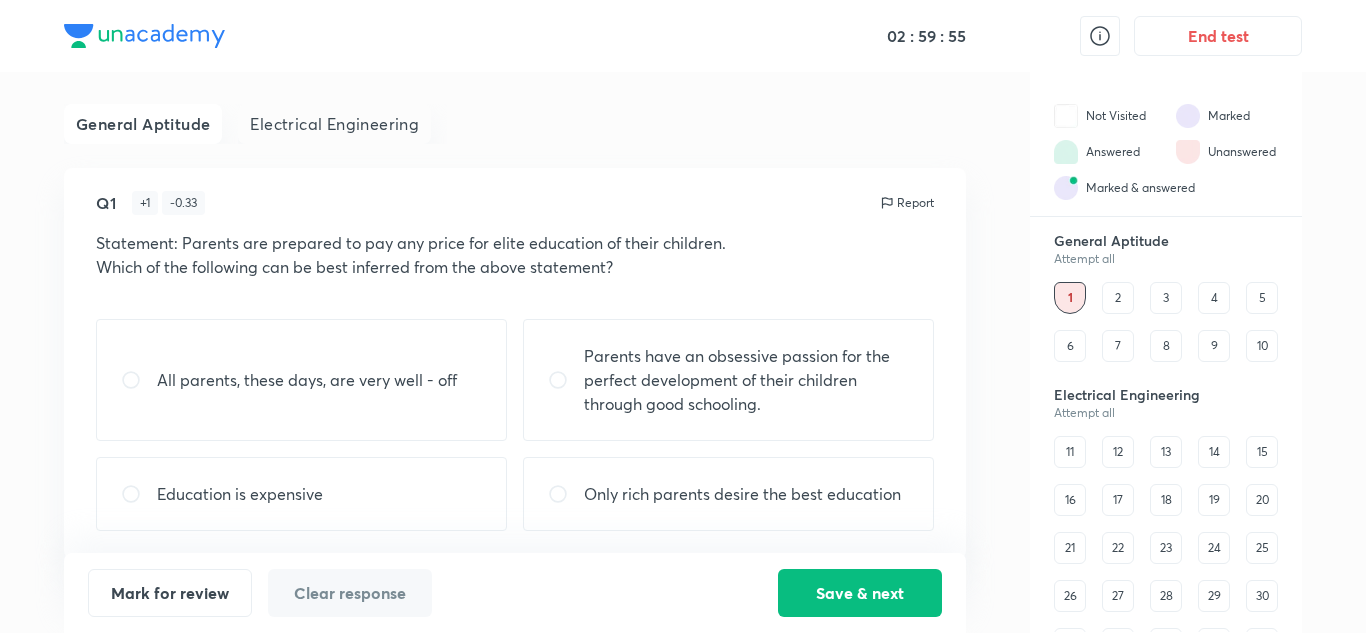 scroll, scrollTop: 13, scrollLeft: 0, axis: vertical 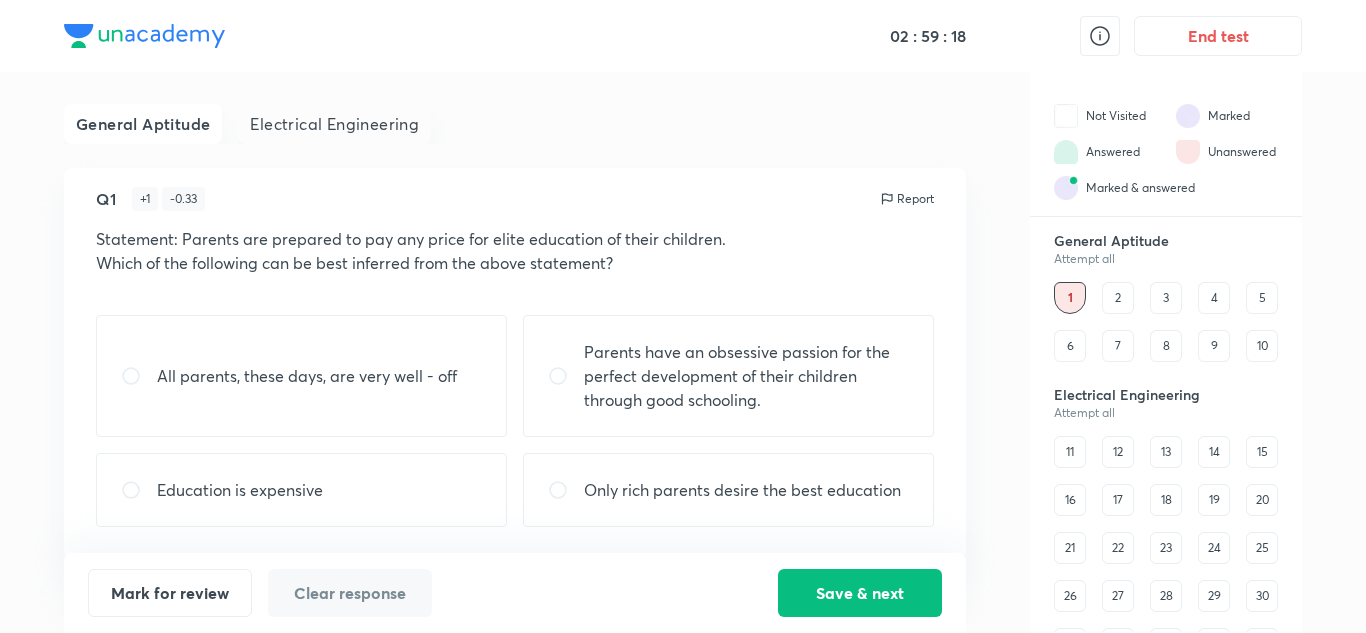 click at bounding box center (566, 376) 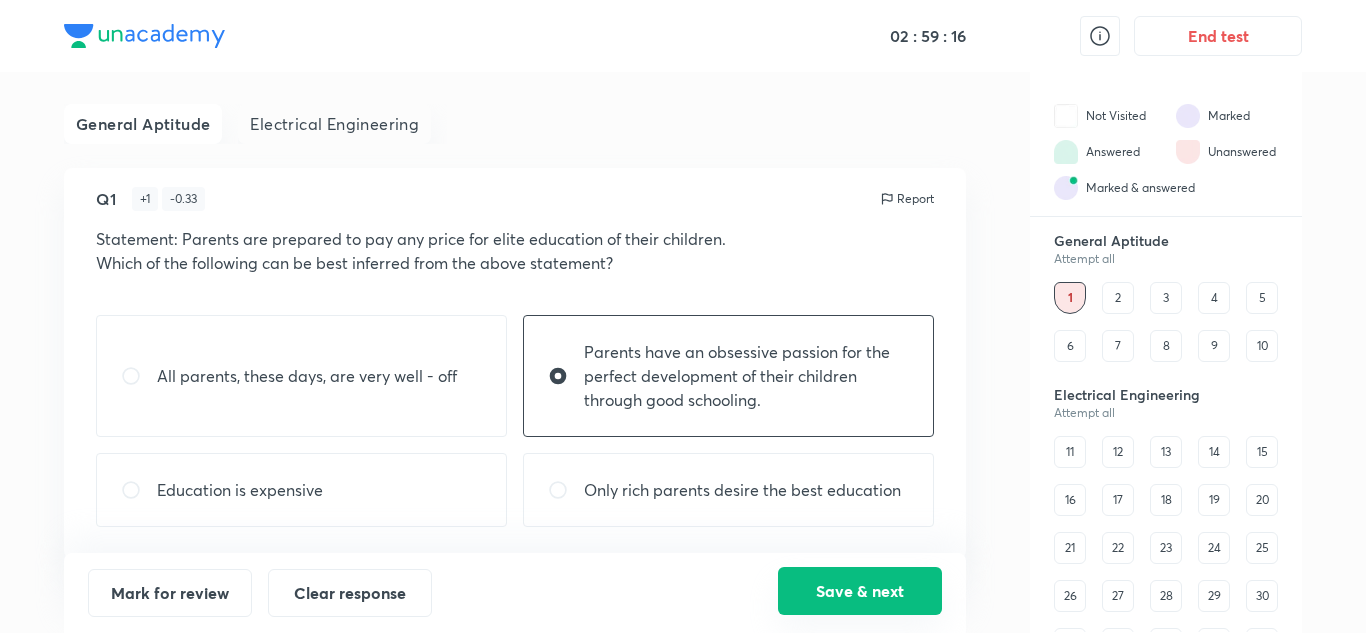 click on "Save & next" at bounding box center (860, 591) 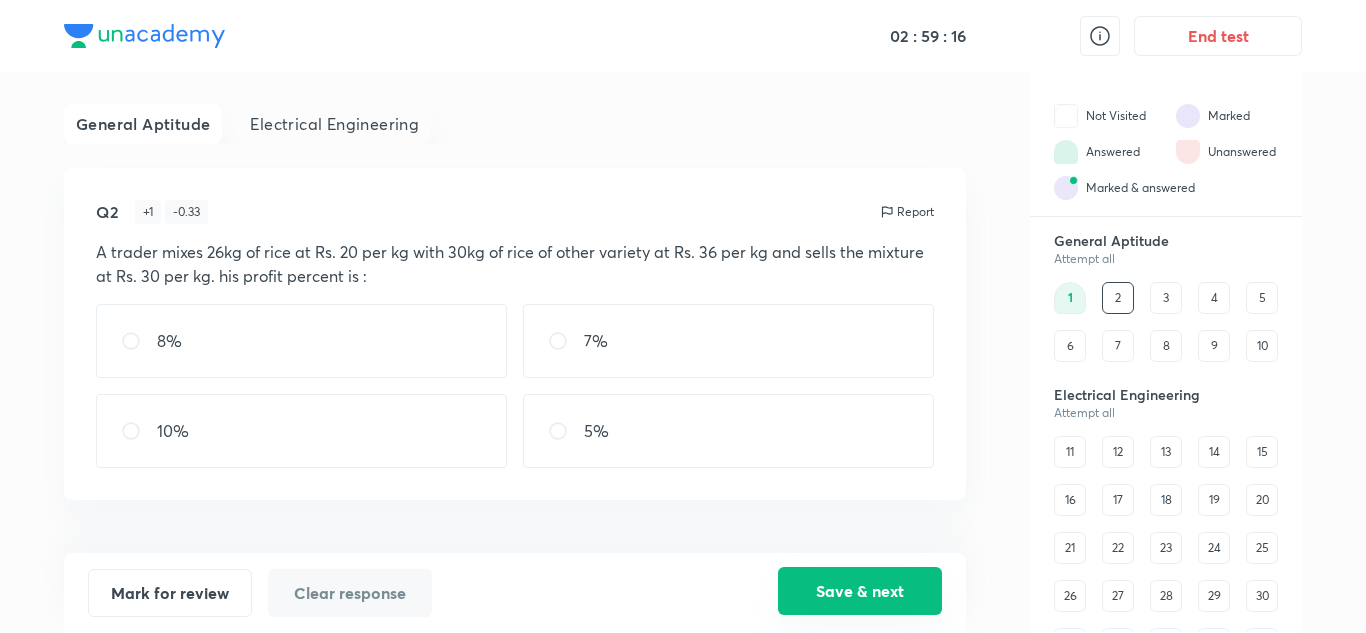 scroll, scrollTop: 0, scrollLeft: 0, axis: both 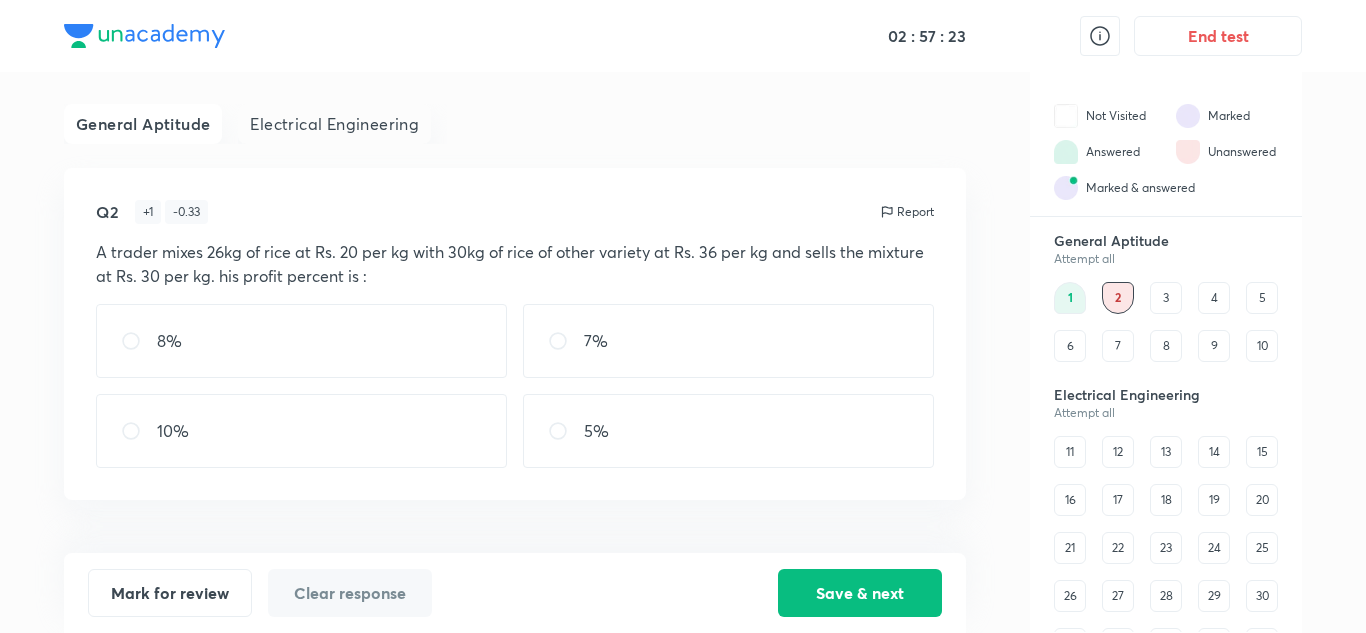 click at bounding box center [566, 431] 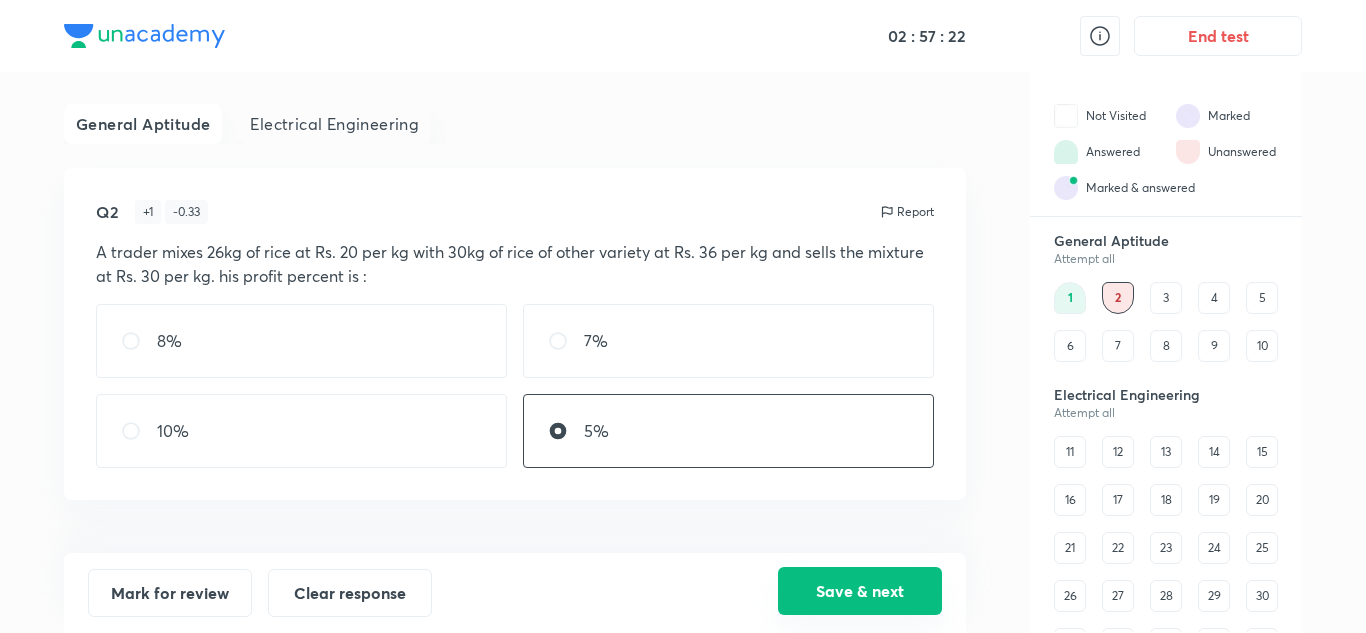 click on "Save & next" at bounding box center (860, 591) 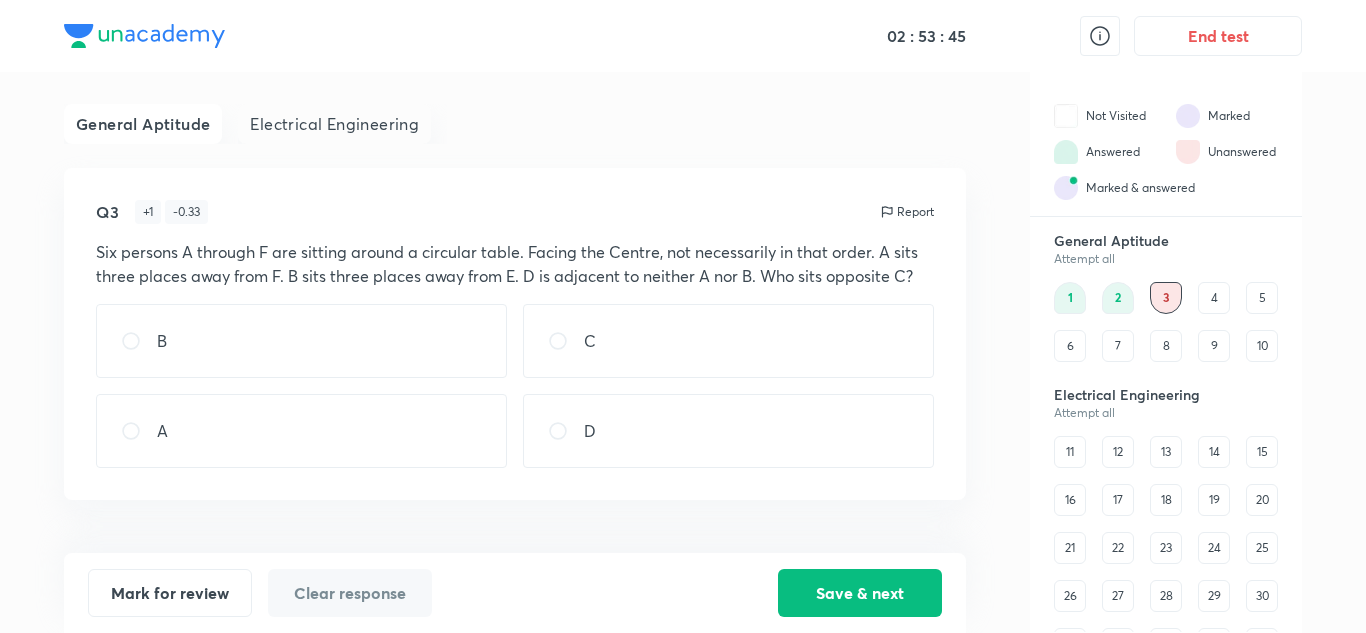 click on "D" at bounding box center [728, 431] 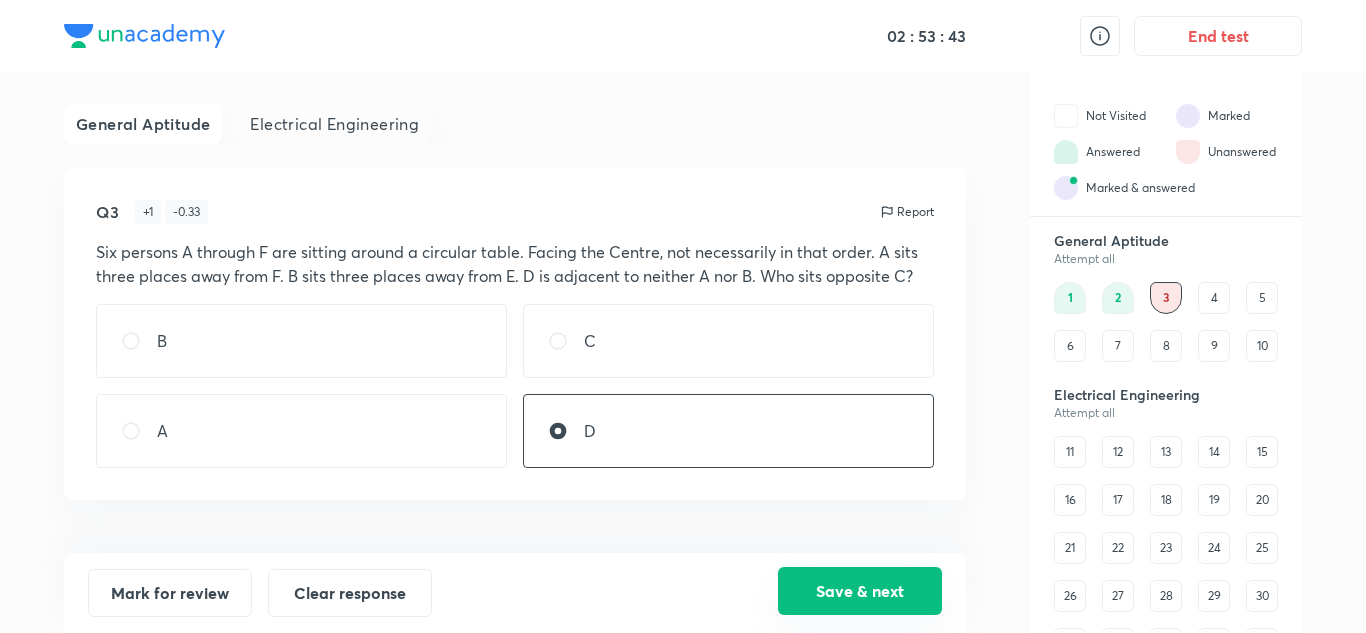 click on "Save & next" at bounding box center [860, 591] 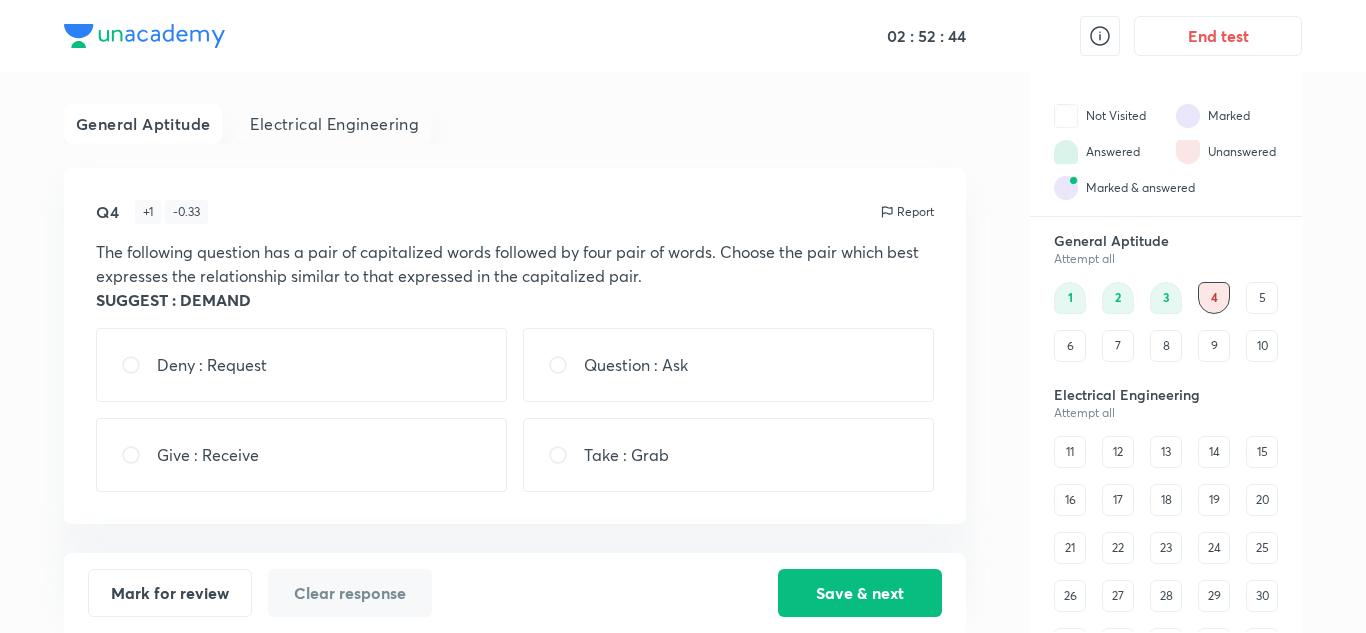 click on "Question : Ask" at bounding box center (728, 365) 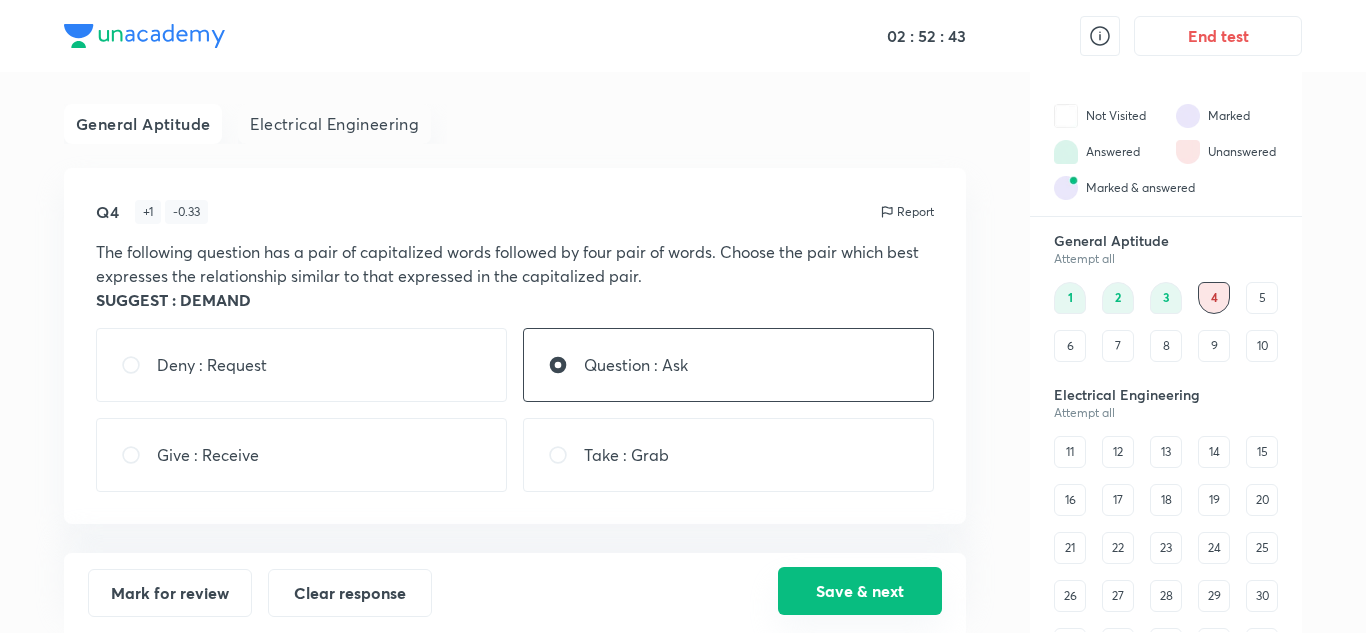 click on "Save & next" at bounding box center (860, 591) 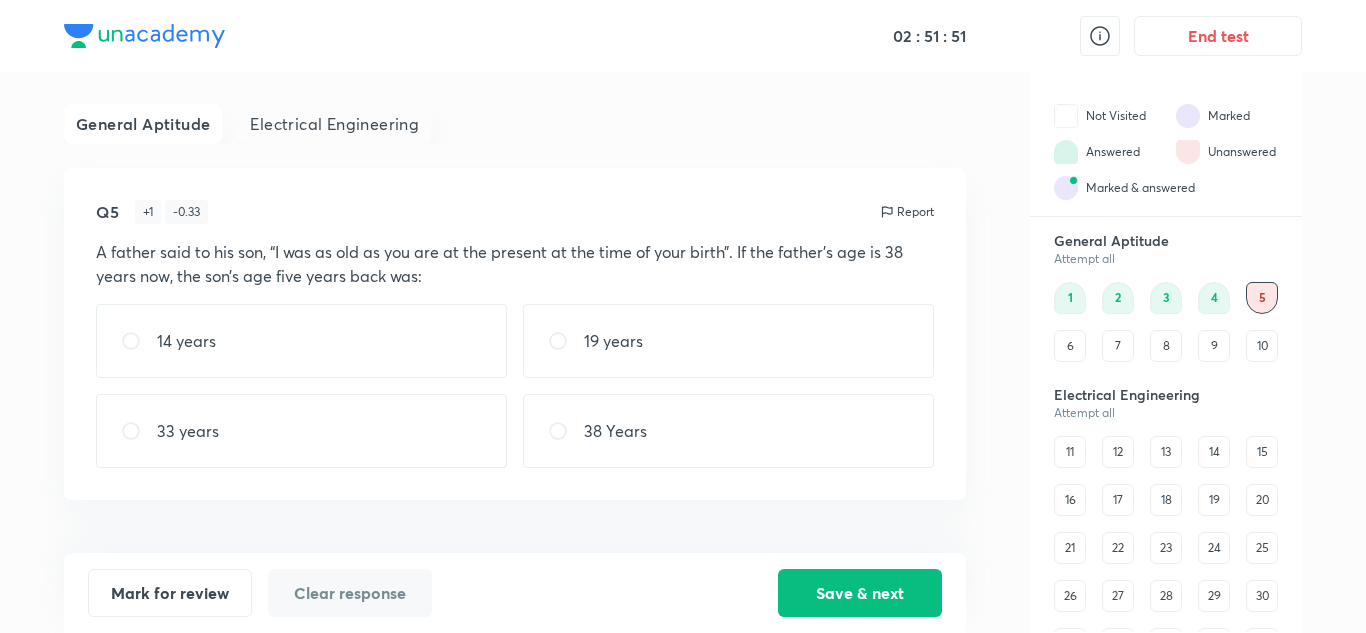 click at bounding box center (139, 341) 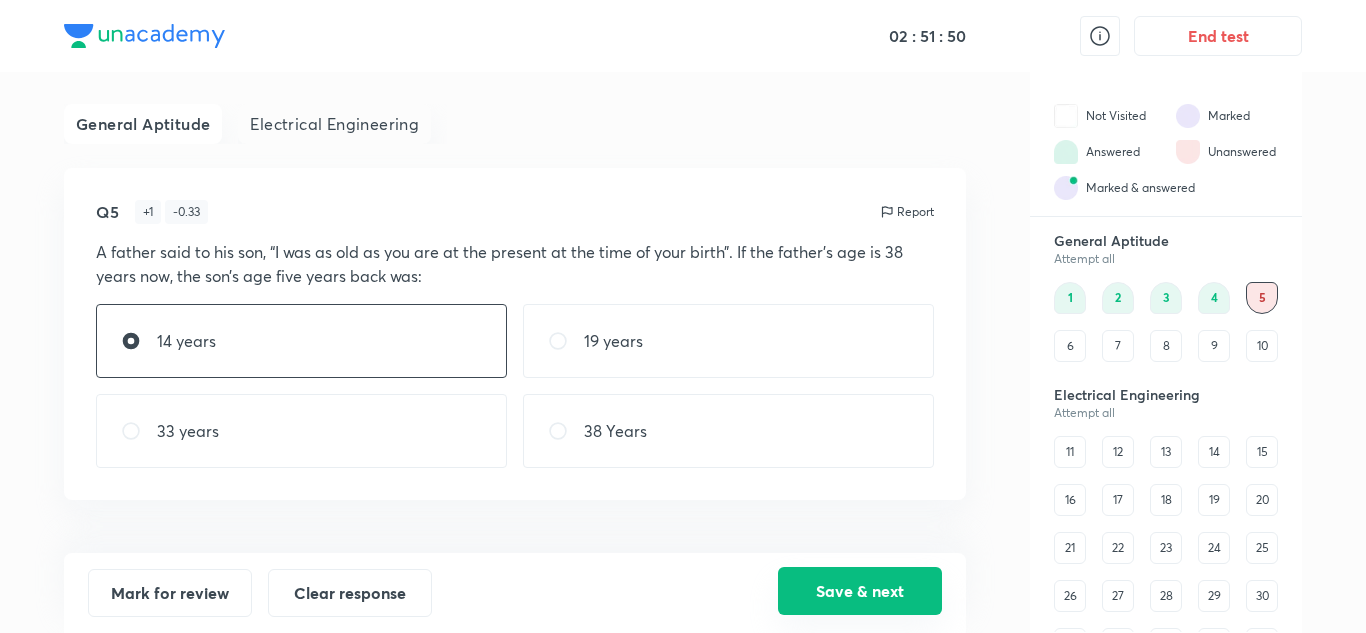 click on "Save & next" at bounding box center (860, 591) 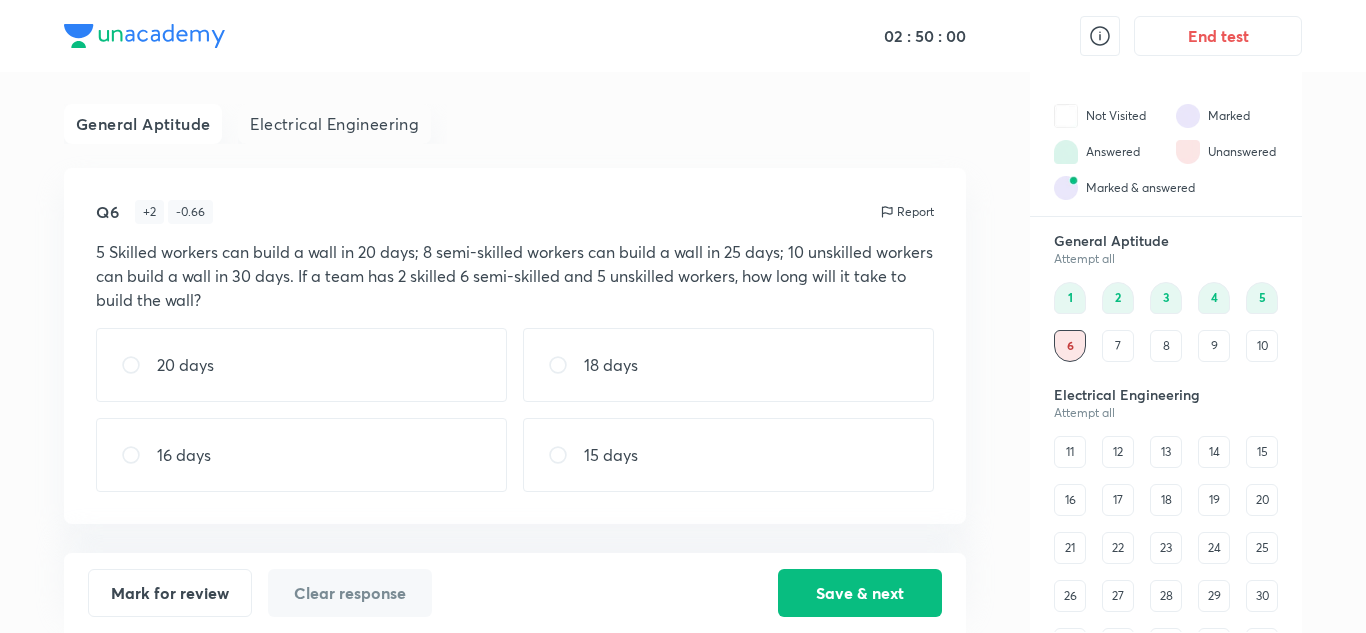 click on "15 days" at bounding box center [728, 455] 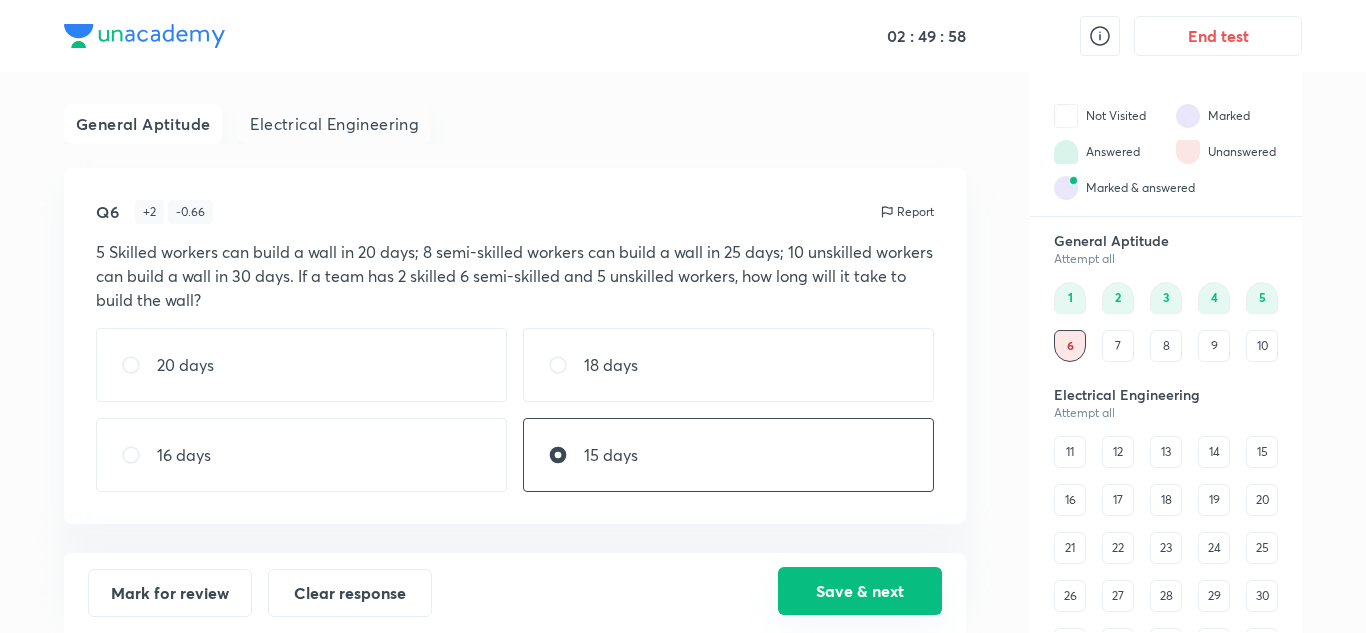 click on "Save & next" at bounding box center (860, 591) 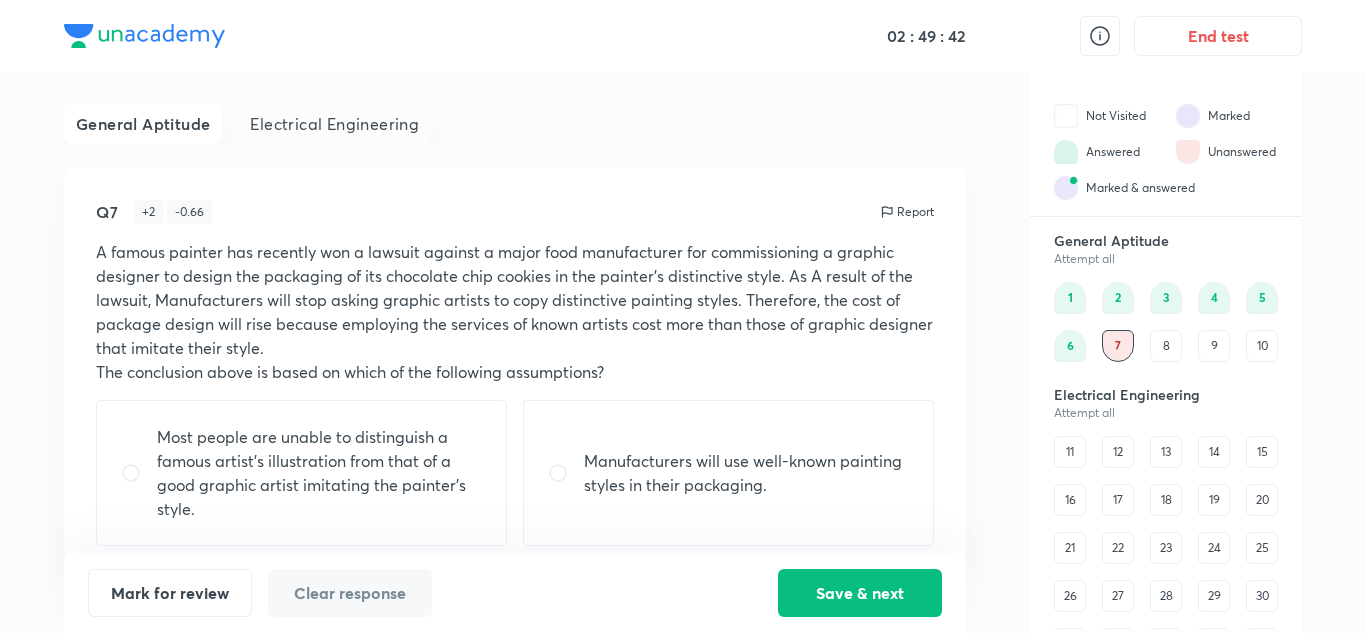 click on "Q7 + 2 - 0.66 Report A famous painter has recently won a lawsuit against a major food manufacturer for commissioning a graphic designer to design the packaging of its chocolate chip cookies in the painter’s distinctive style. As A result of the lawsuit, Manufacturers will stop asking graphic artists to copy distinctive painting styles. Therefore, the cost of package design will rise because employing the services of known artists cost more than those of graphic designer that imitate their style. The conclusion above is based on which of the following assumptions? Most people are unable to distinguish a famous artist’s illustration from that of a good graphic artist imitating the painter’s style. Manufacturers will use well-known painting styles in their packaging. The original version of some well-known paintings are unavailable for use in packaging. Packaging using a famous painter’s style usually sell better than packaging using the artistry of imitators." at bounding box center (515, 363) 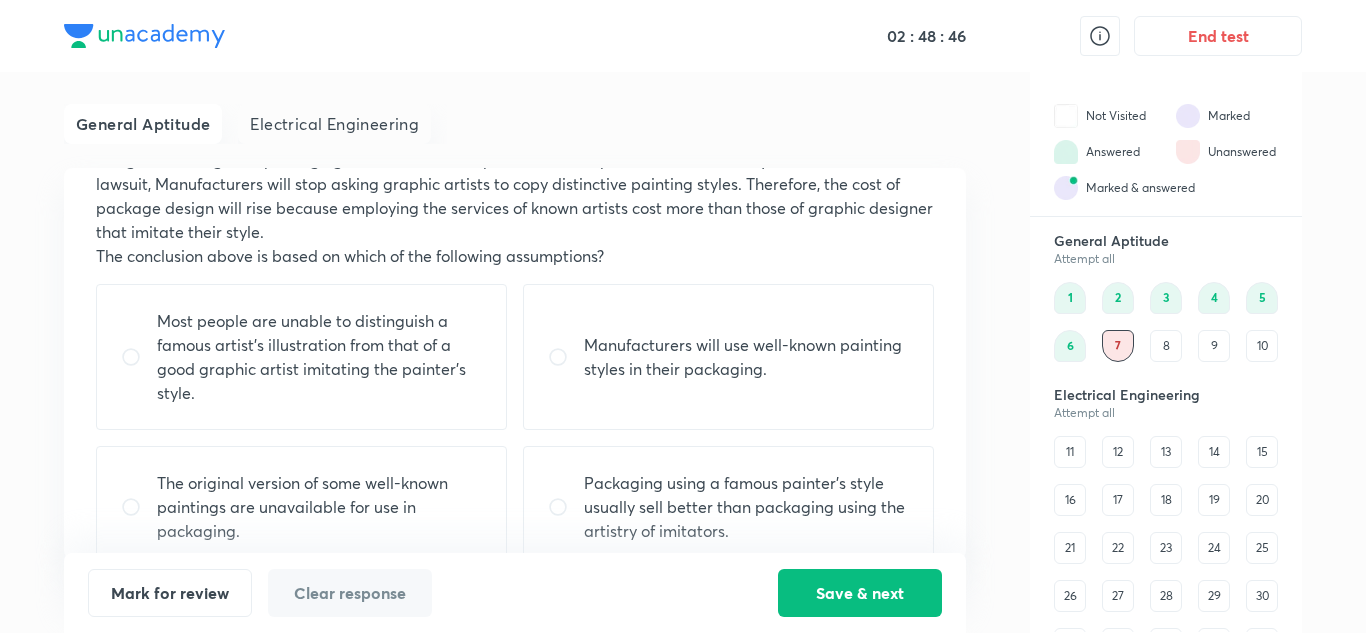 scroll, scrollTop: 130, scrollLeft: 0, axis: vertical 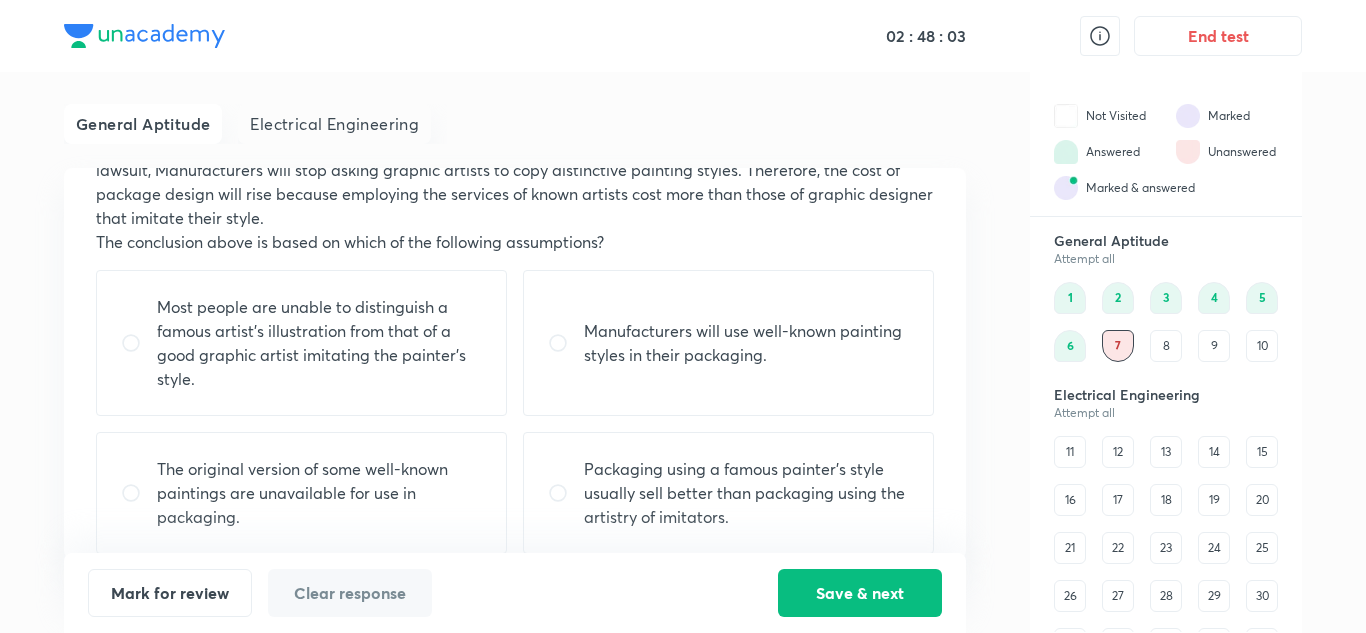 click on "Most people are unable to distinguish a famous artist’s illustration from that of a good graphic artist imitating the painter’s style." at bounding box center (301, 343) 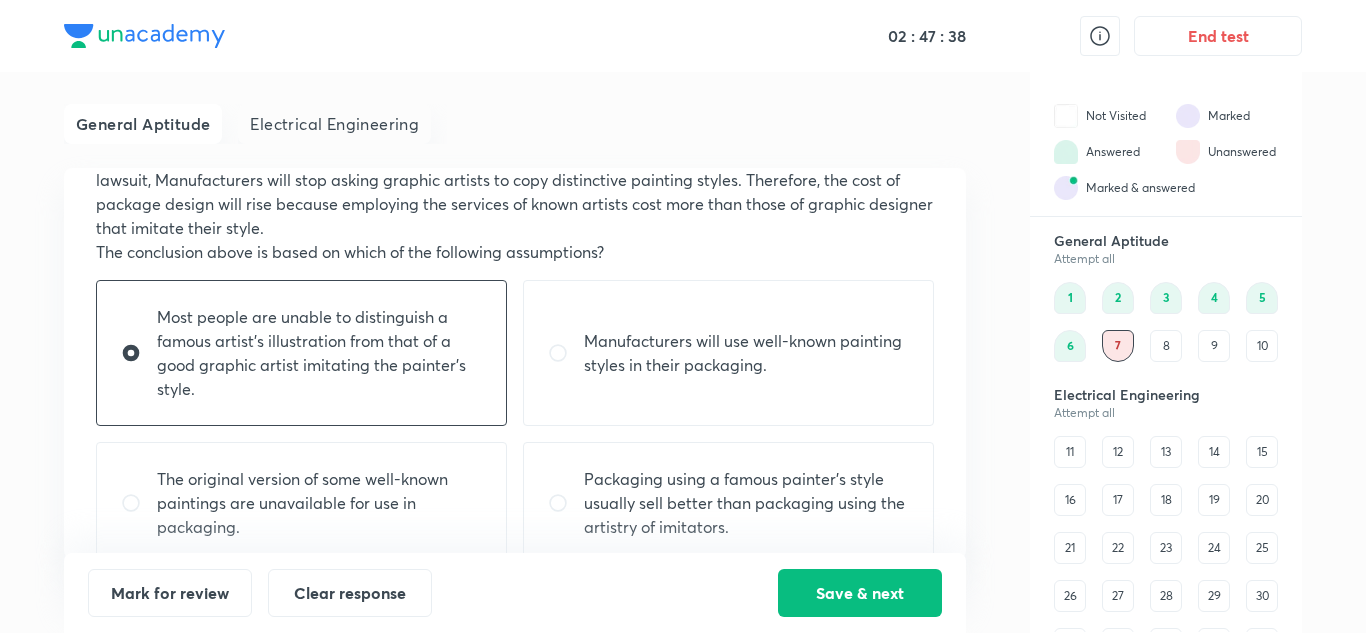 scroll, scrollTop: 157, scrollLeft: 0, axis: vertical 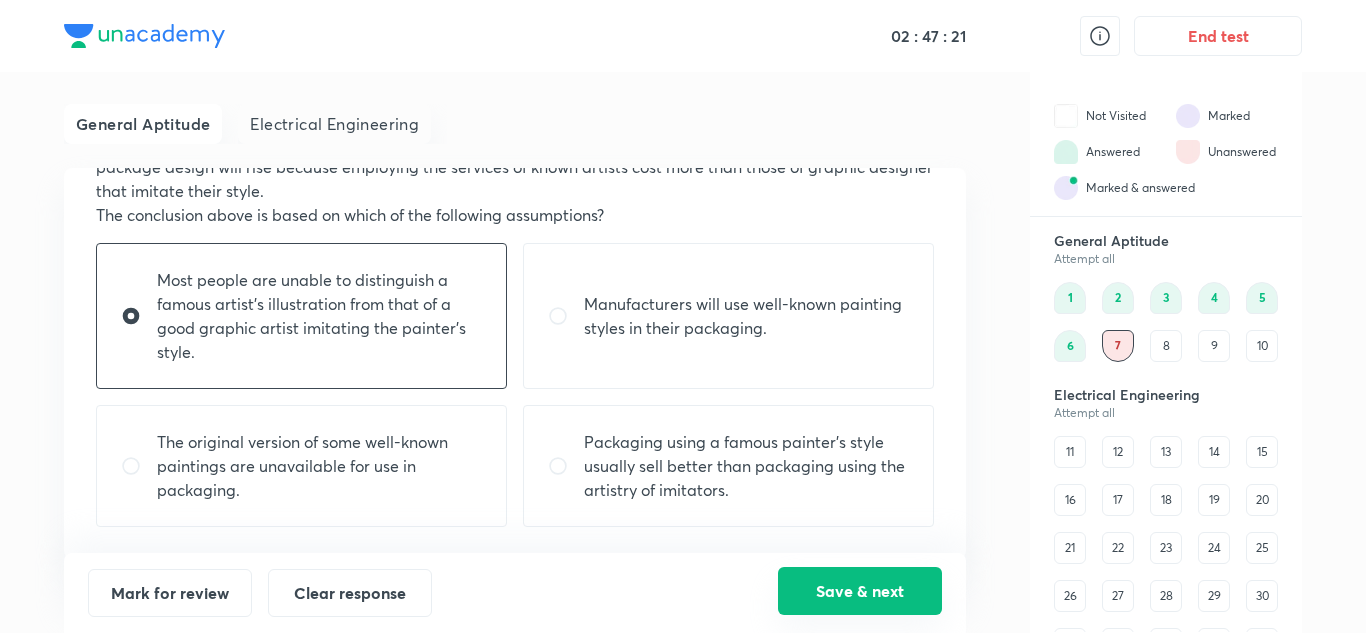 click on "Save & next" at bounding box center [860, 591] 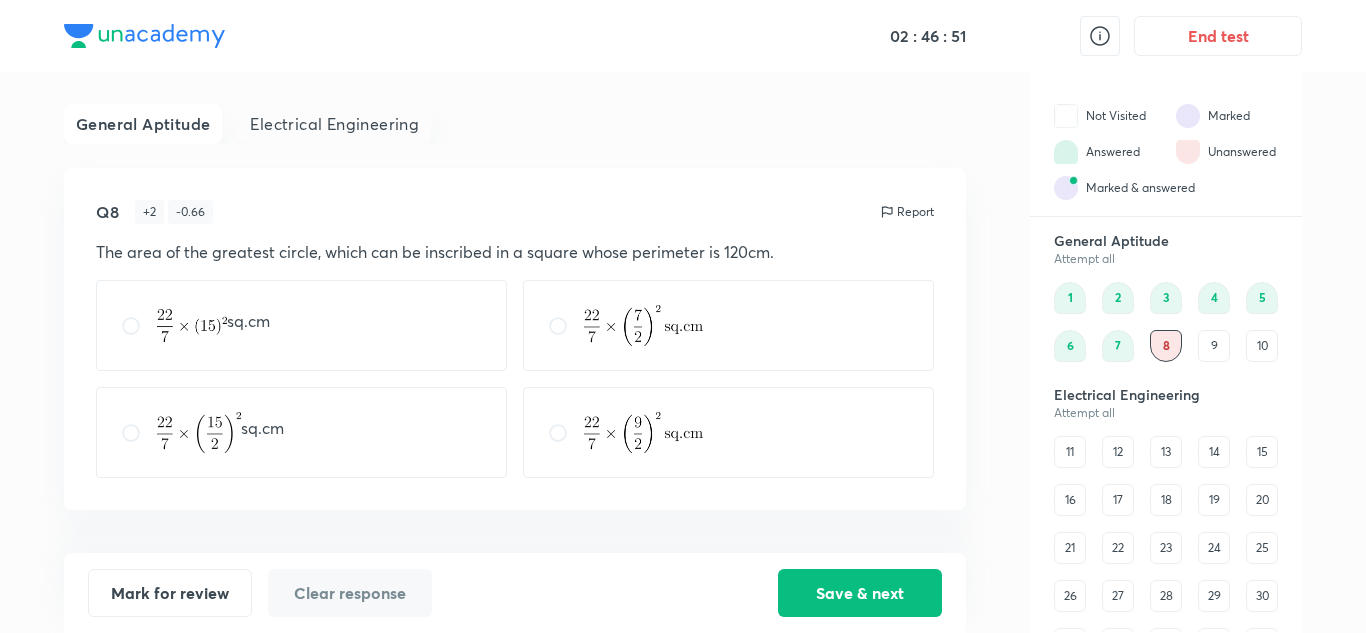click on "sq.cm" at bounding box center (301, 325) 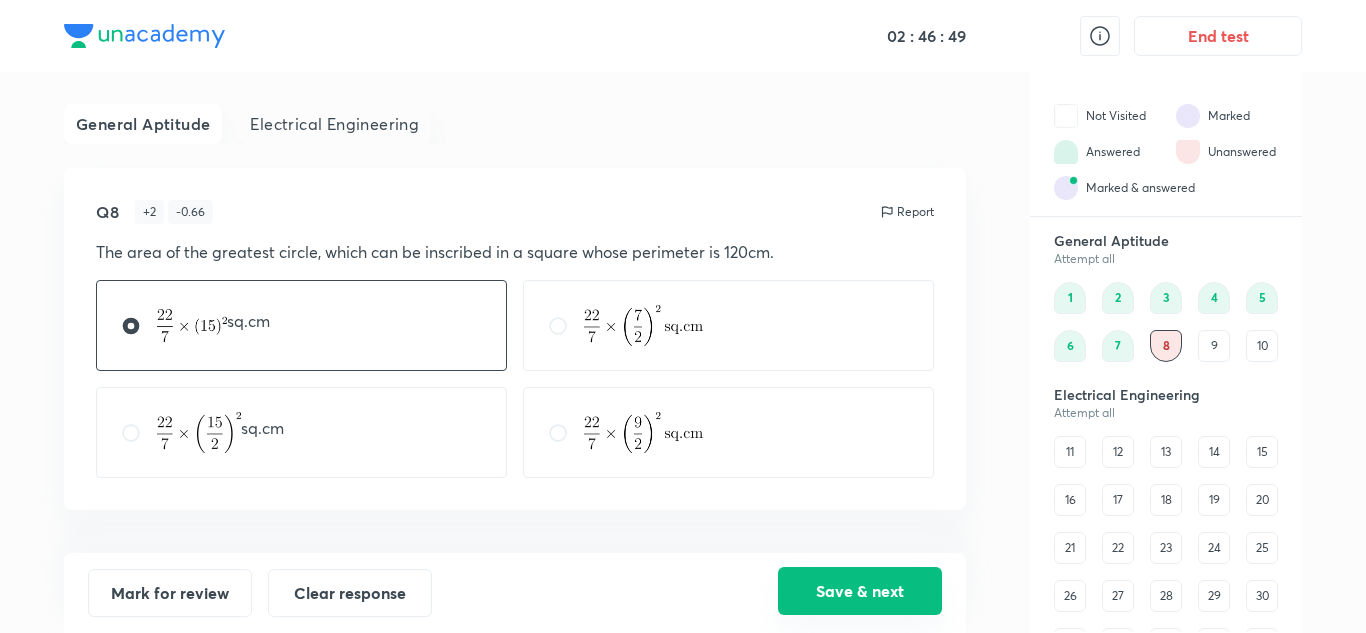 click on "Save & next" at bounding box center [860, 591] 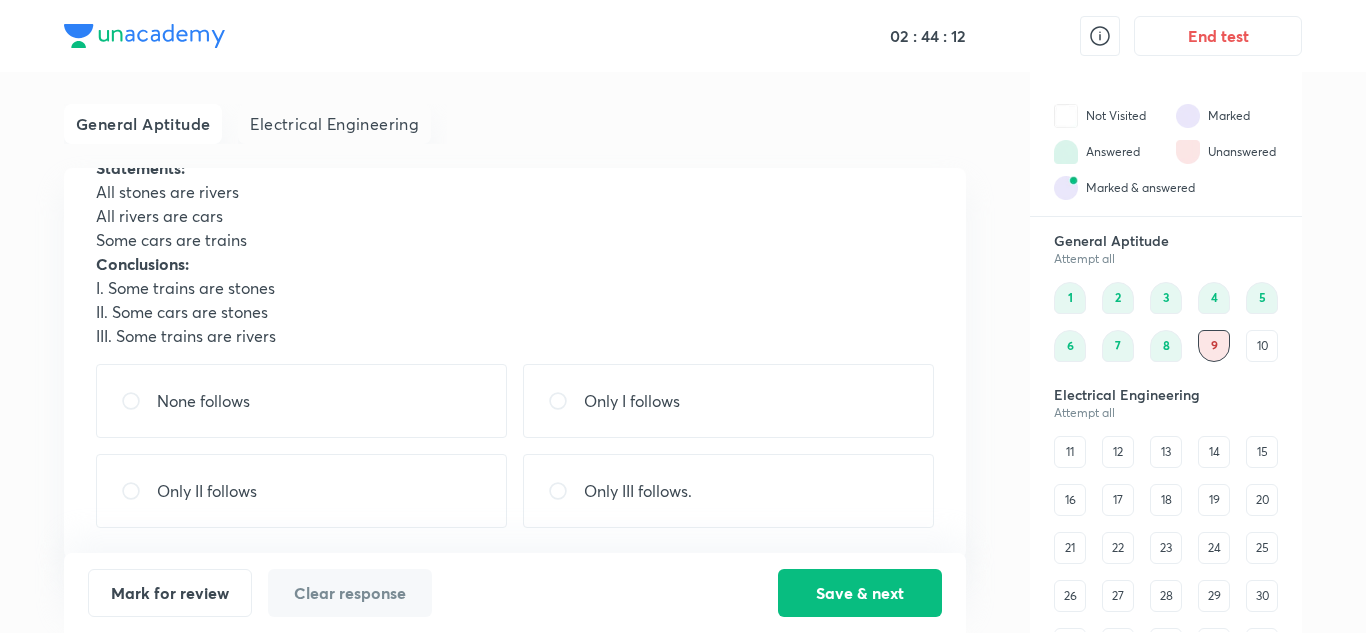 scroll, scrollTop: 85, scrollLeft: 0, axis: vertical 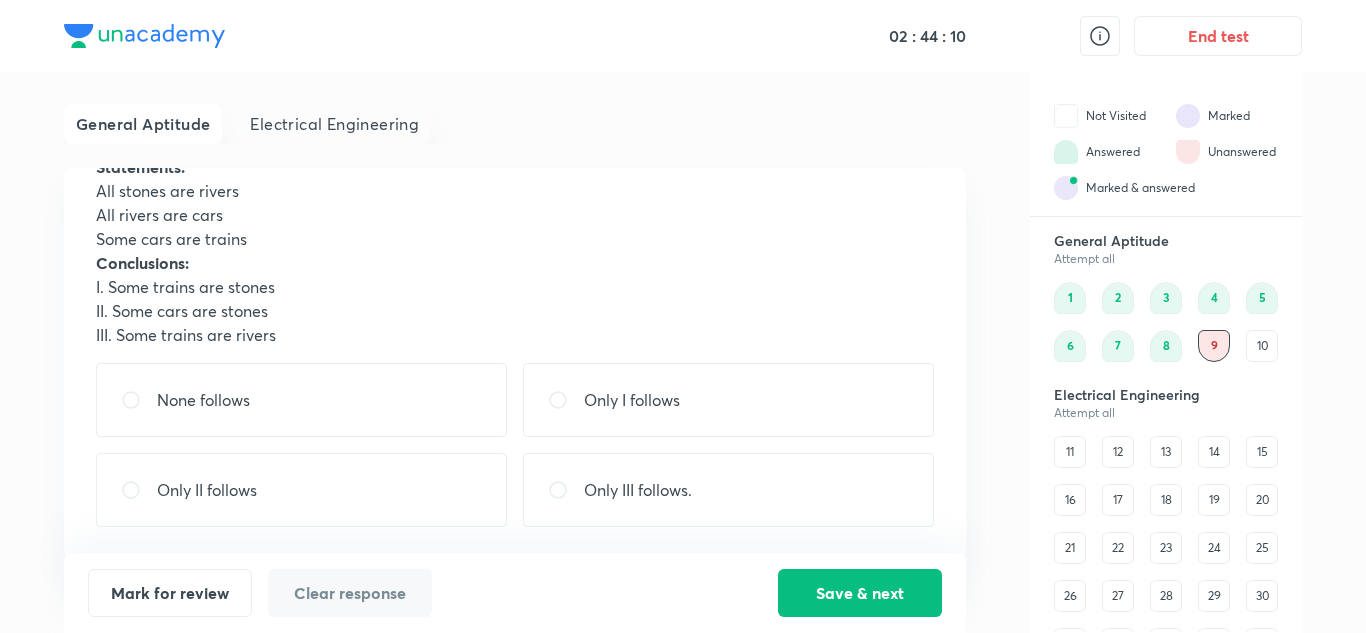 click at bounding box center [139, 490] 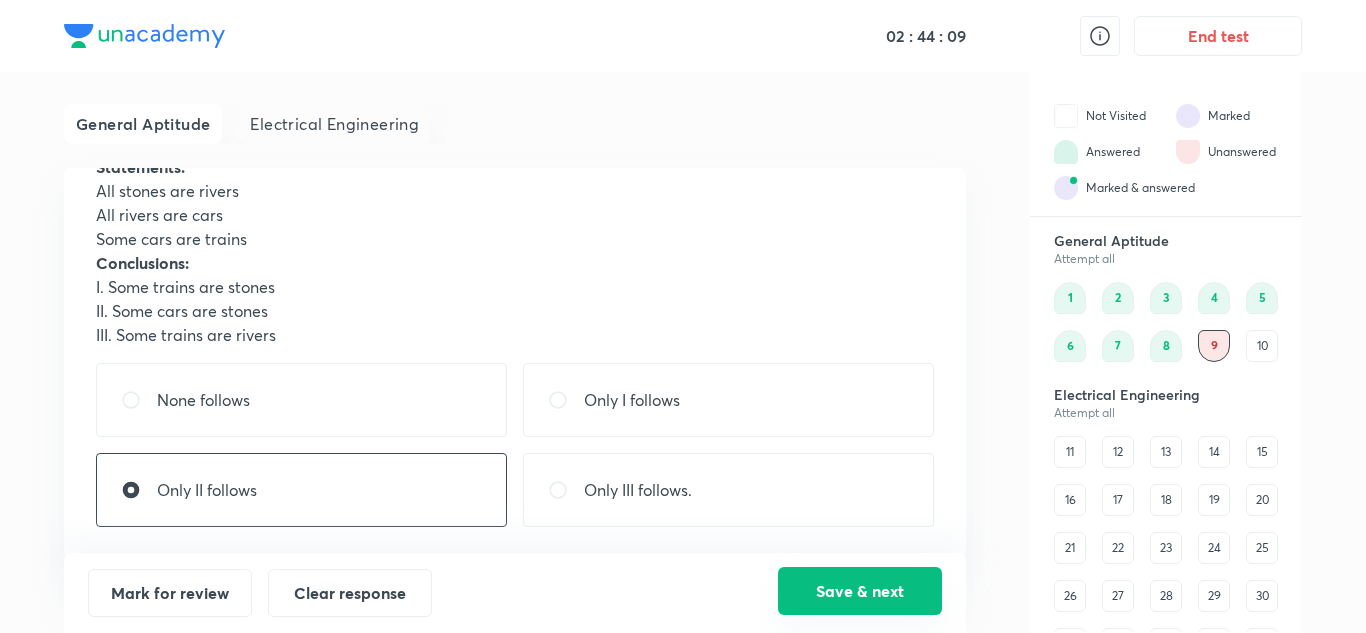 click on "Save & next" at bounding box center (860, 591) 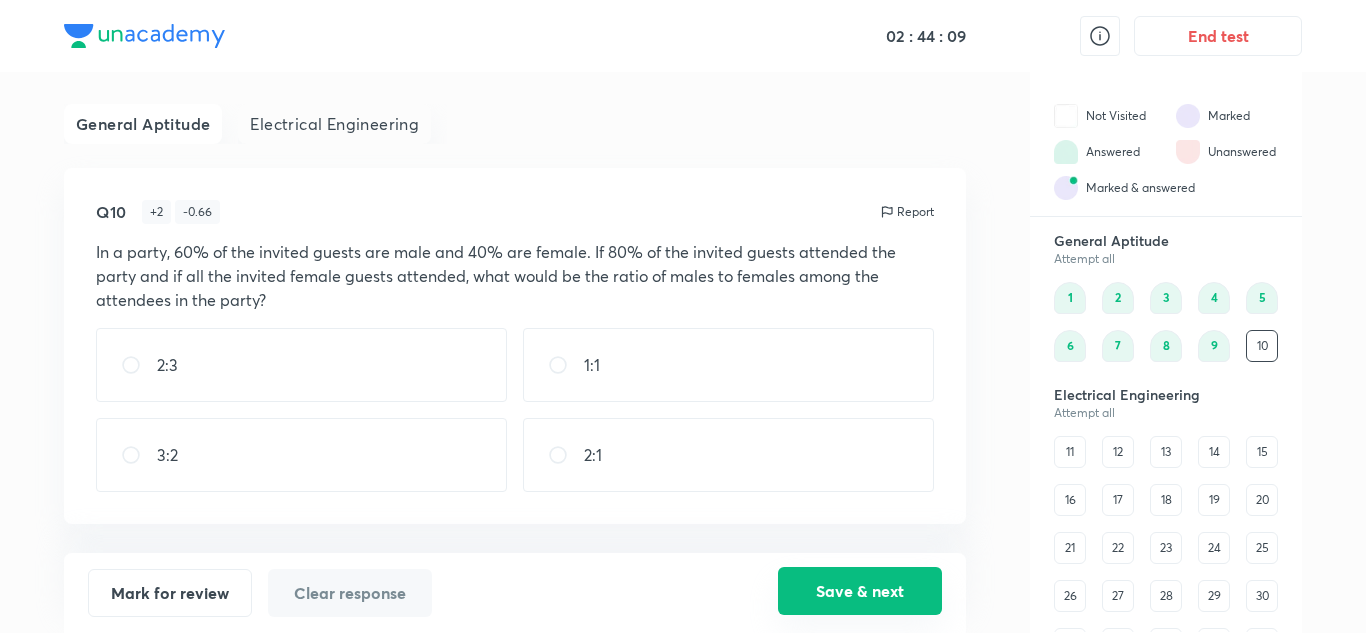 scroll, scrollTop: 0, scrollLeft: 0, axis: both 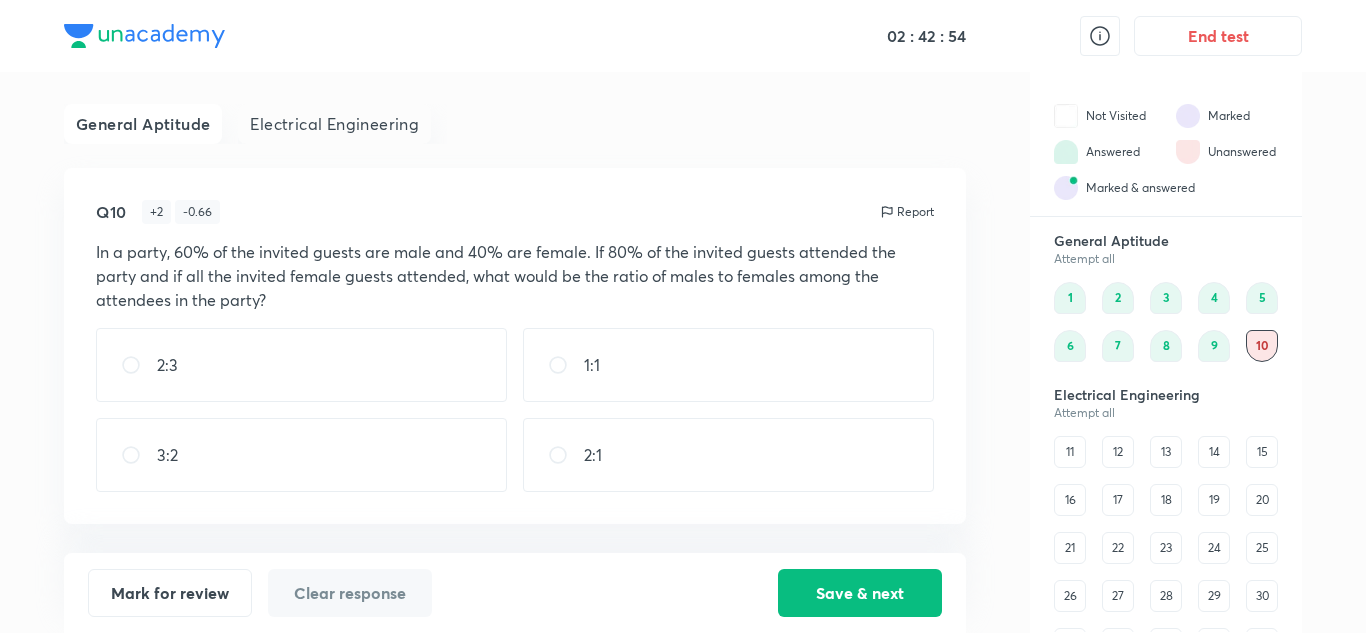 click on "1:1" at bounding box center [728, 365] 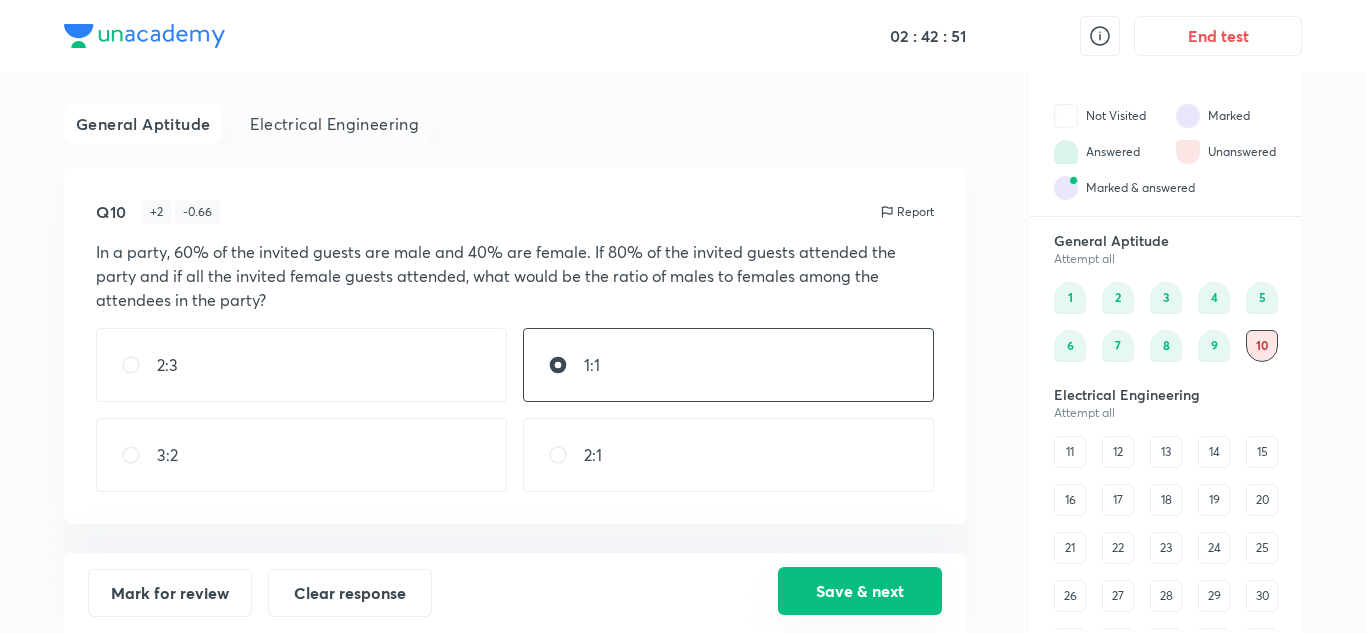 click on "Save & next" at bounding box center (860, 591) 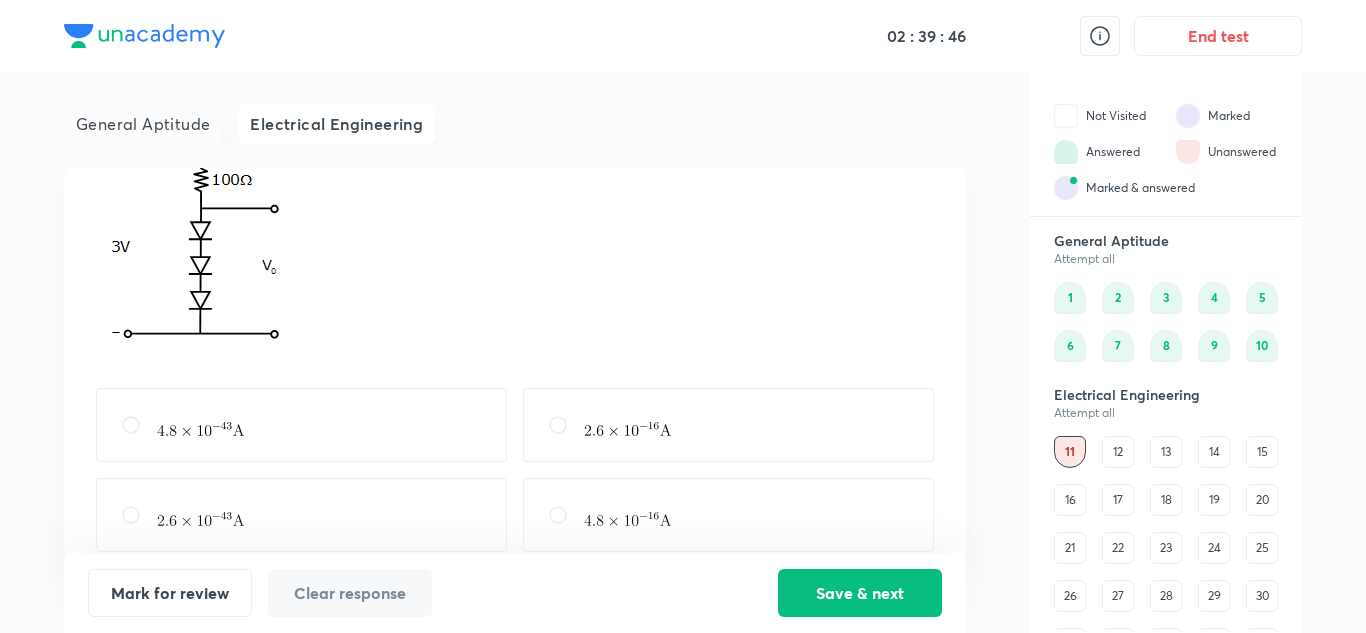 scroll, scrollTop: 160, scrollLeft: 0, axis: vertical 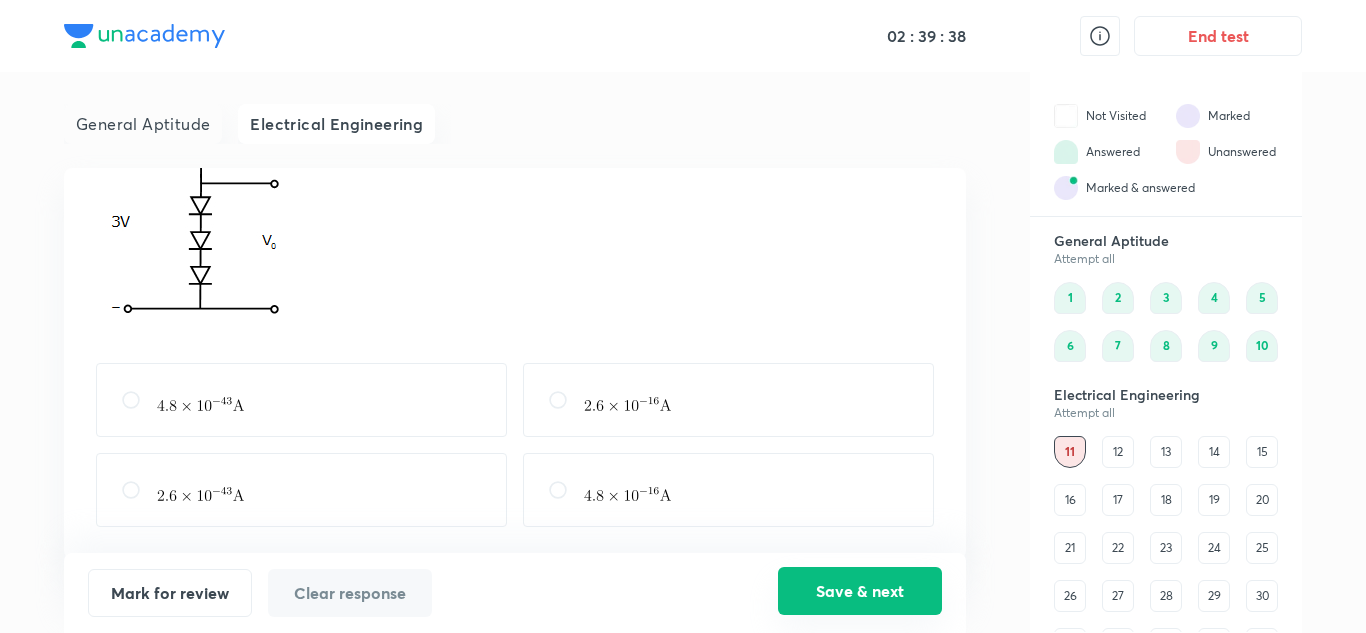 click on "Save & next" at bounding box center (860, 591) 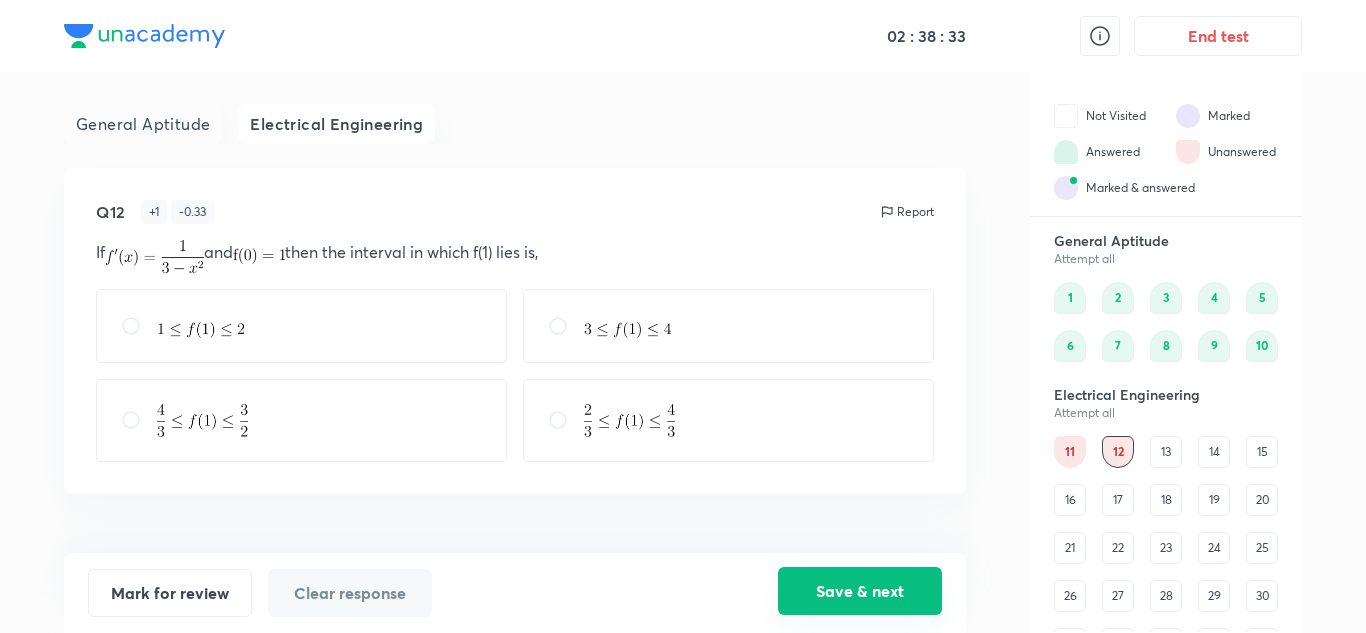 click on "Save & next" at bounding box center [860, 591] 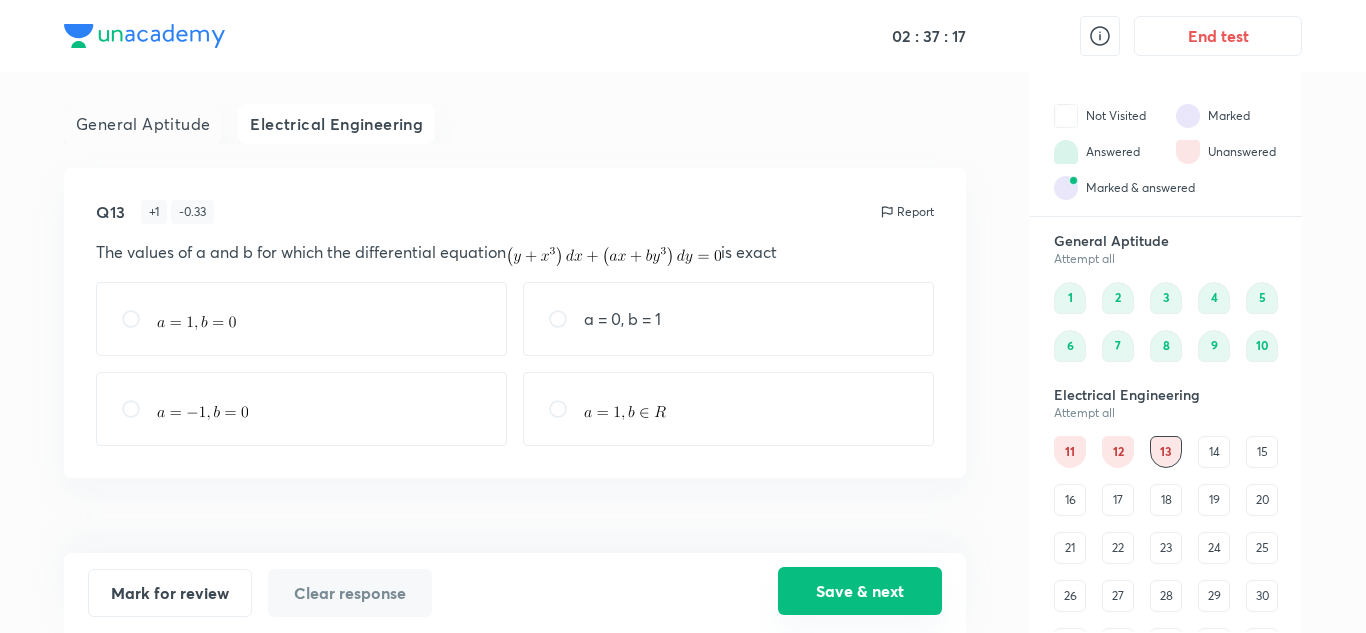 click on "Save & next" at bounding box center (860, 591) 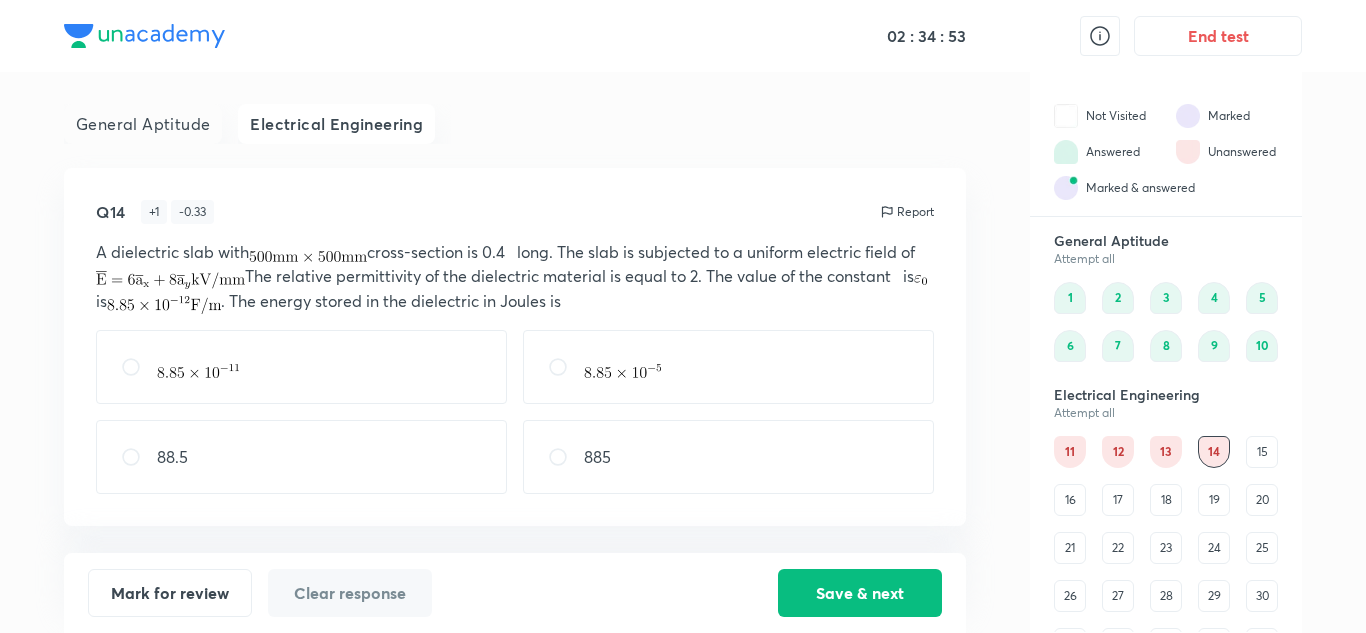 click at bounding box center [139, 367] 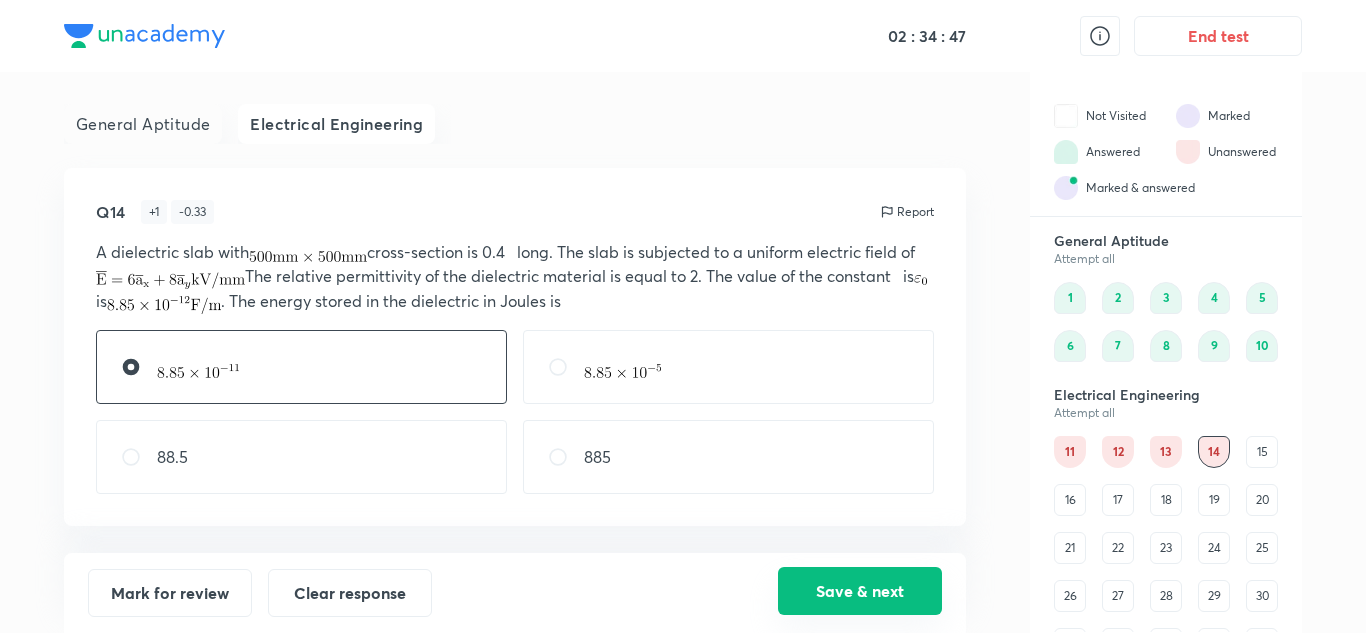 click on "Save & next" at bounding box center [860, 591] 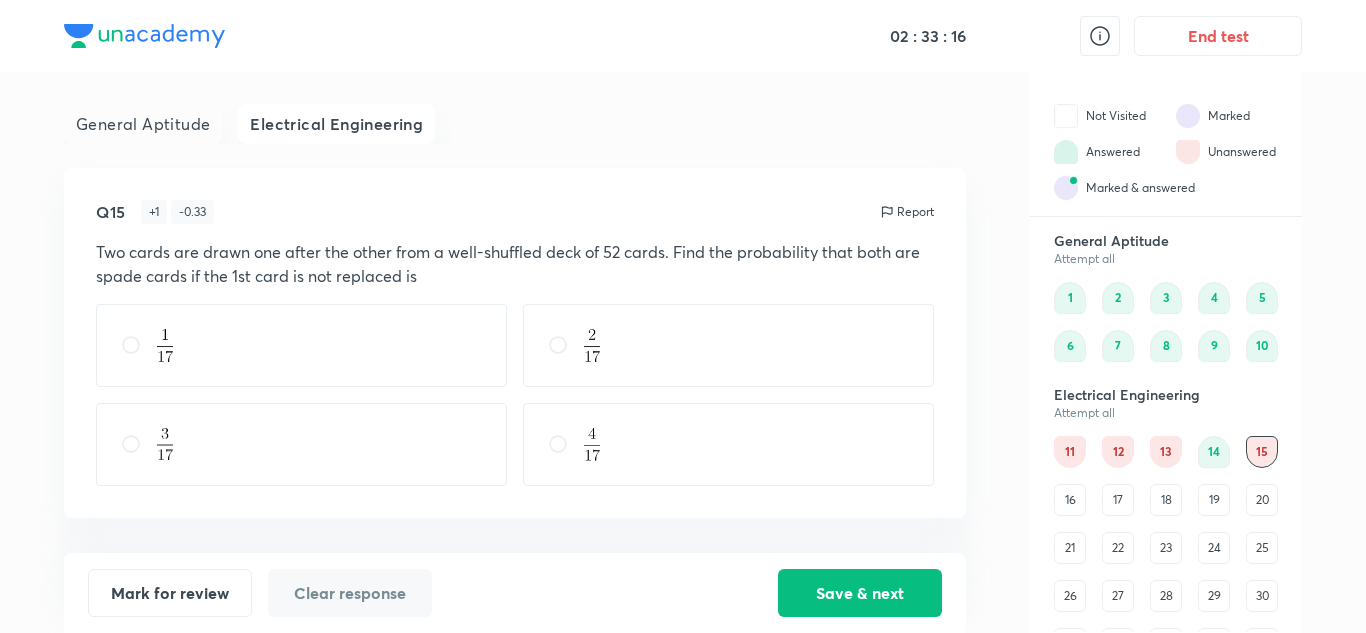 click at bounding box center (301, 345) 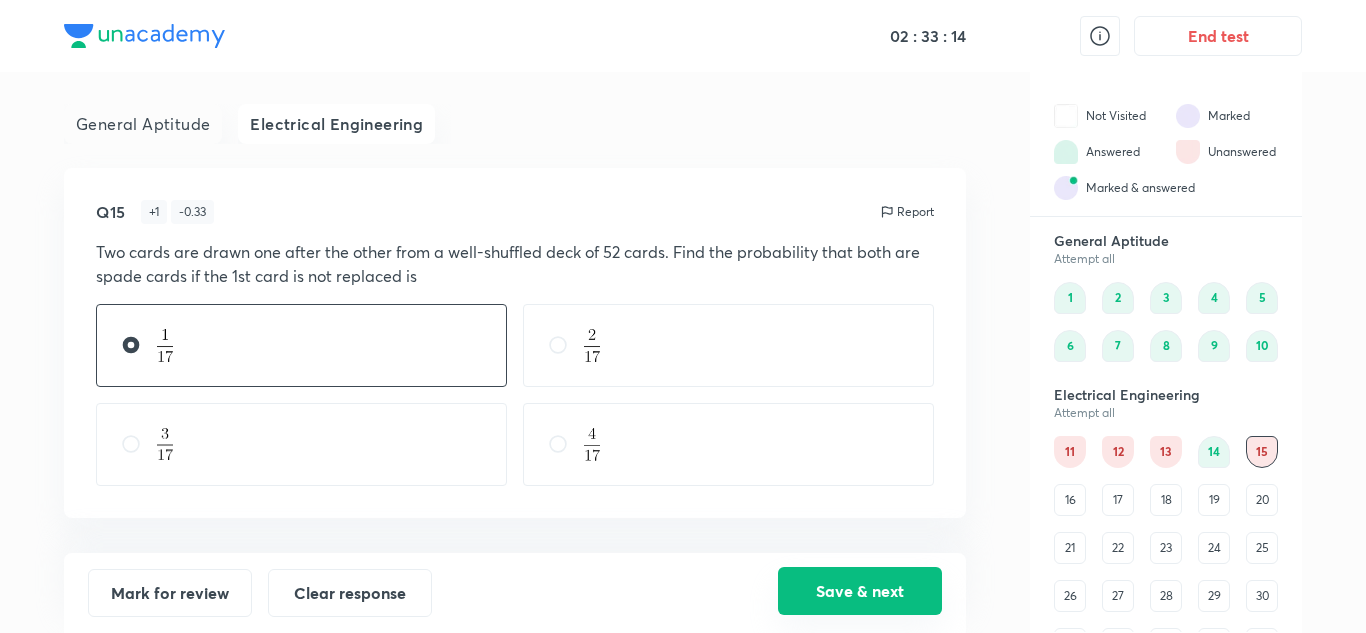 click on "Save & next" at bounding box center [860, 591] 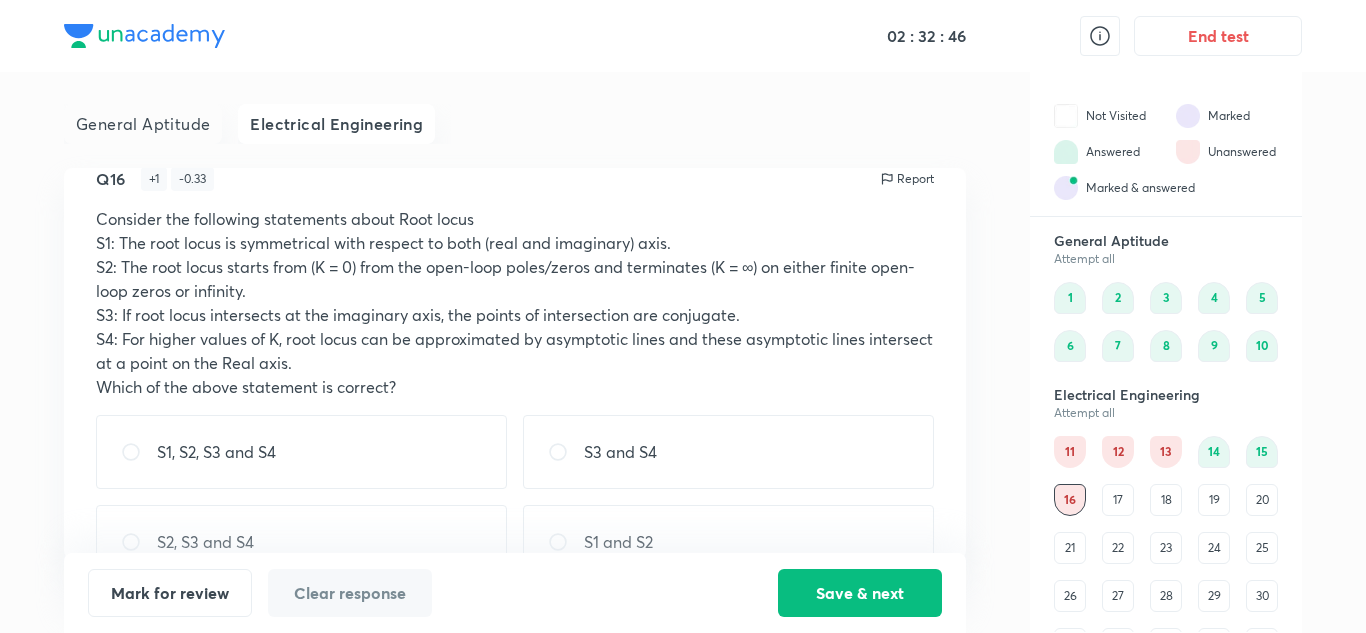 scroll, scrollTop: 43, scrollLeft: 0, axis: vertical 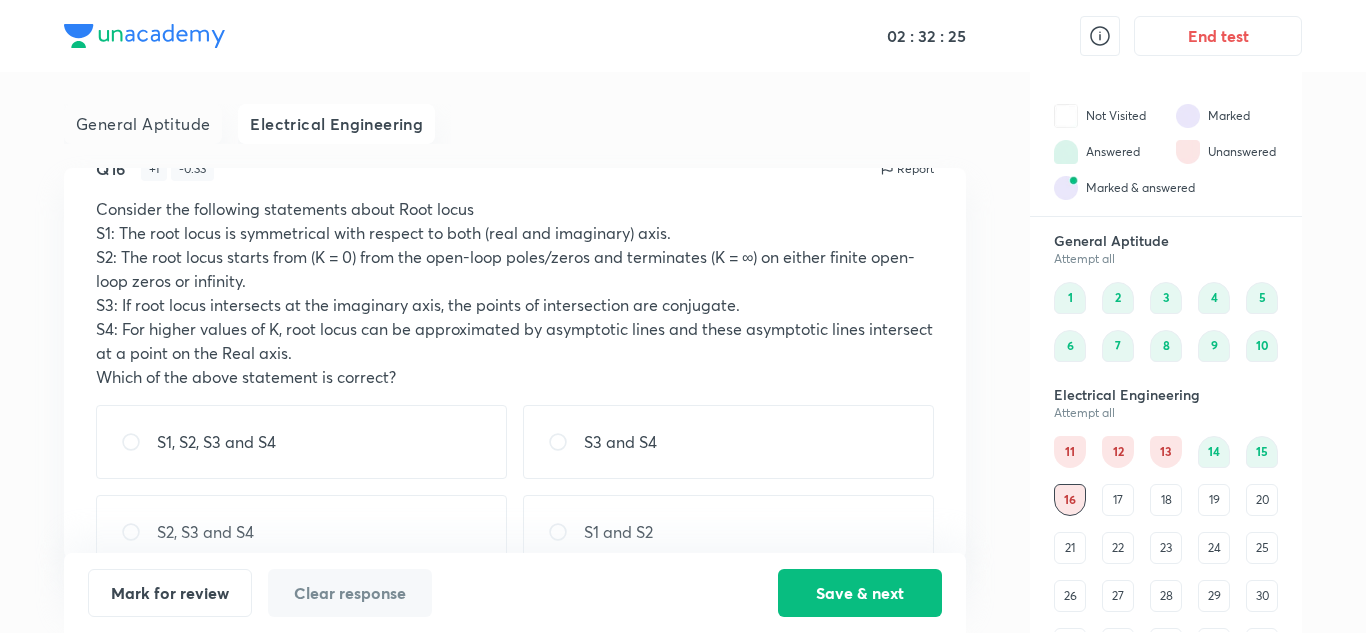 click on "S3 and S4" at bounding box center [728, 442] 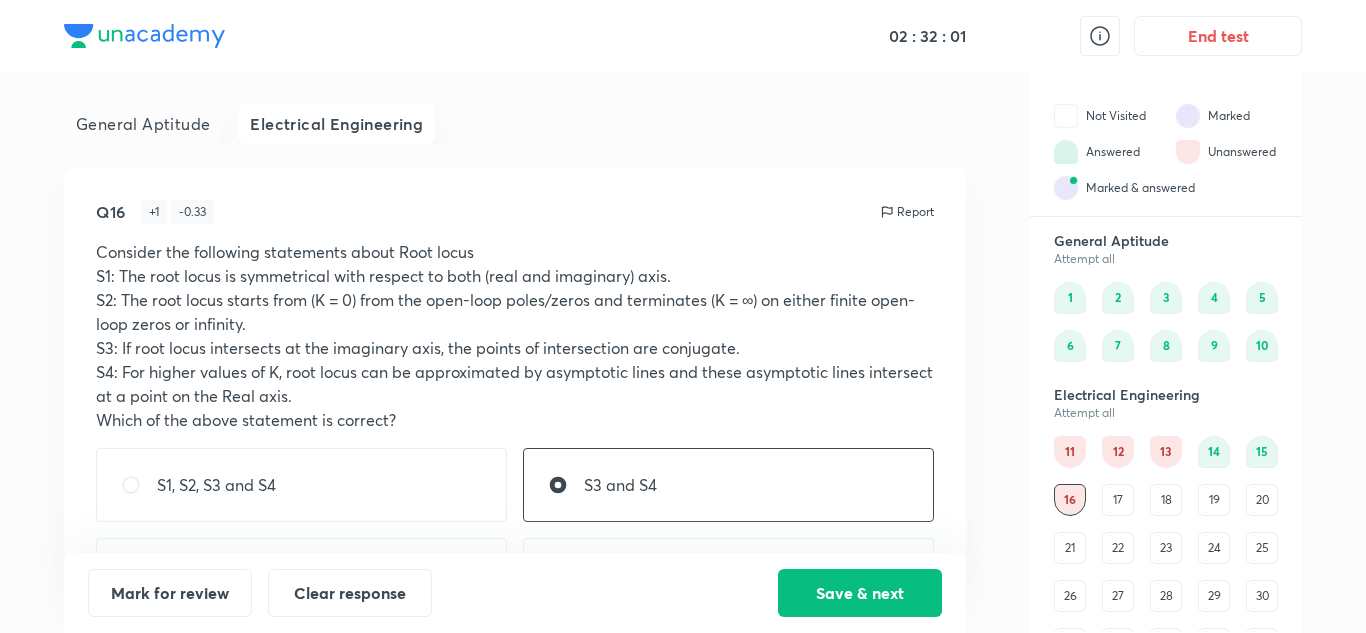 scroll, scrollTop: 85, scrollLeft: 0, axis: vertical 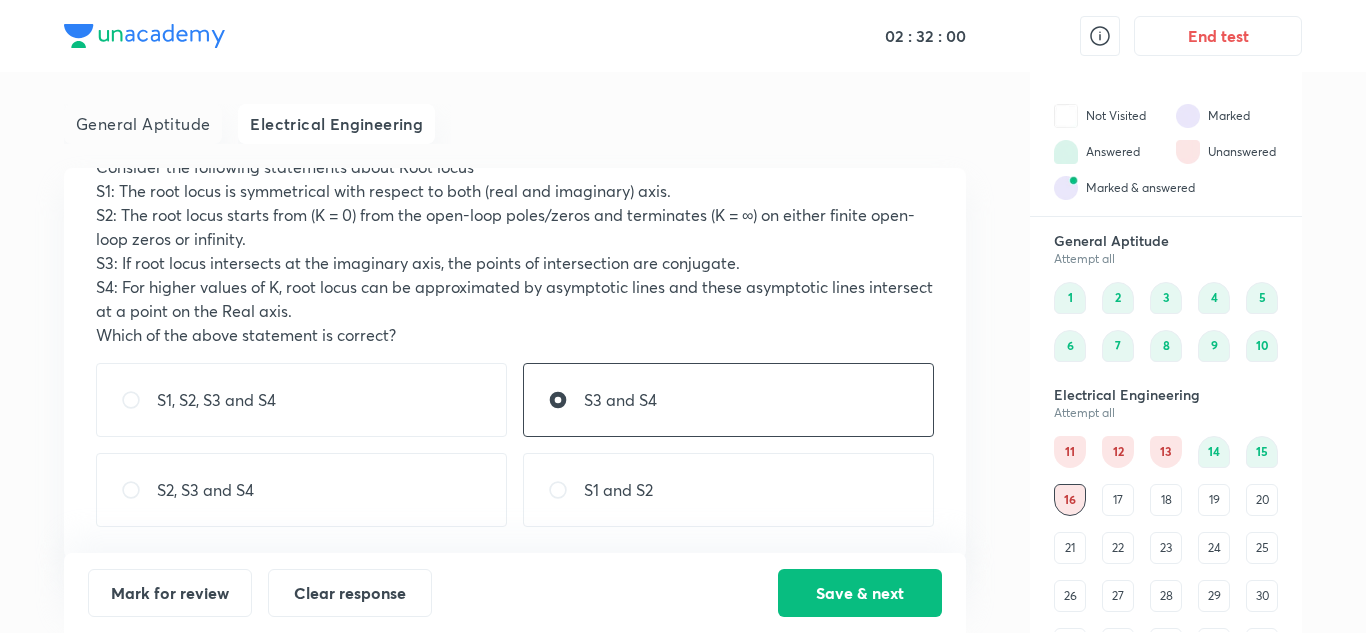 click on "S2, S3 and S4" at bounding box center (301, 490) 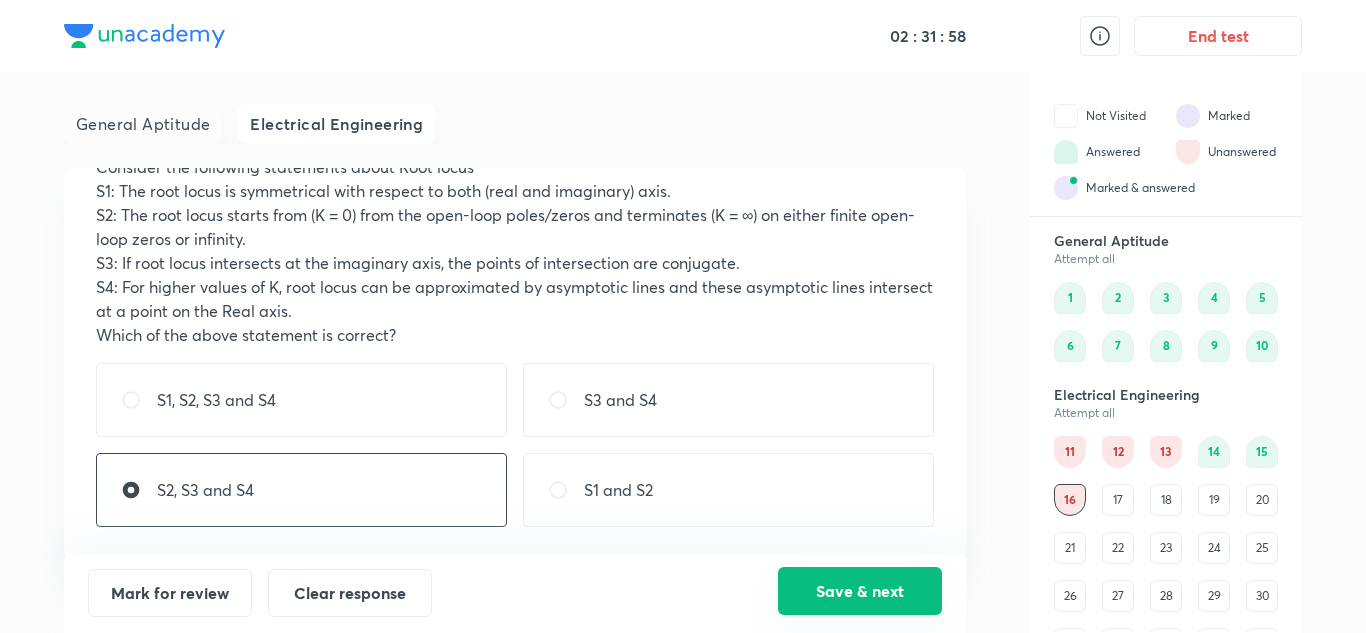 click on "Save & next" at bounding box center (860, 591) 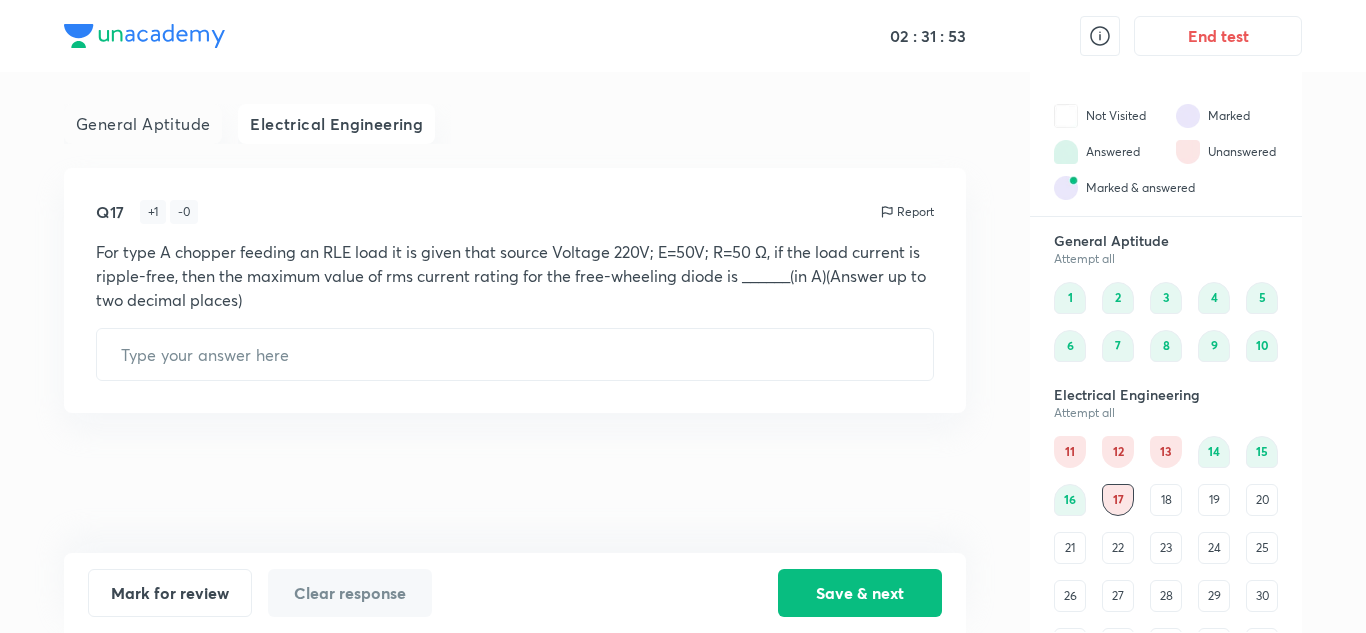 click on "Mark for review Clear response Save & next" at bounding box center [515, 593] 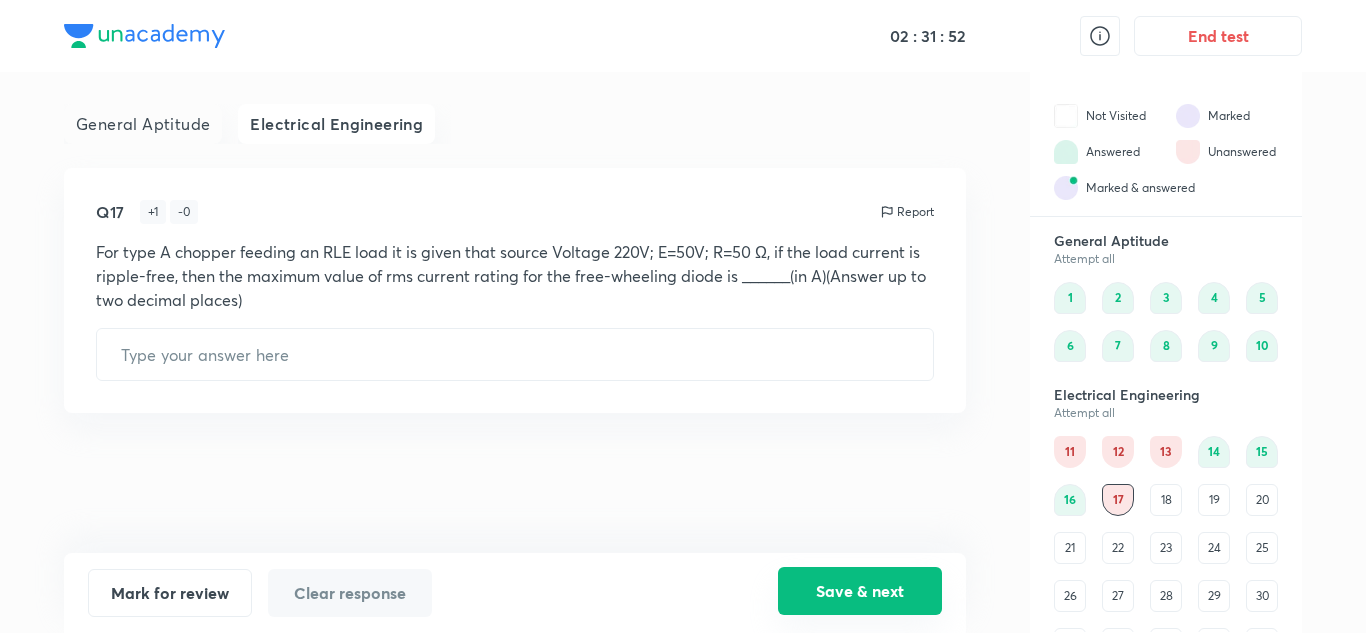 click on "Save & next" at bounding box center (860, 591) 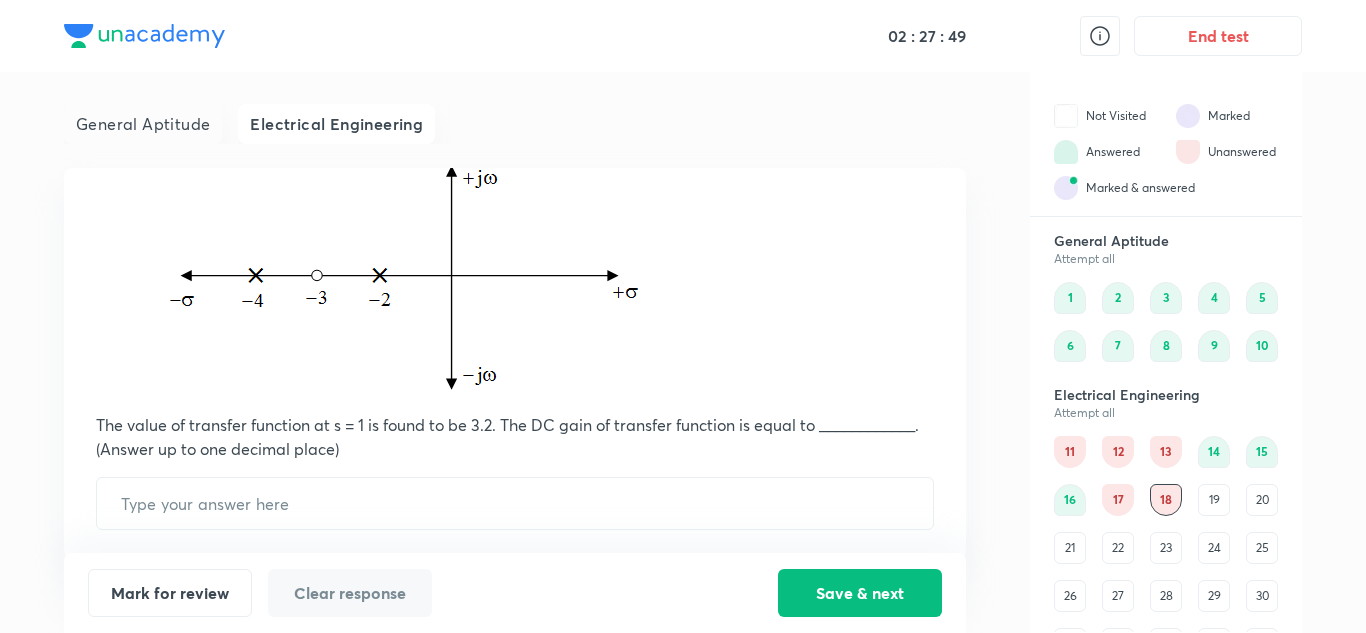 scroll, scrollTop: 125, scrollLeft: 0, axis: vertical 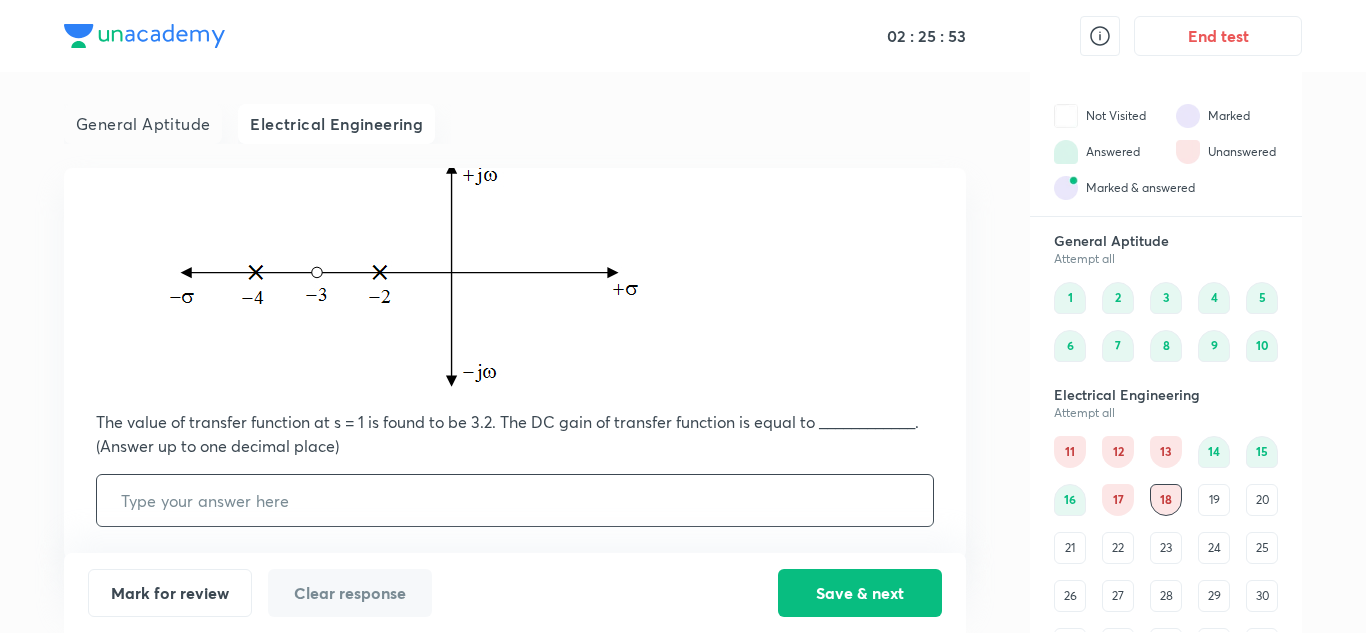 click at bounding box center (515, 500) 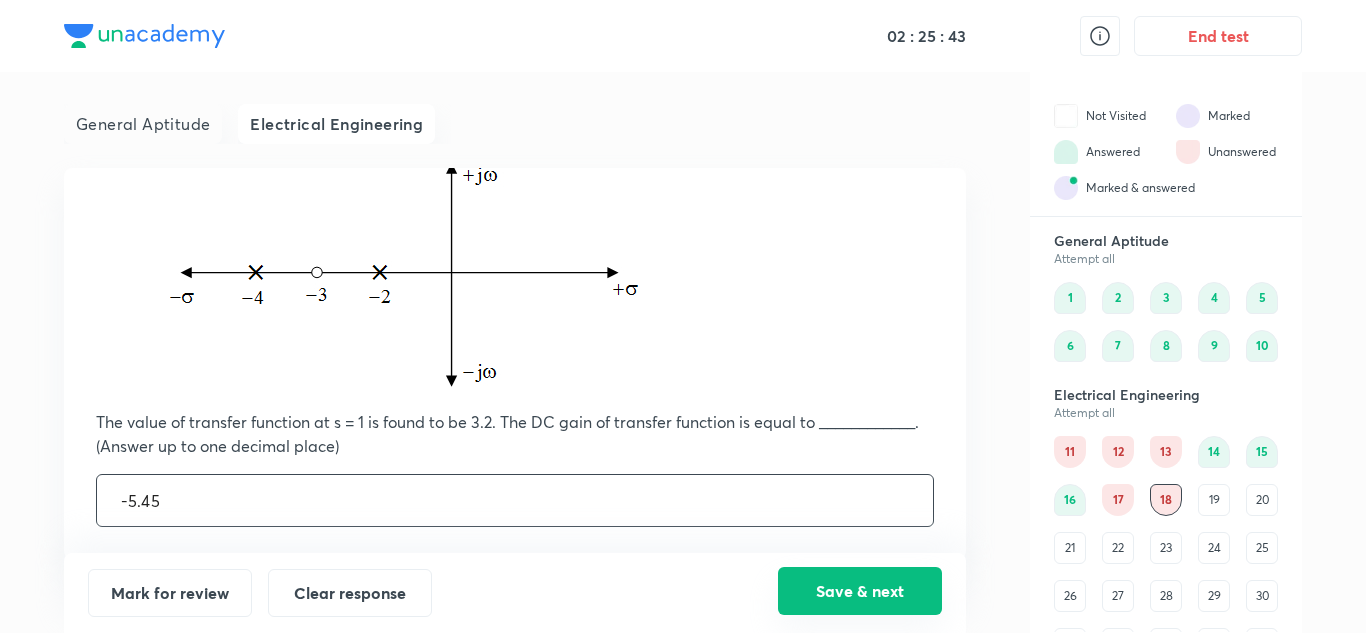 type on "-5.45" 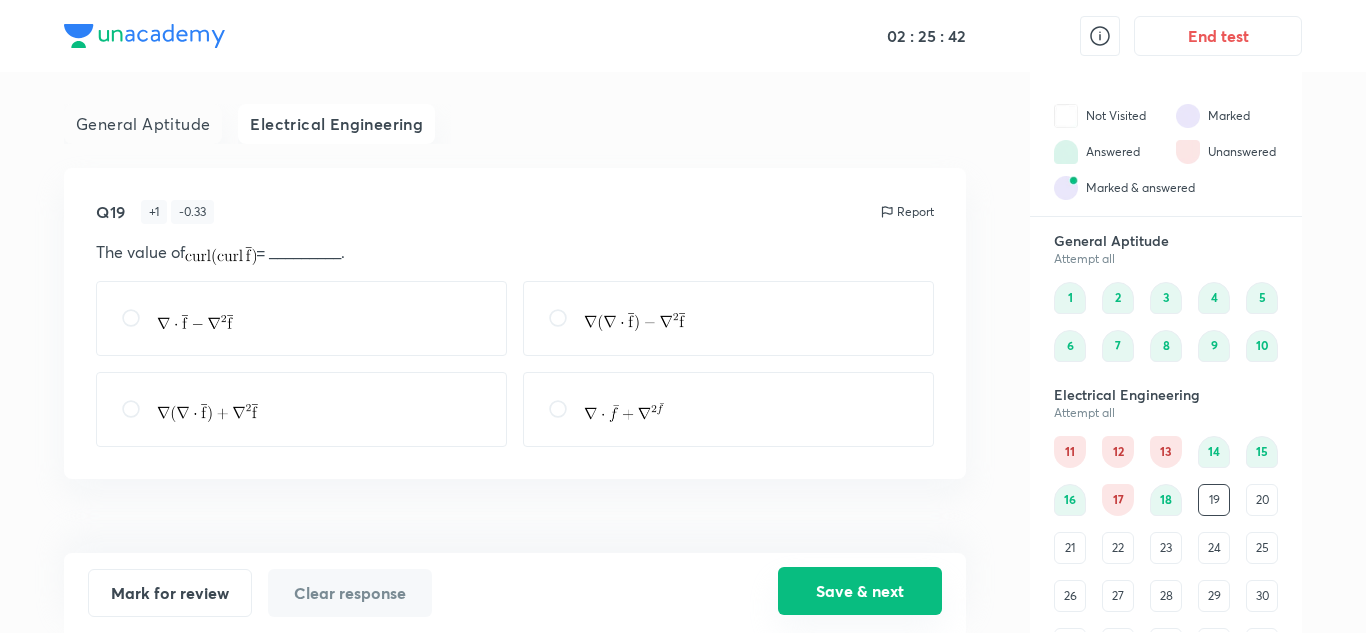 scroll, scrollTop: 0, scrollLeft: 0, axis: both 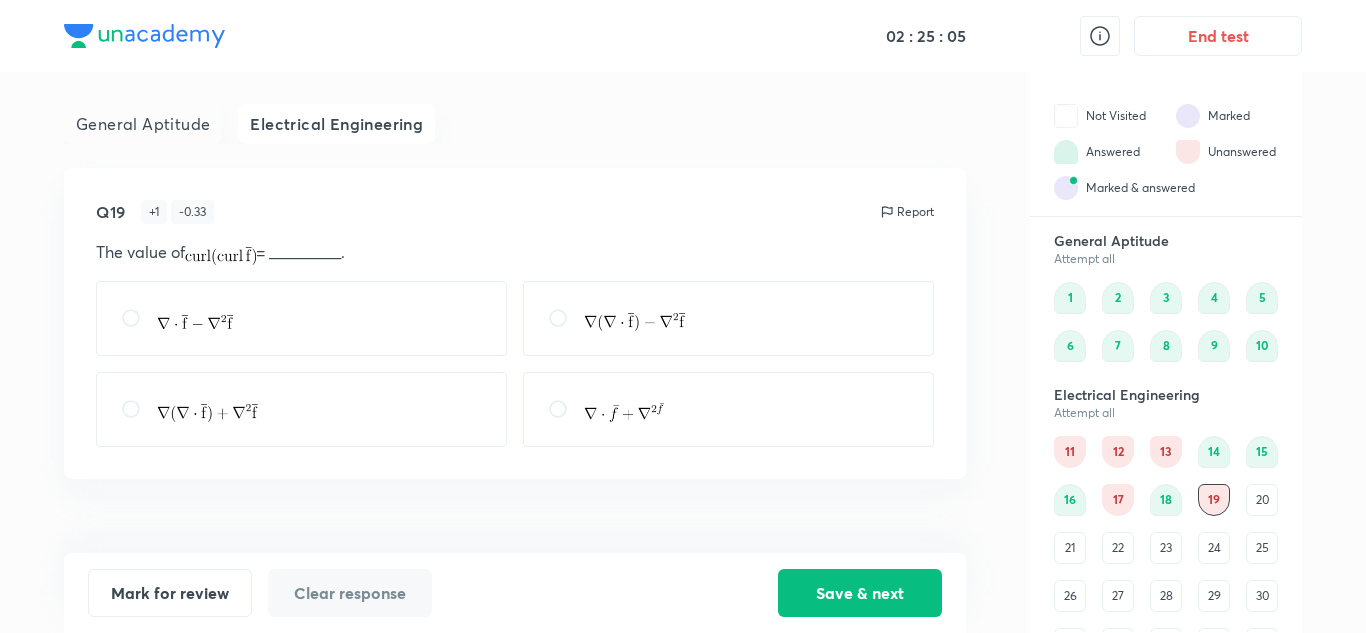 click at bounding box center [566, 318] 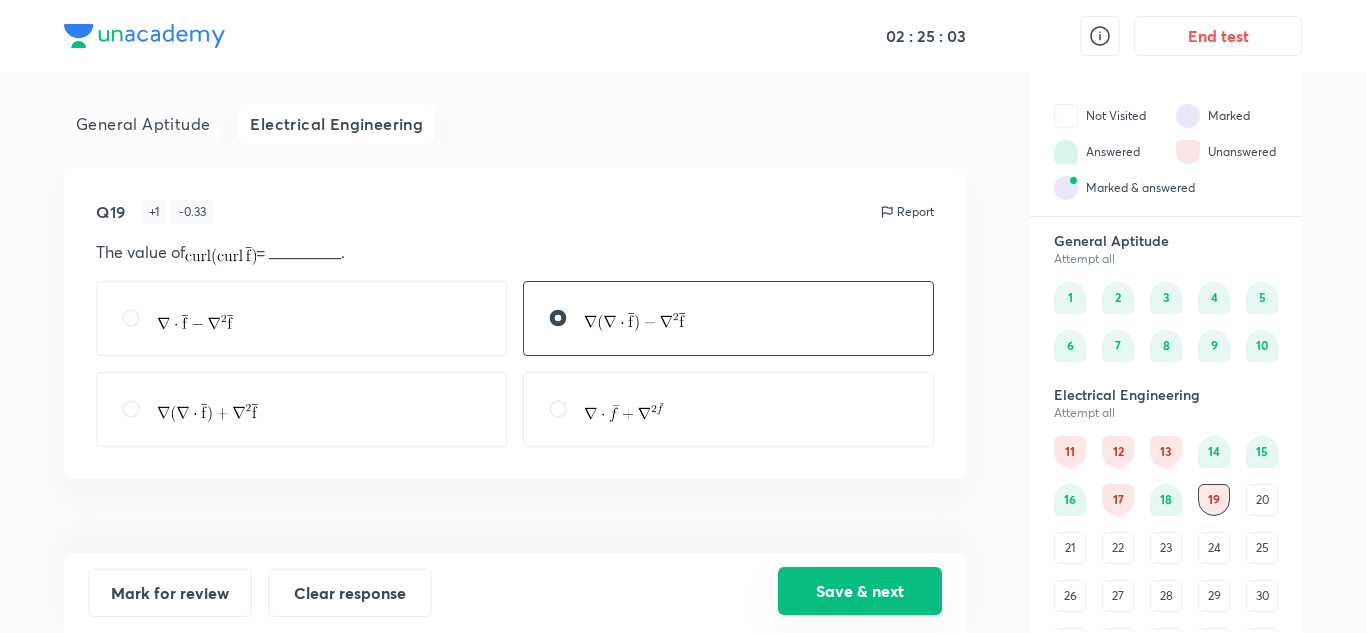 click on "Save & next" at bounding box center (860, 591) 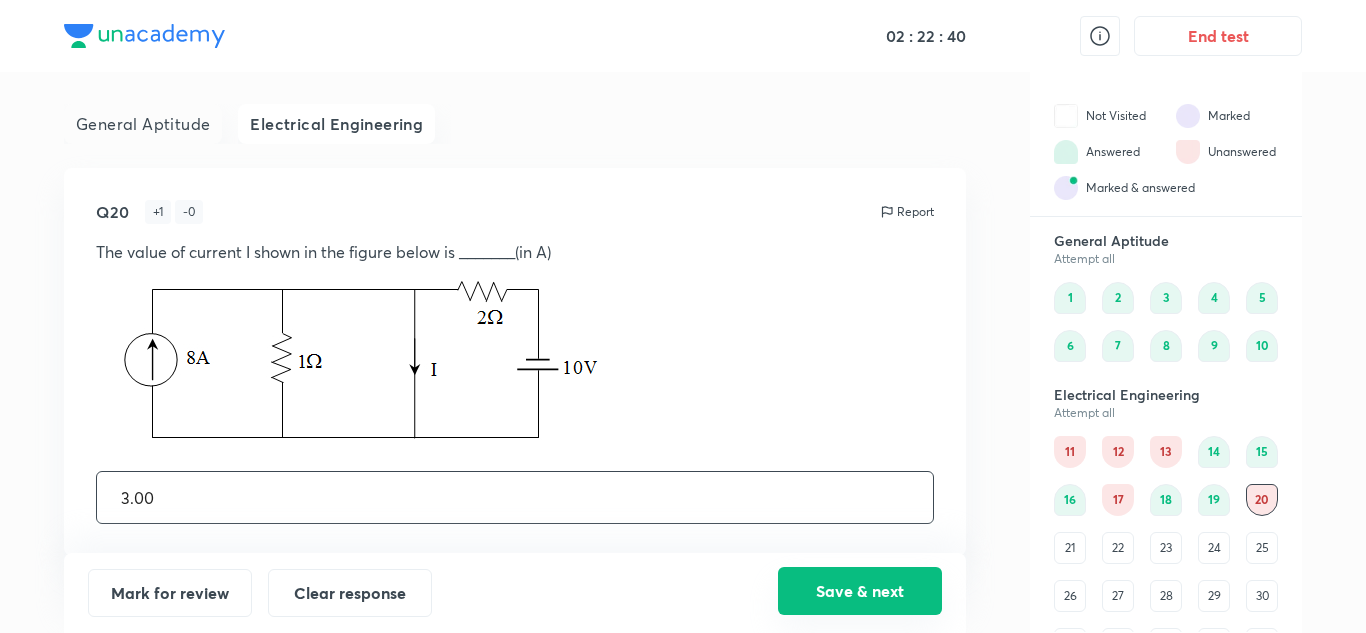 type on "3.00" 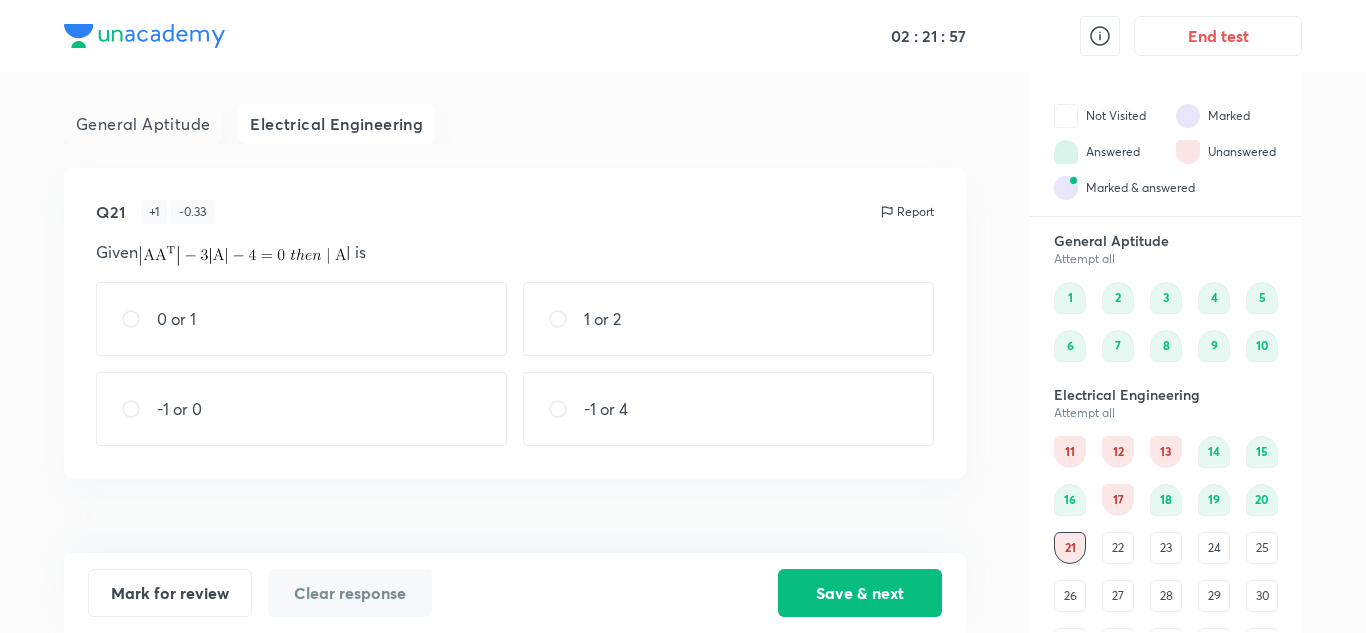 click on "-1 or 4" at bounding box center [728, 409] 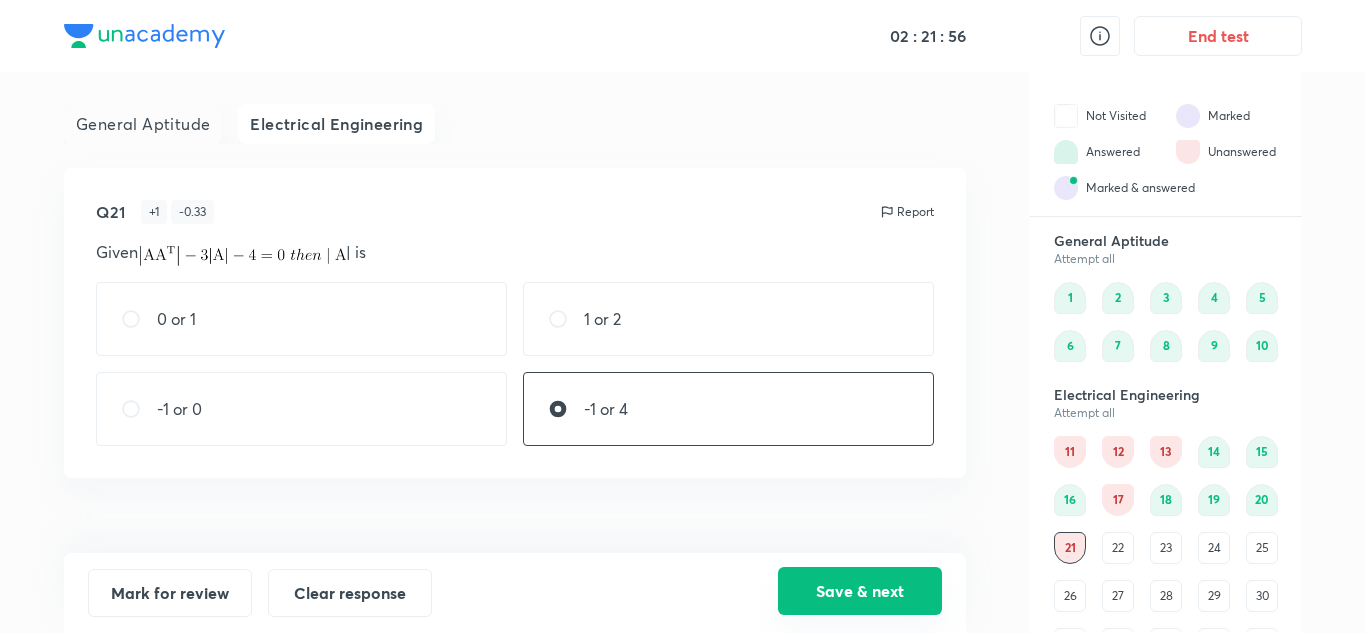 click on "Save & next" at bounding box center [860, 591] 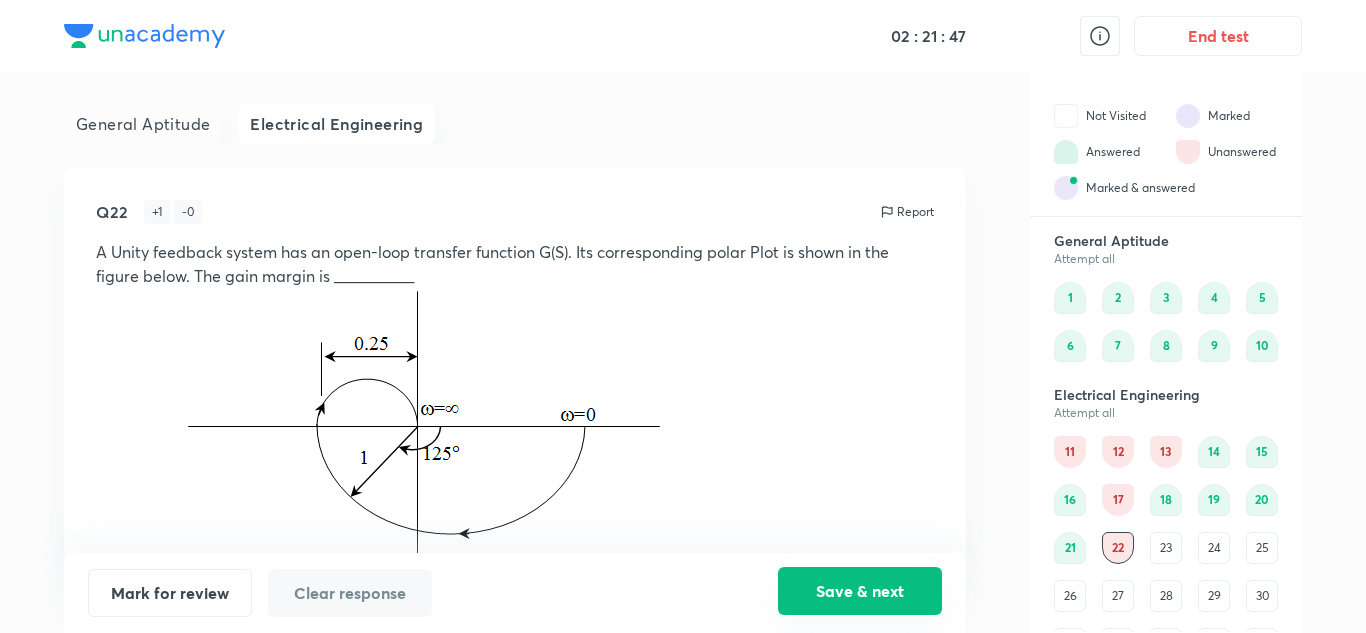click on "Save & next" at bounding box center (860, 591) 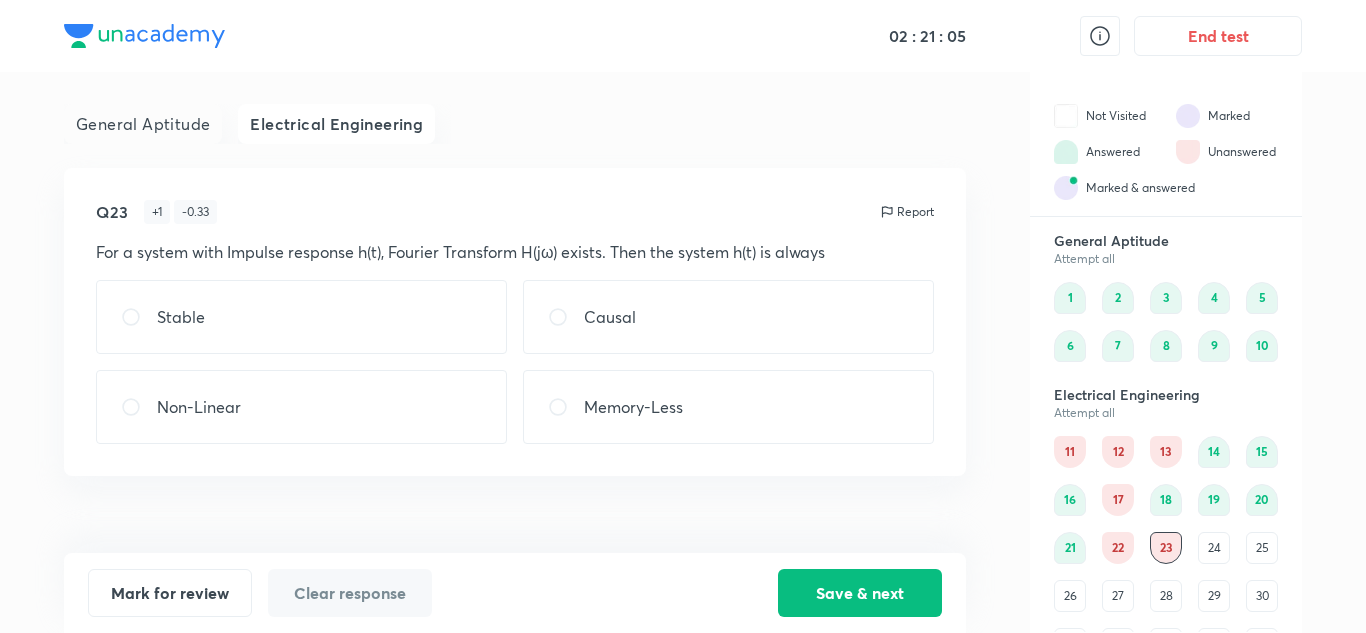 click on "Causal" at bounding box center (728, 317) 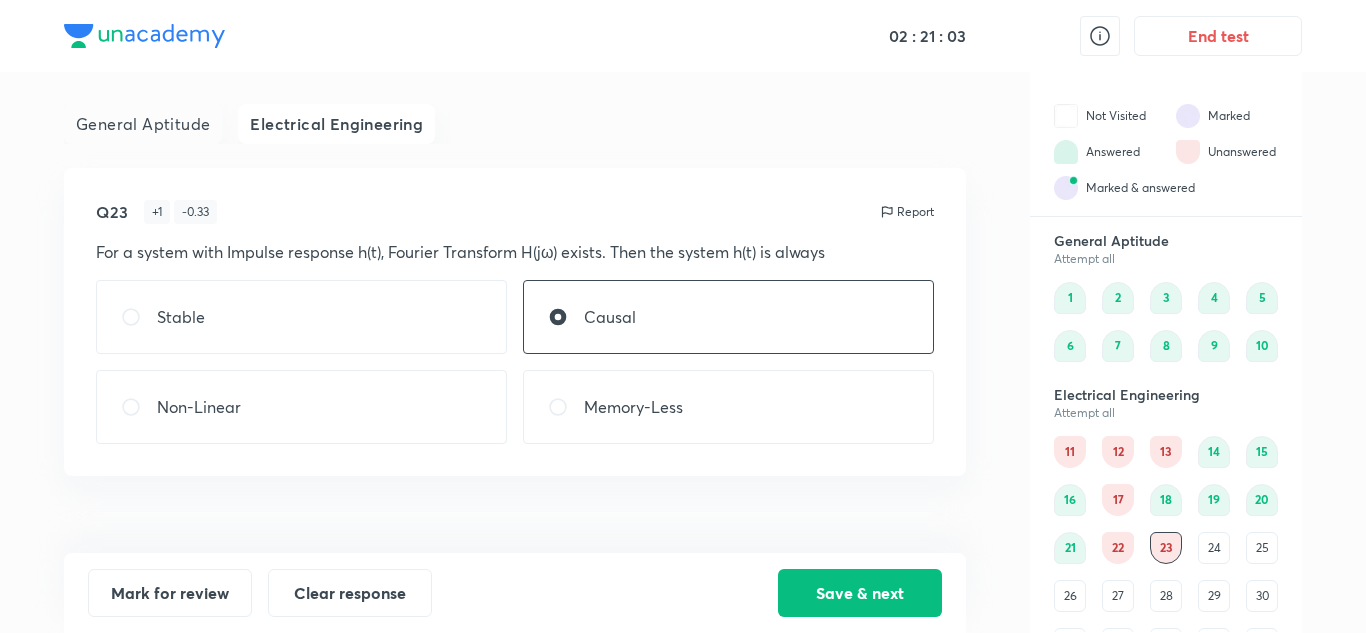 click on "Memory-Less" at bounding box center (728, 407) 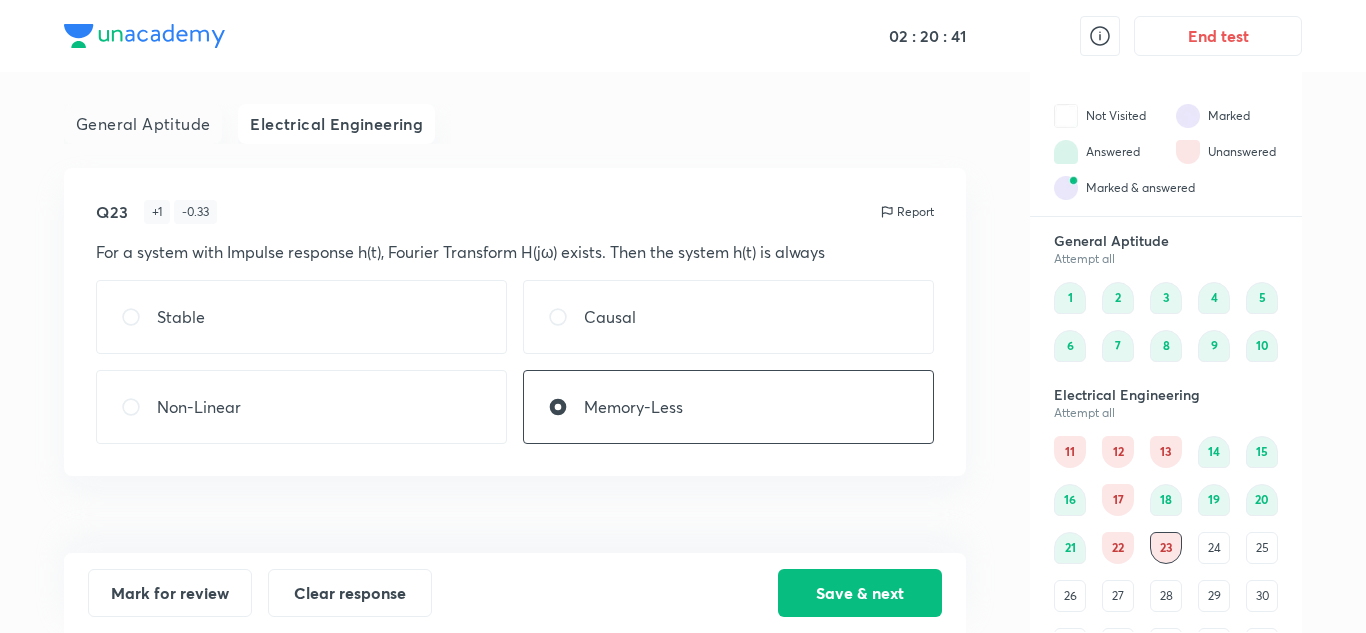 click on "Stable" at bounding box center [301, 317] 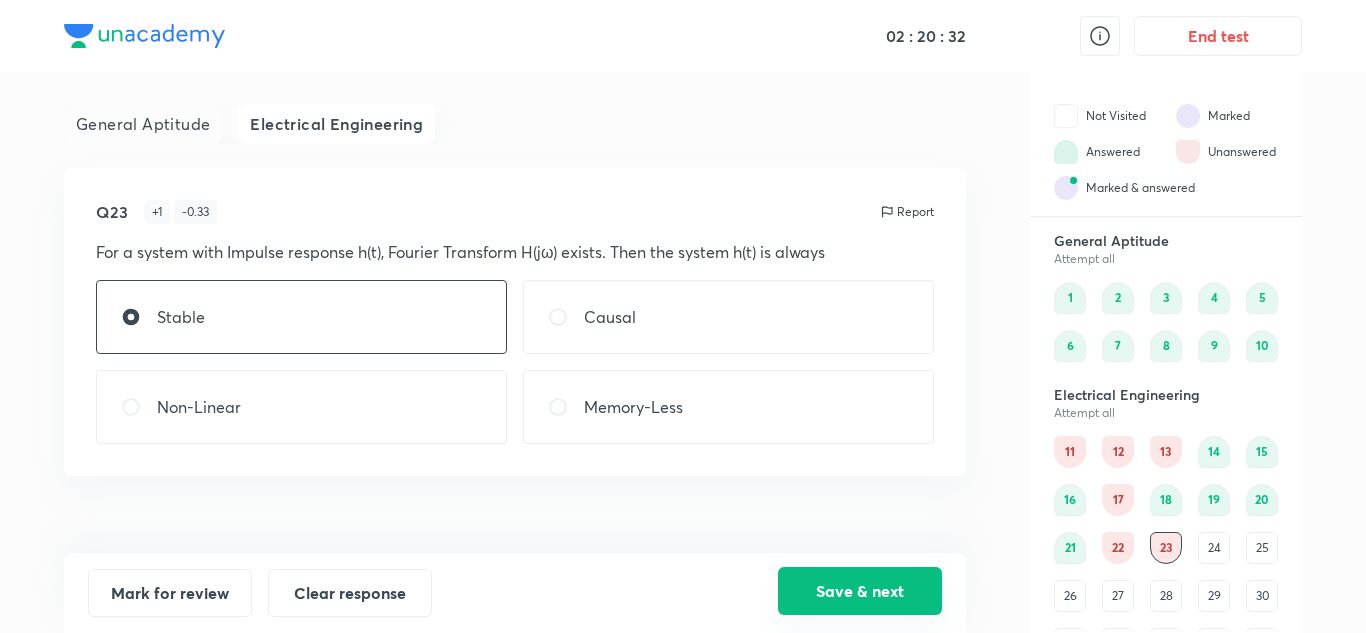 click on "Save & next" at bounding box center (860, 591) 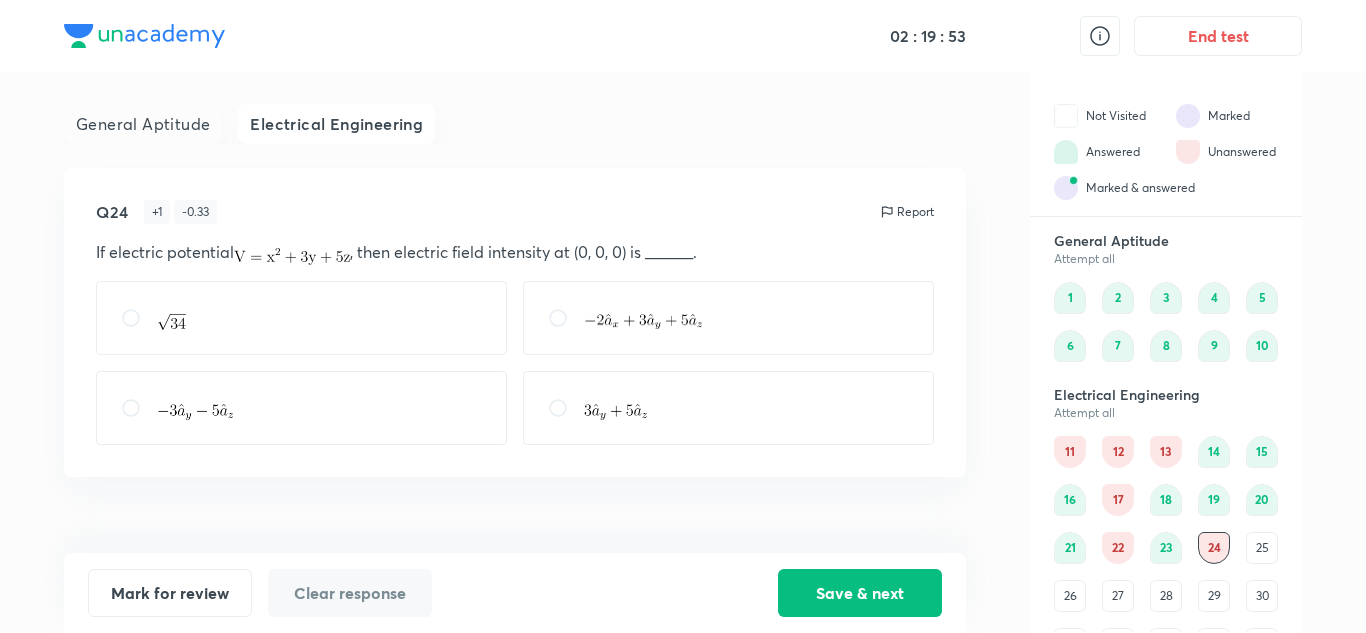 click at bounding box center [195, 412] 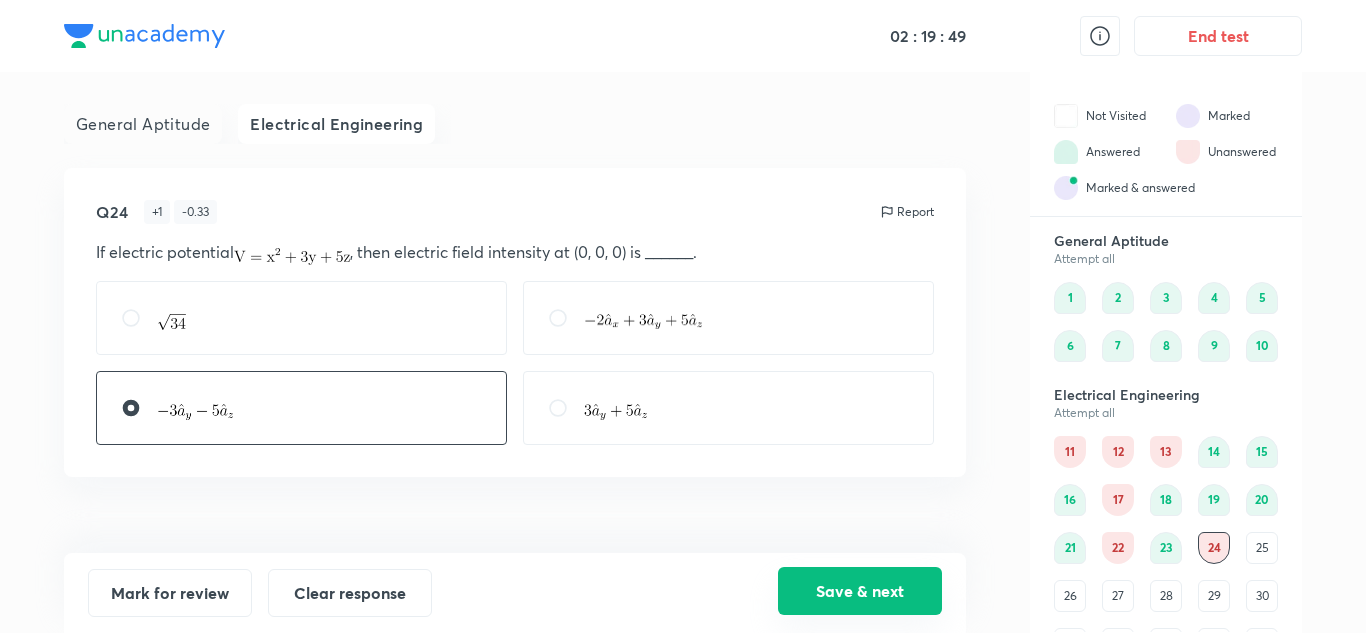 click on "Save & next" at bounding box center [860, 591] 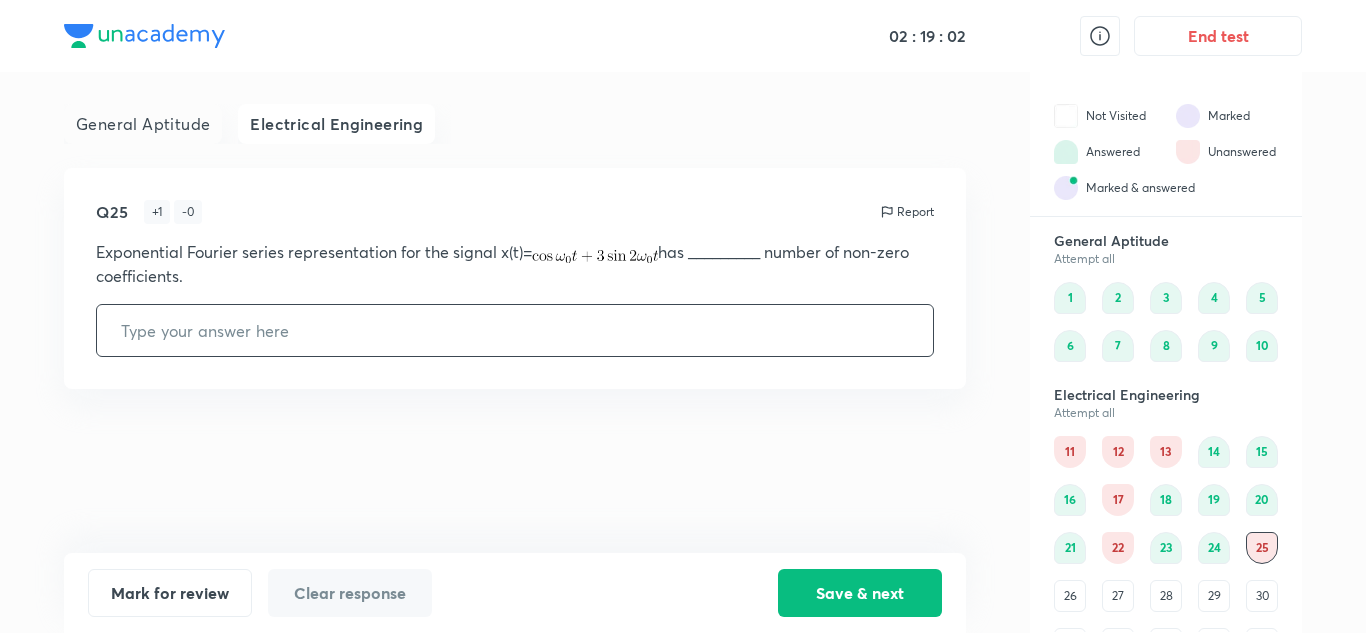 click at bounding box center (515, 330) 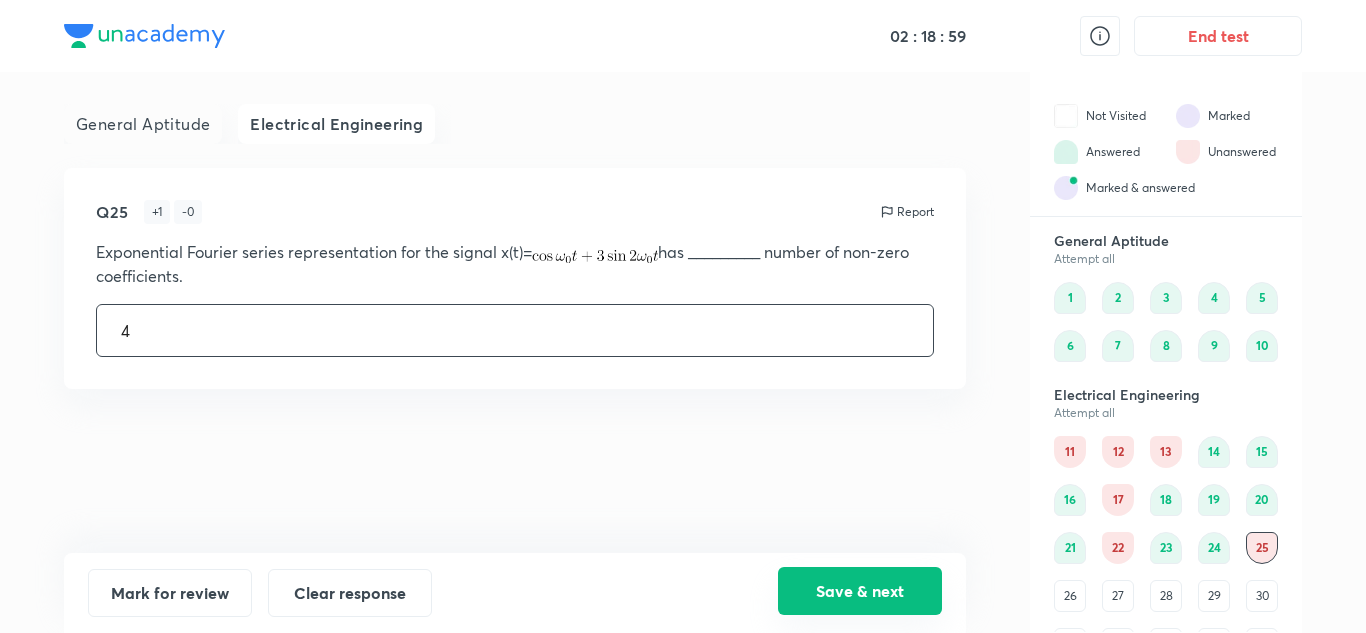 type on "4" 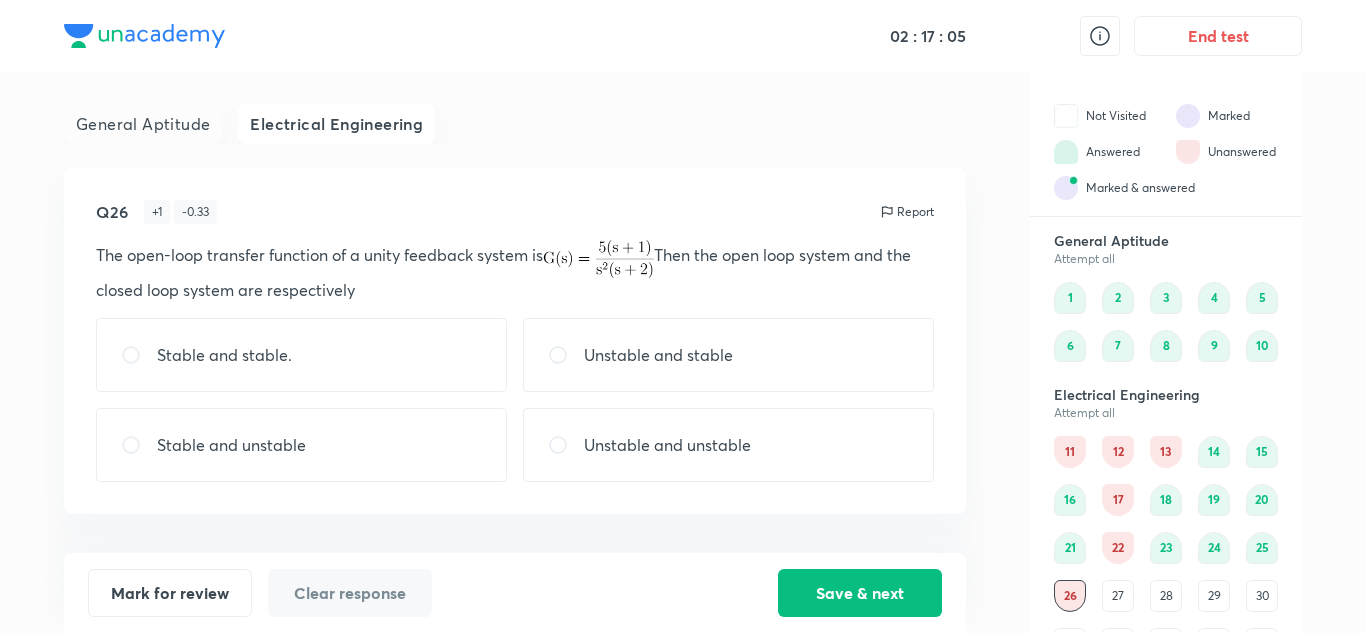 click on "Unstable and stable" at bounding box center [658, 355] 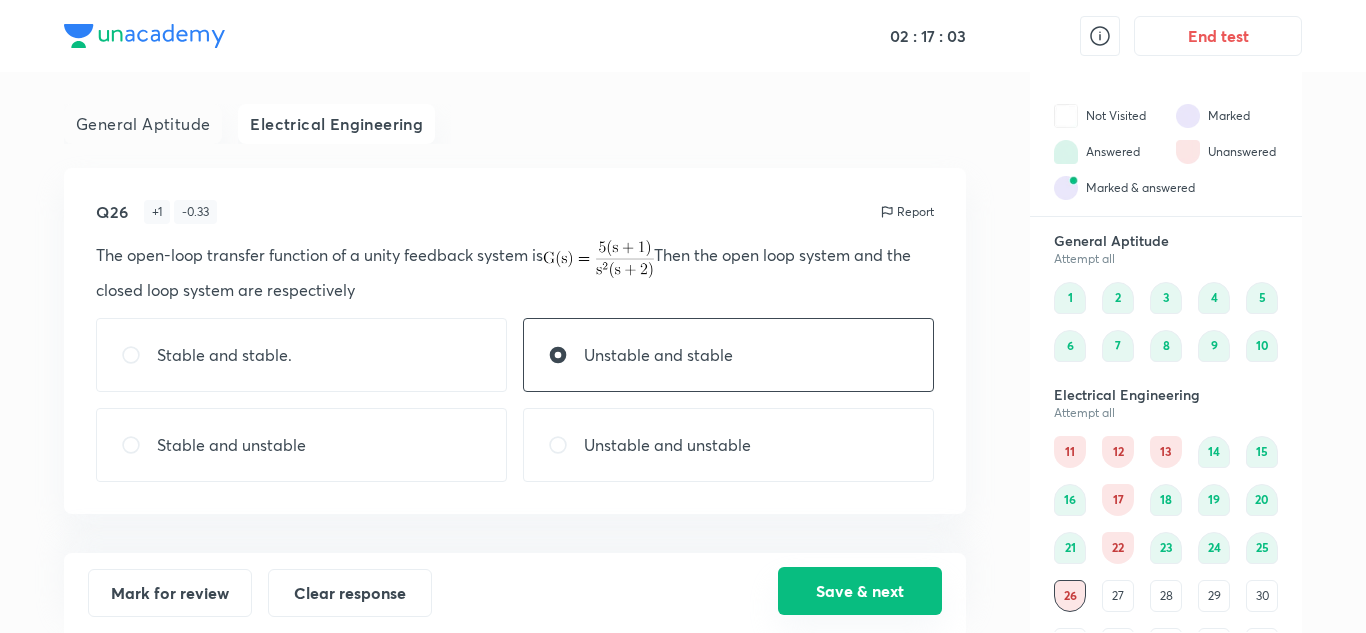 click on "Save & next" at bounding box center (860, 591) 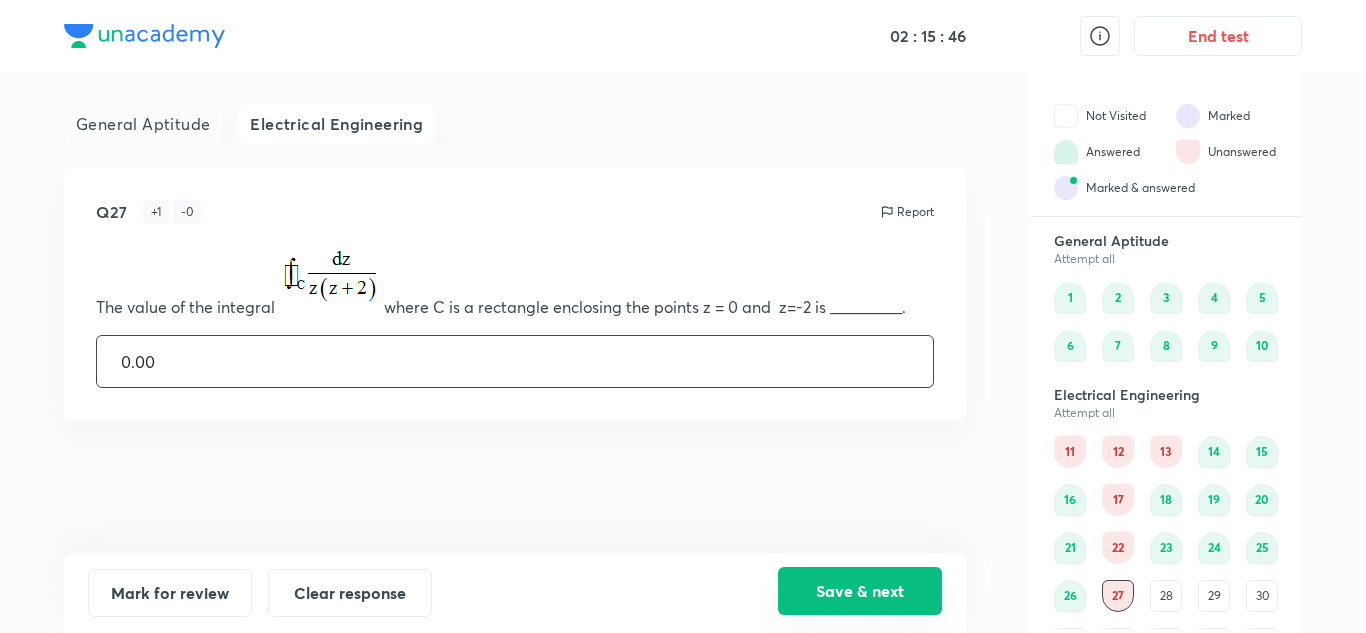 type on "0.00" 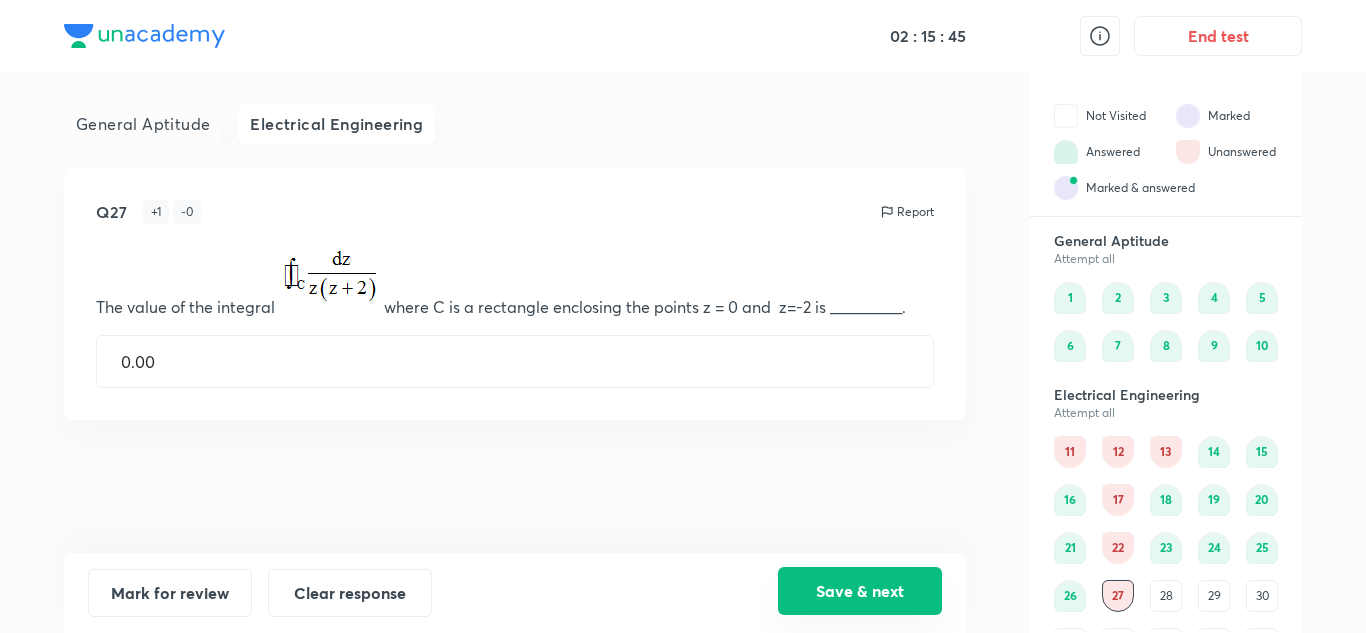 click on "Save & next" at bounding box center (860, 591) 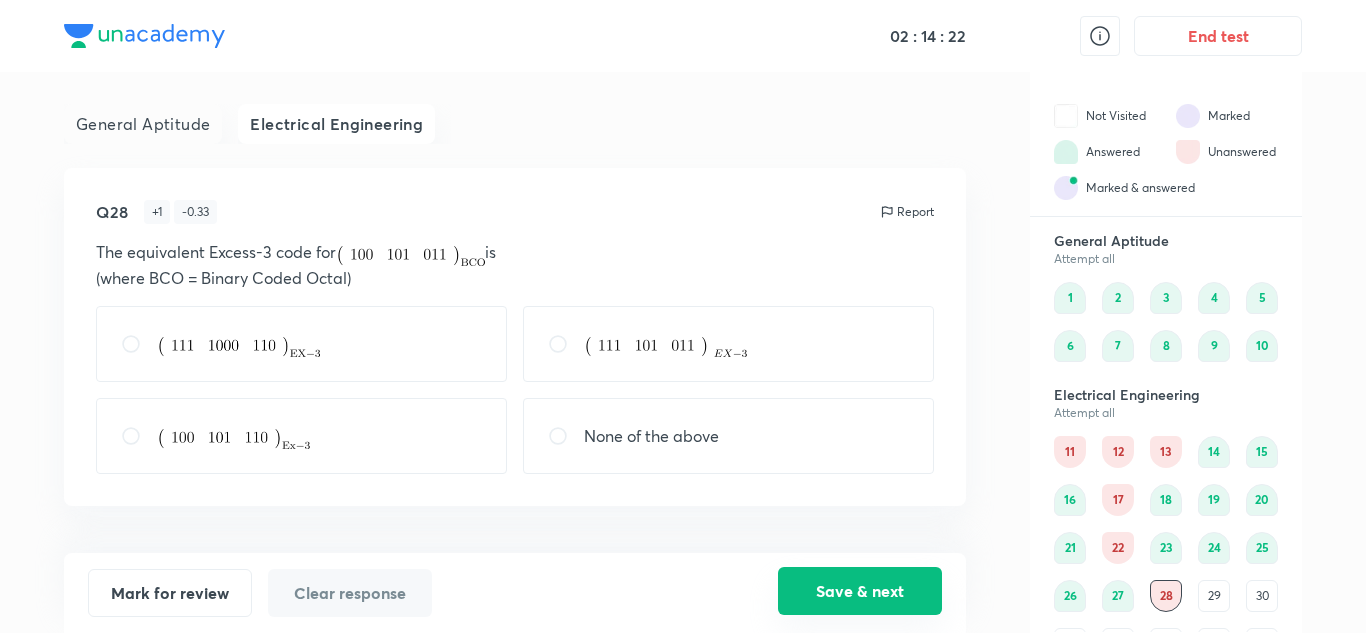click on "Save & next" at bounding box center [860, 591] 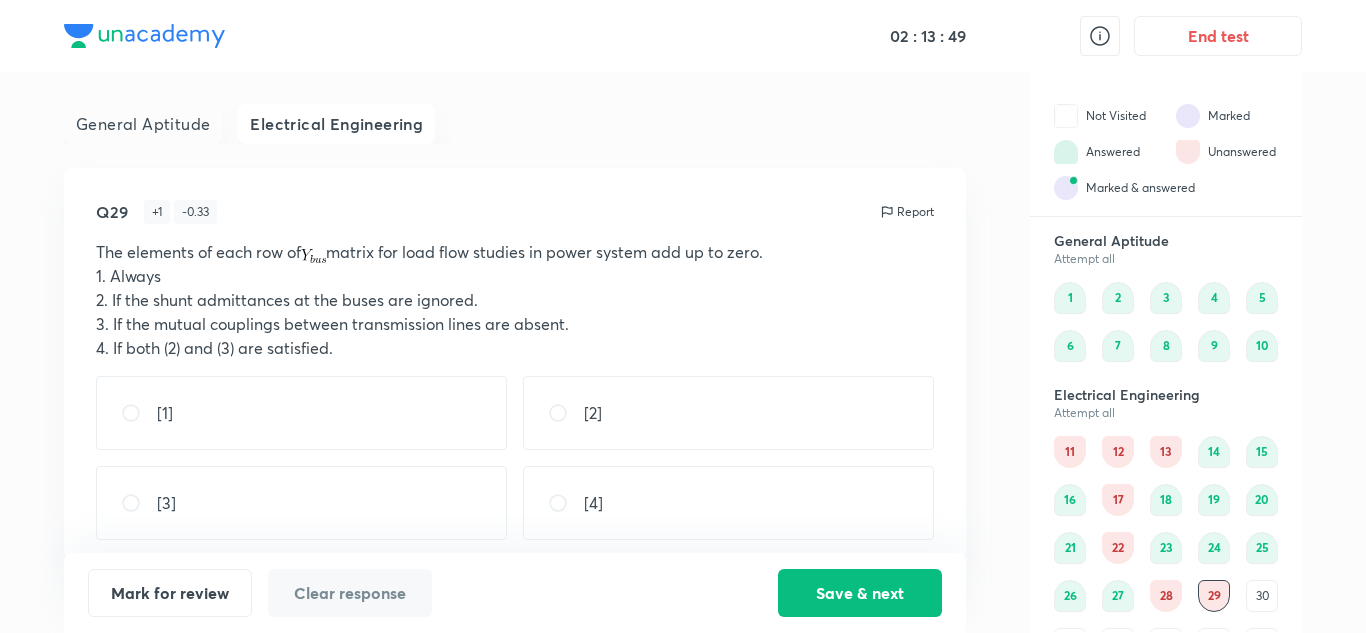 click on "[4]" at bounding box center (728, 503) 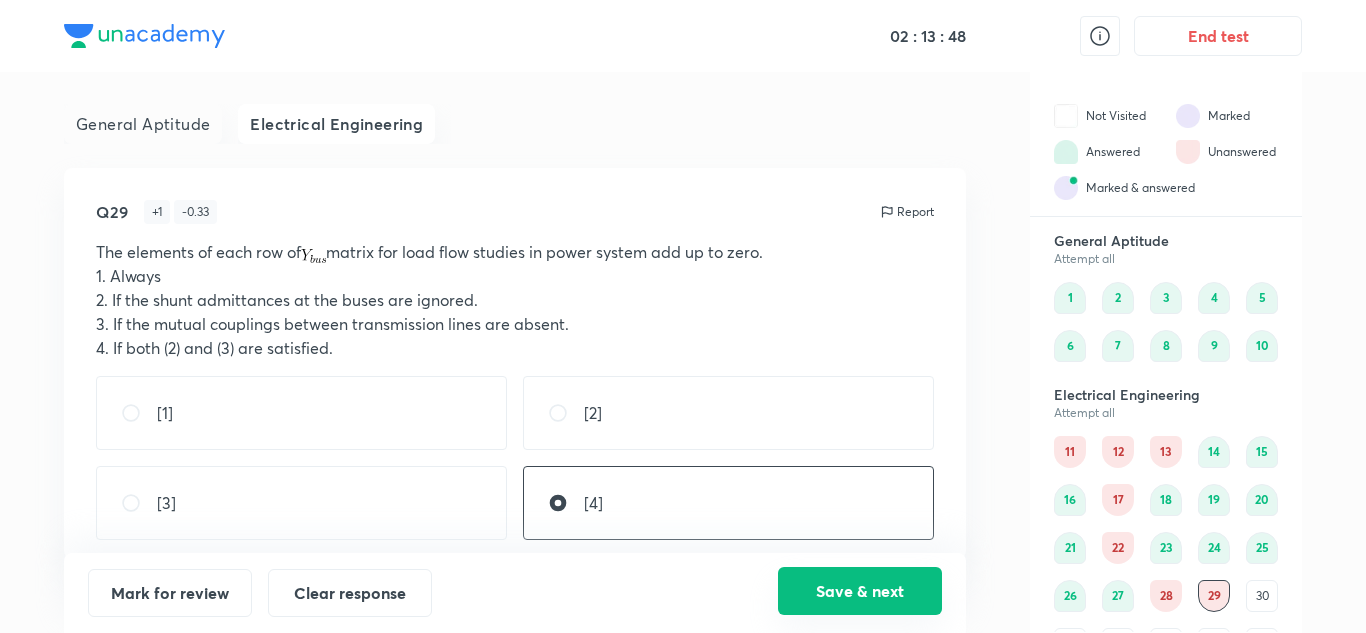 click on "Save & next" at bounding box center (860, 591) 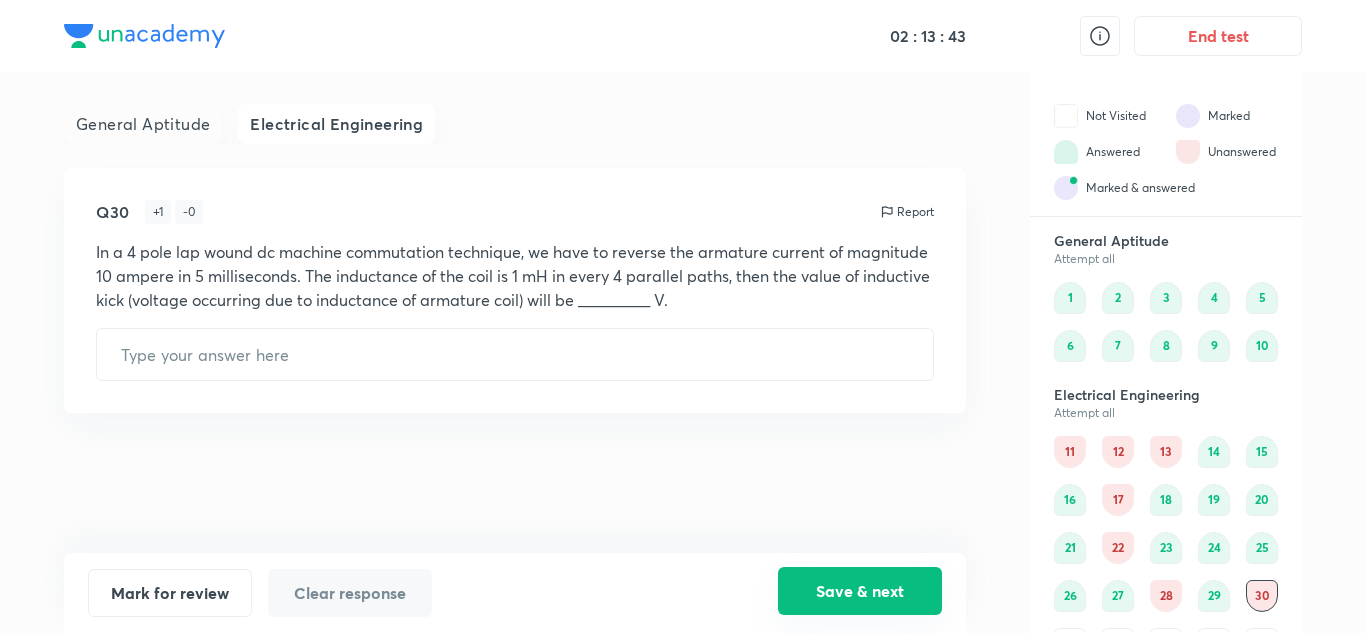 click on "Save & next" at bounding box center (860, 591) 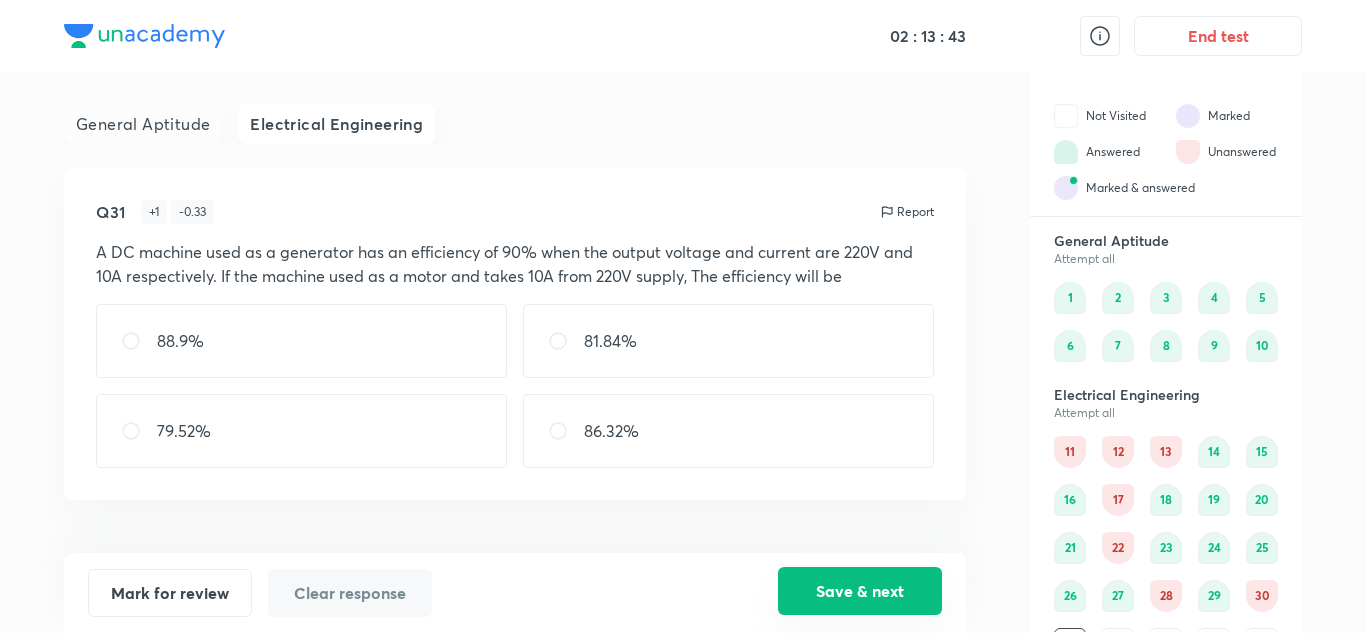 scroll, scrollTop: 28, scrollLeft: 0, axis: vertical 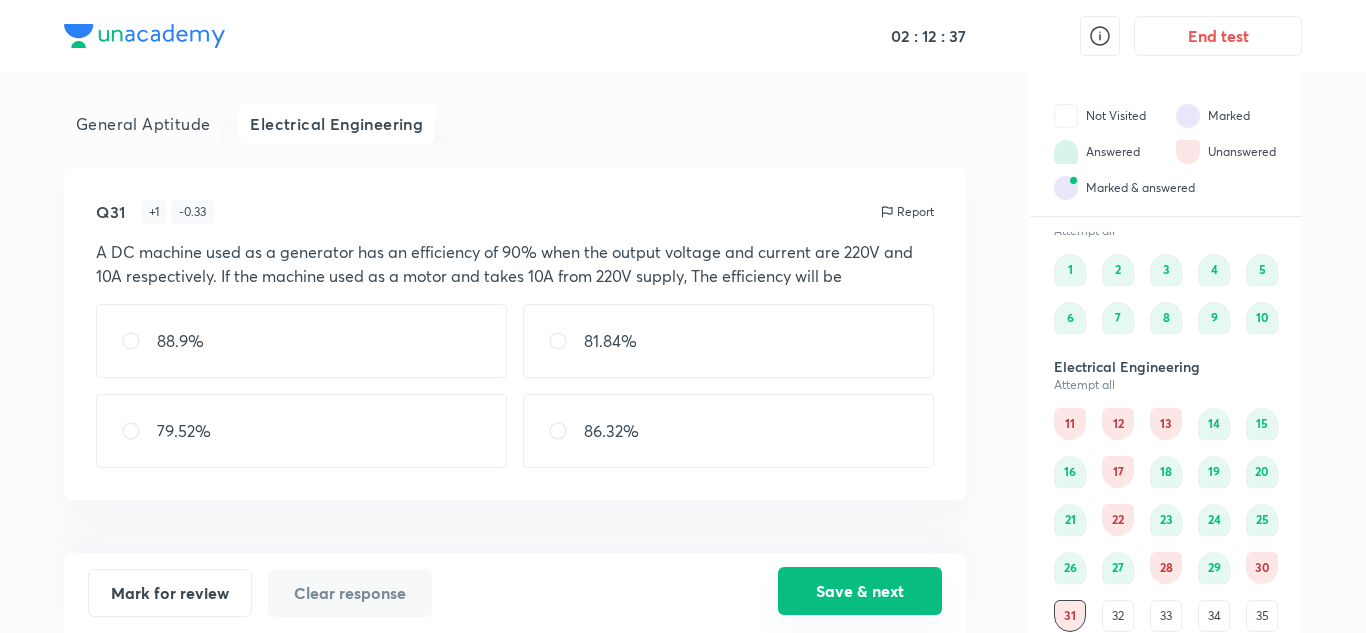 click on "Save & next" at bounding box center (860, 591) 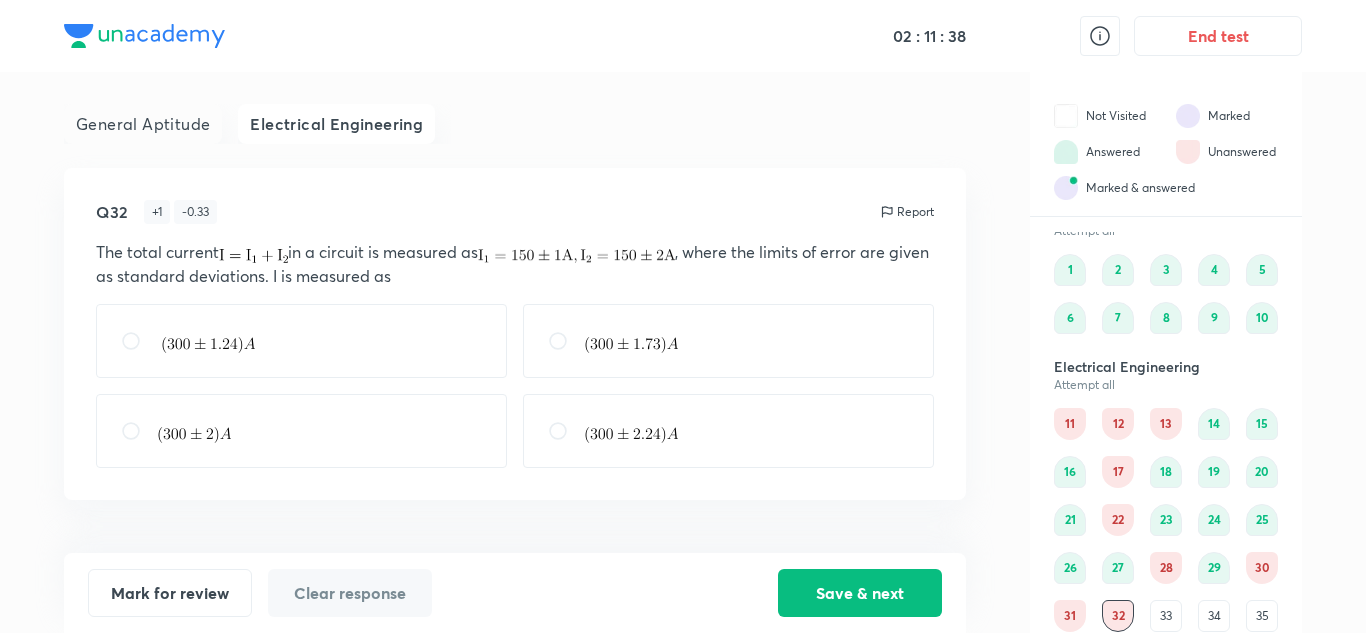 click at bounding box center [139, 431] 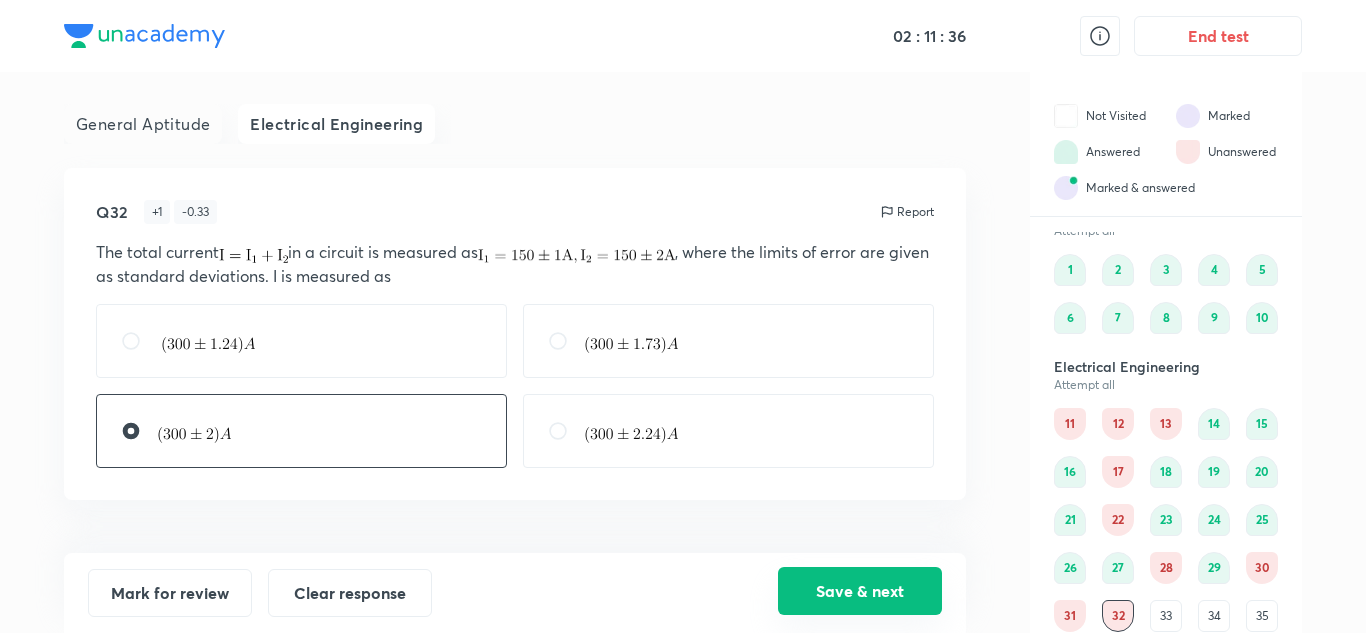 click on "Save & next" at bounding box center [860, 591] 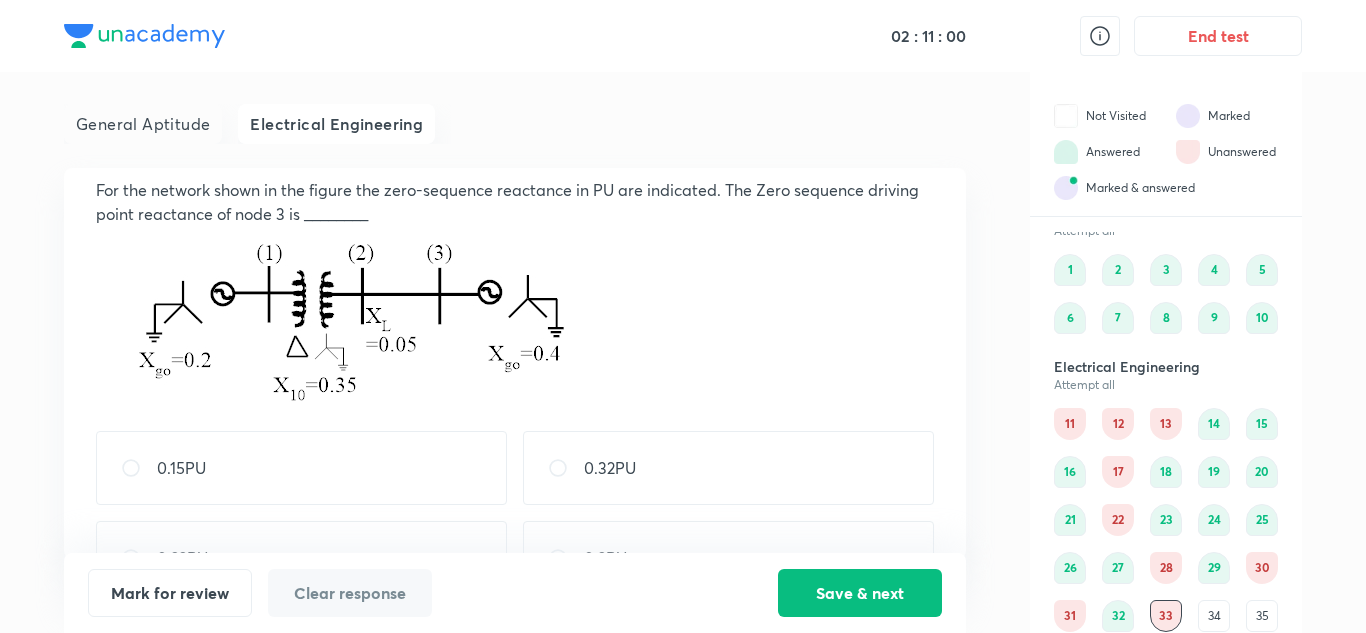 scroll, scrollTop: 63, scrollLeft: 0, axis: vertical 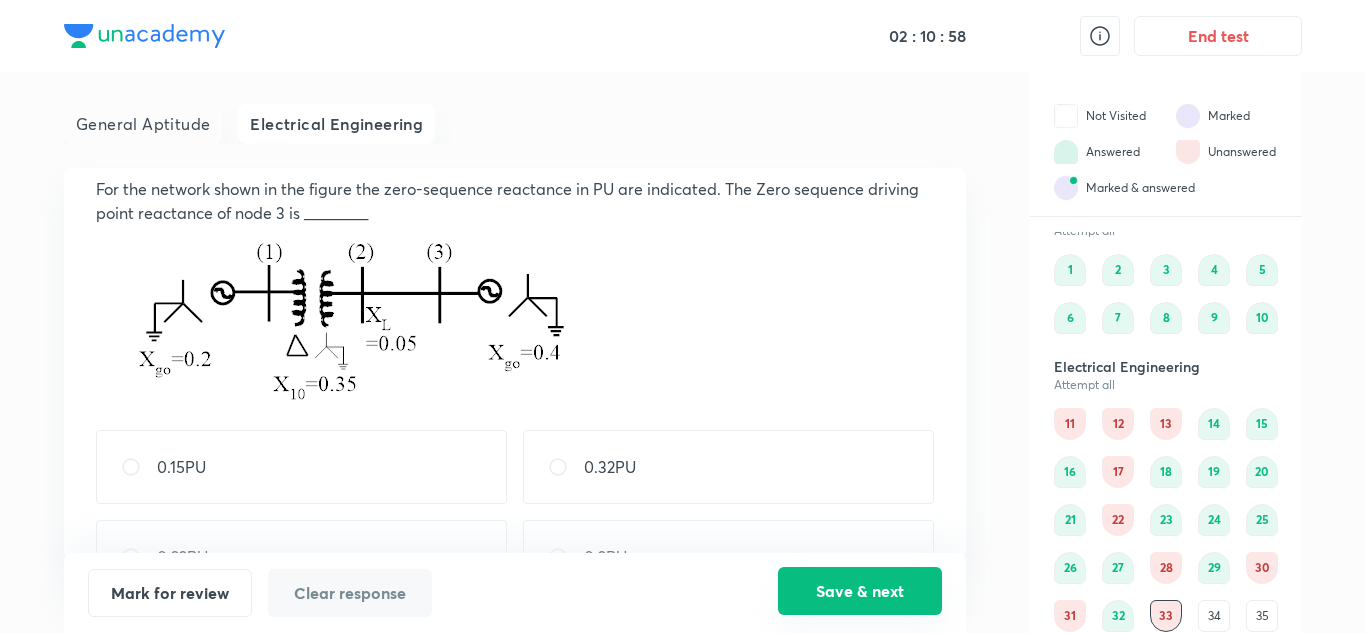 click on "Save & next" at bounding box center [860, 591] 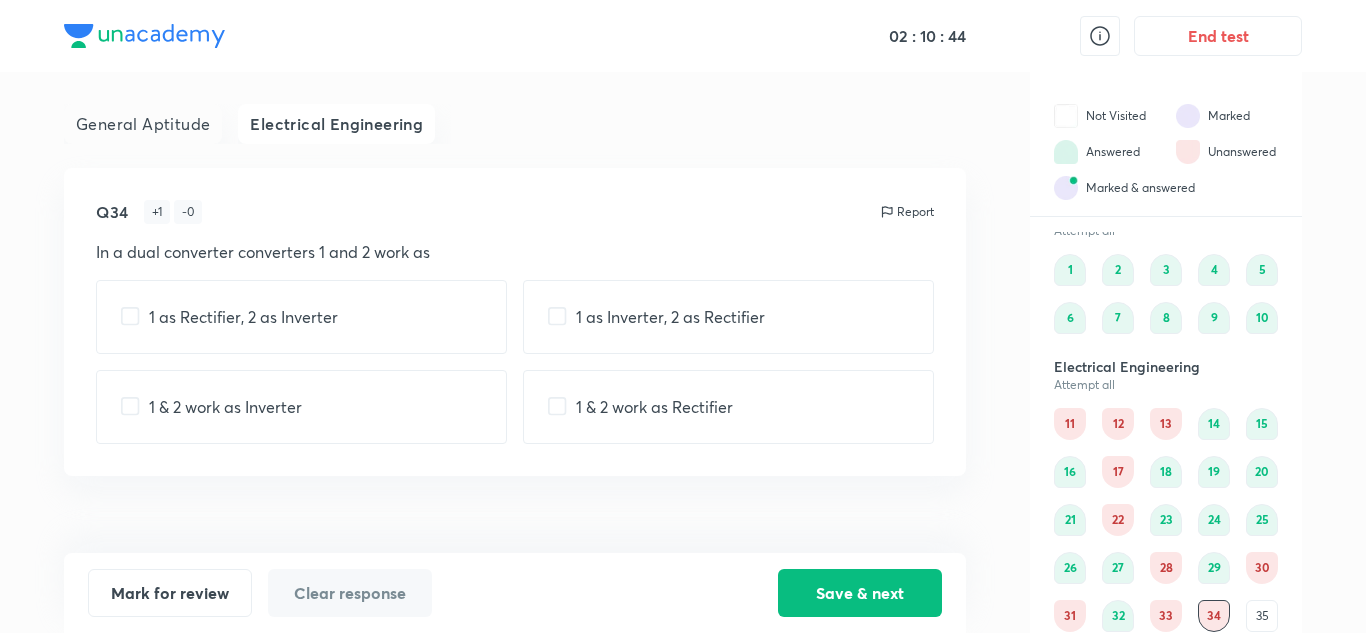 click on "1 as Rectifier, 2 as Inverter" at bounding box center [243, 317] 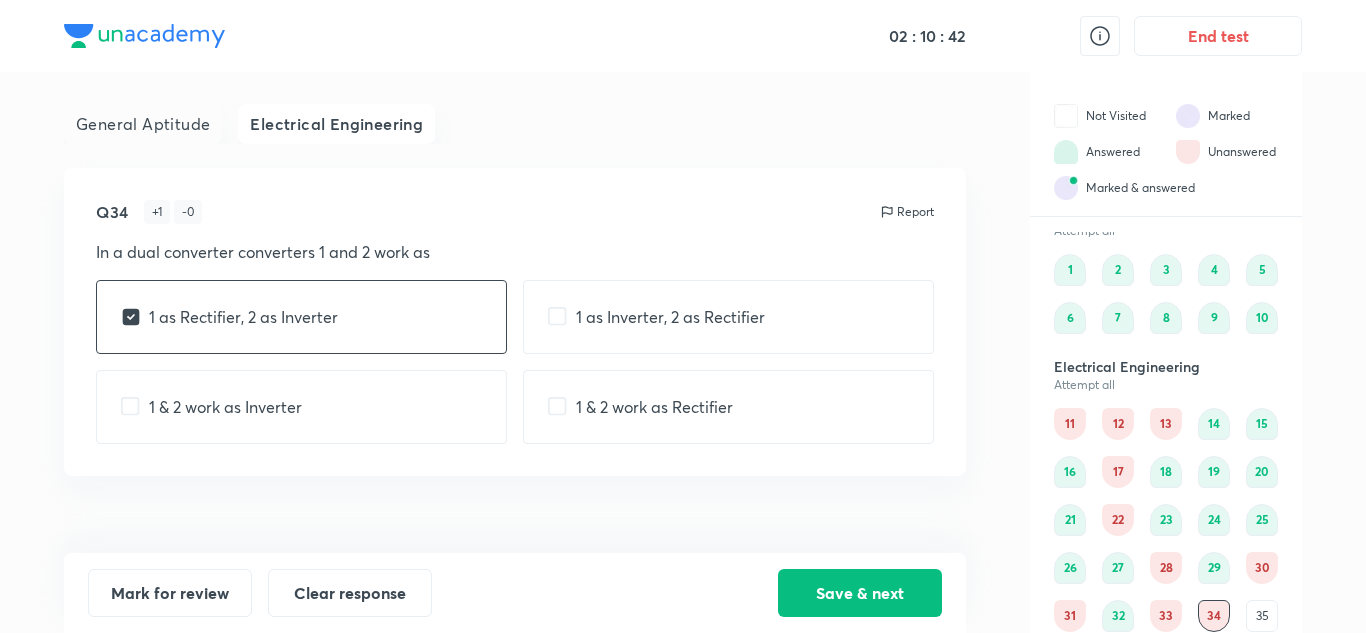 click on "1 as Inverter, 2 as Rectifier" at bounding box center (728, 317) 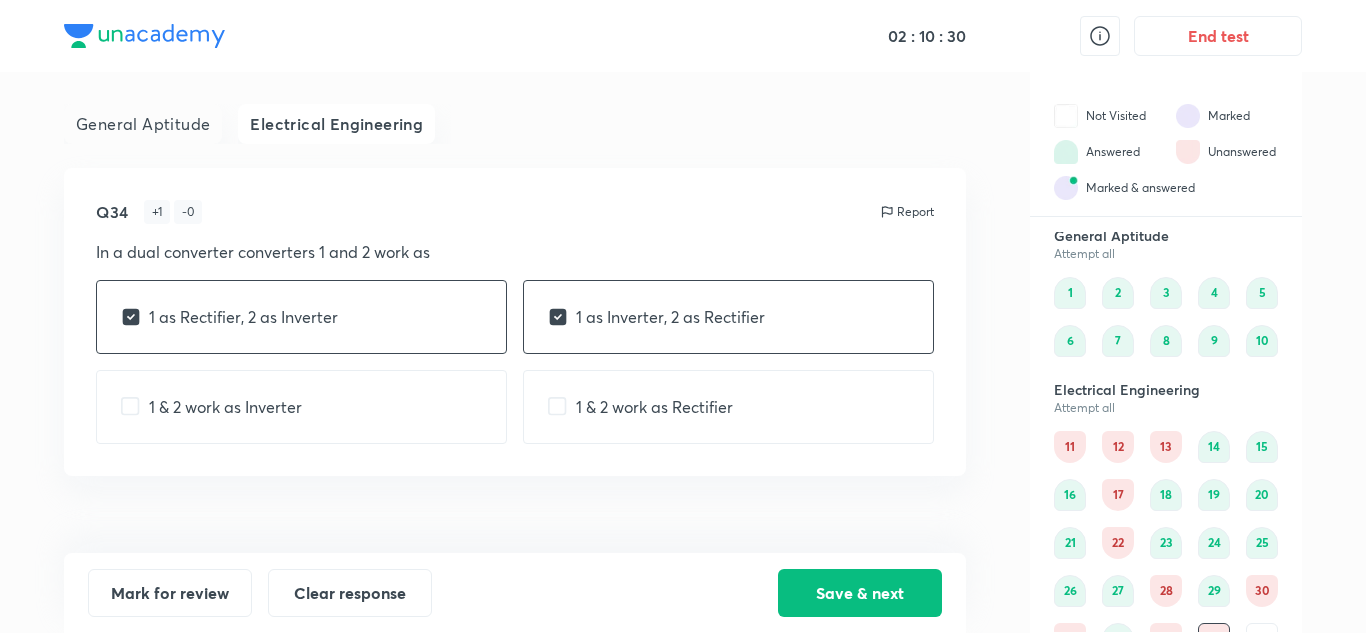 scroll, scrollTop: 0, scrollLeft: 0, axis: both 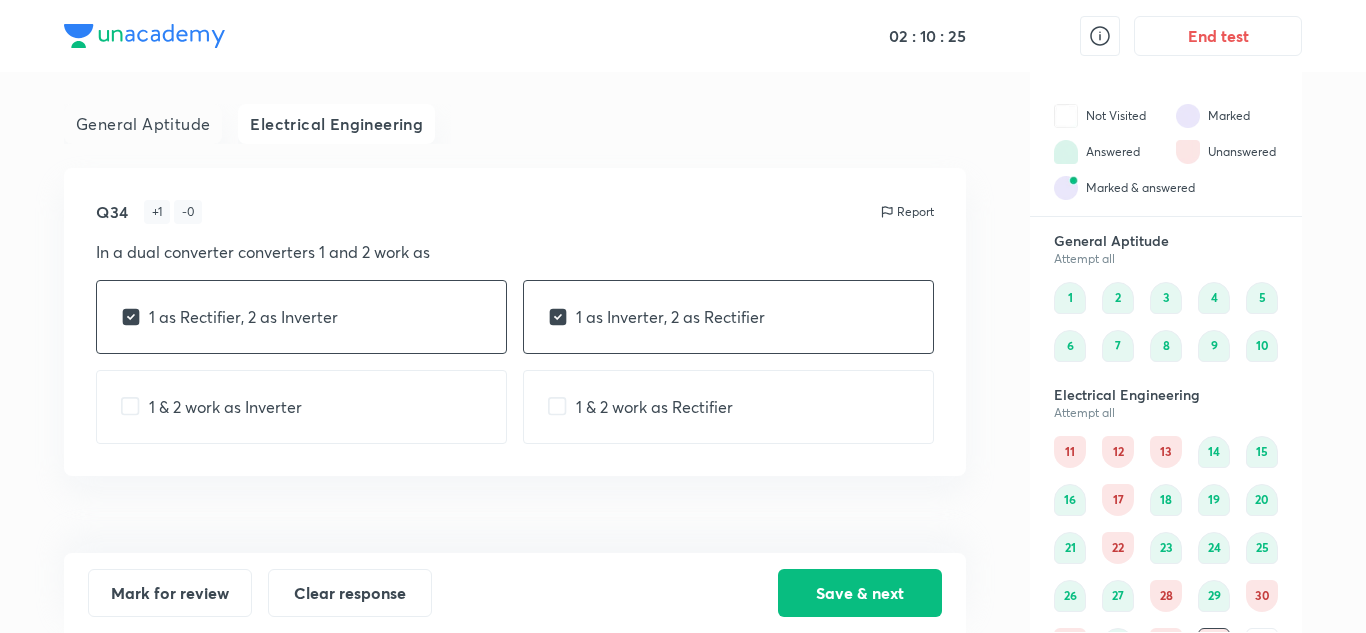 click on "1 & 2 work as Inverter" at bounding box center [301, 407] 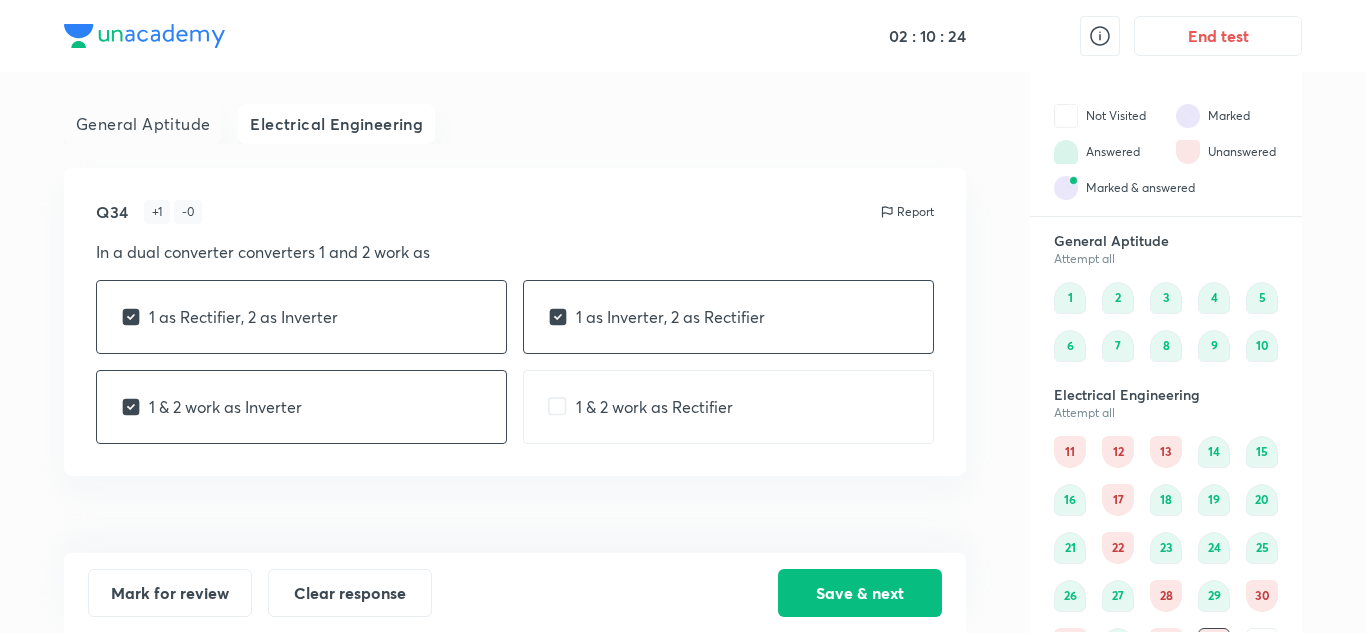 click on "1 & 2 work as Inverter" at bounding box center (225, 407) 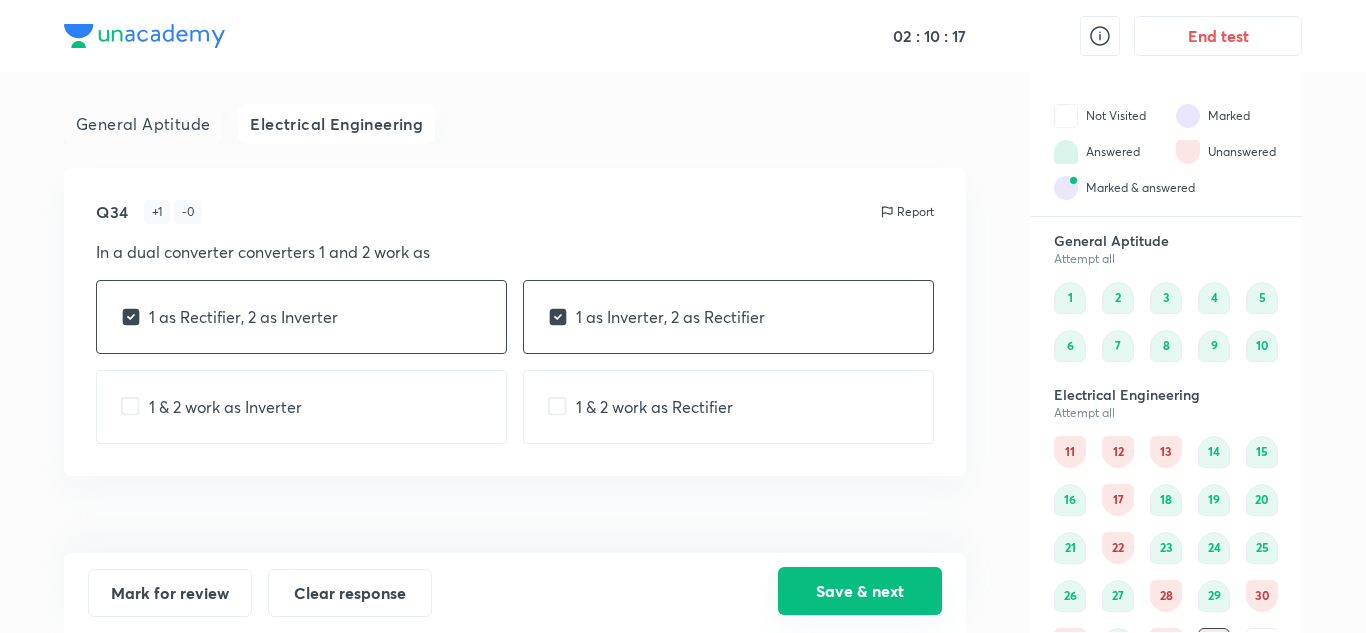 click on "Save & next" at bounding box center (860, 591) 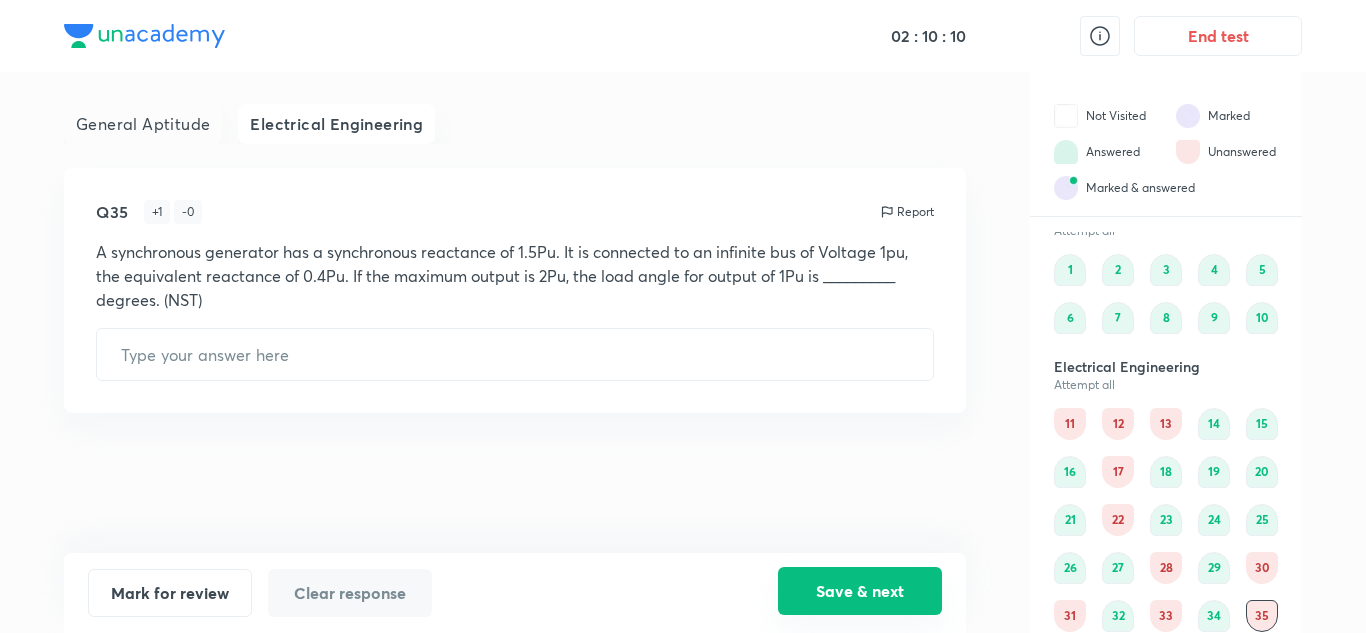 click on "Save & next" at bounding box center [860, 591] 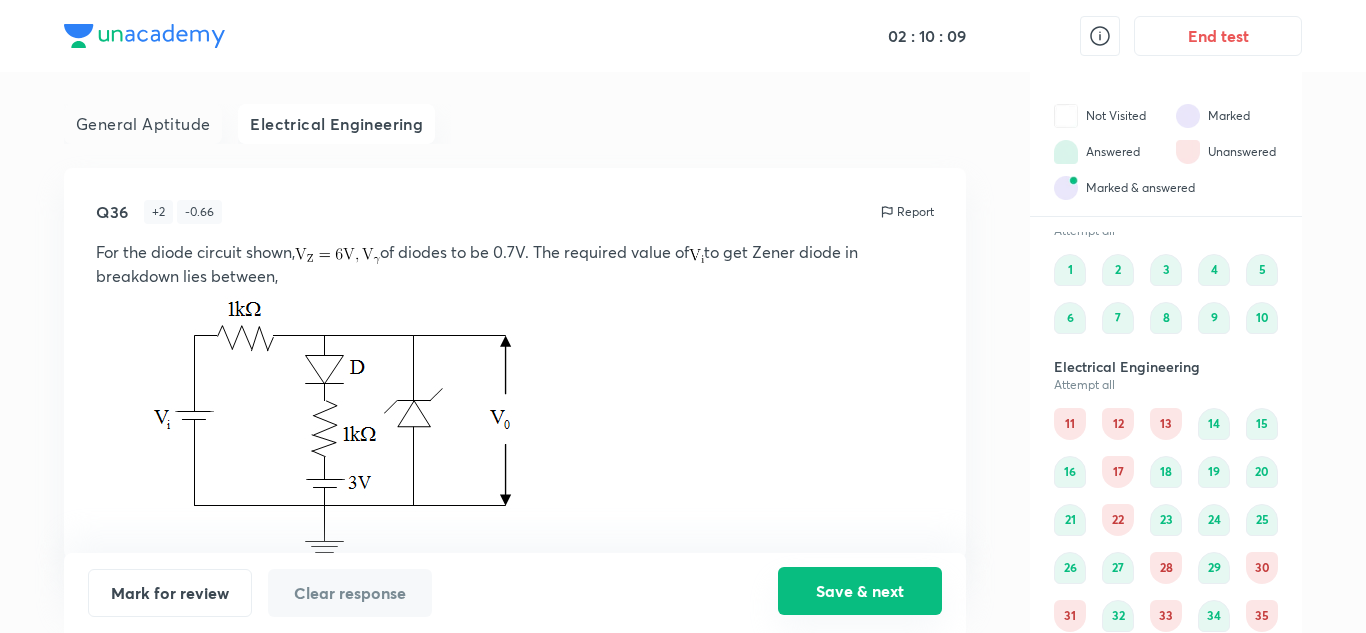 scroll, scrollTop: 76, scrollLeft: 0, axis: vertical 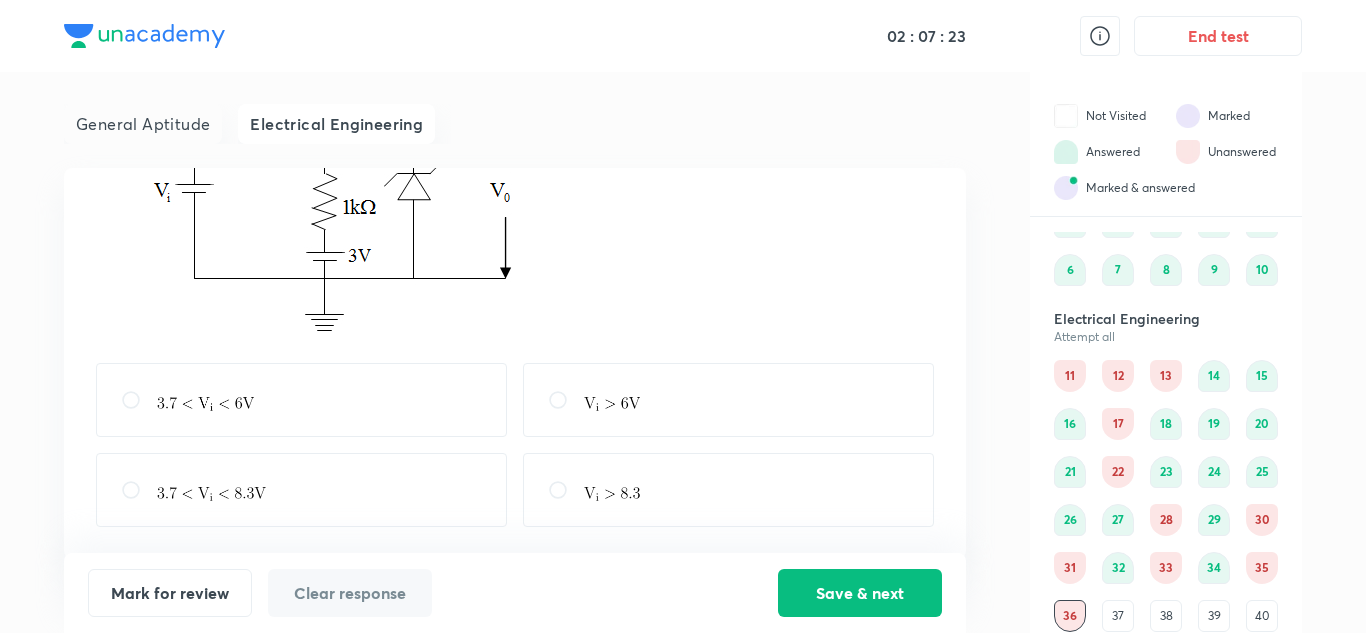 click at bounding box center [612, 494] 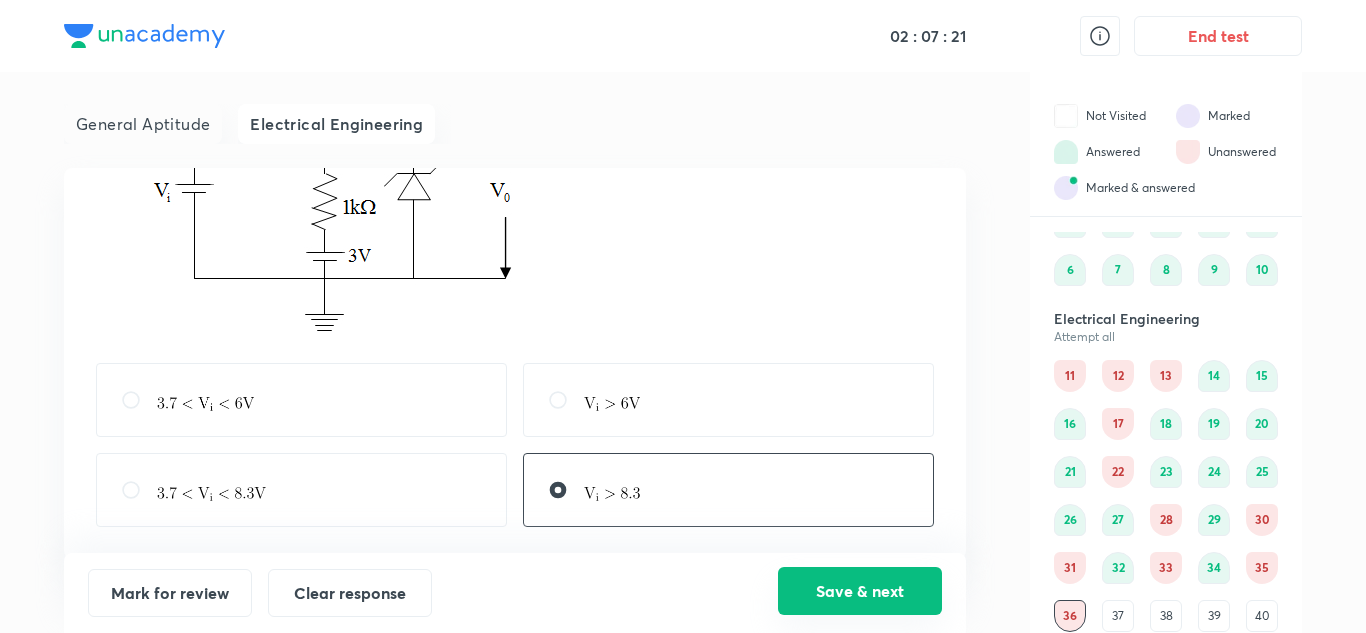click on "Save & next" at bounding box center [860, 591] 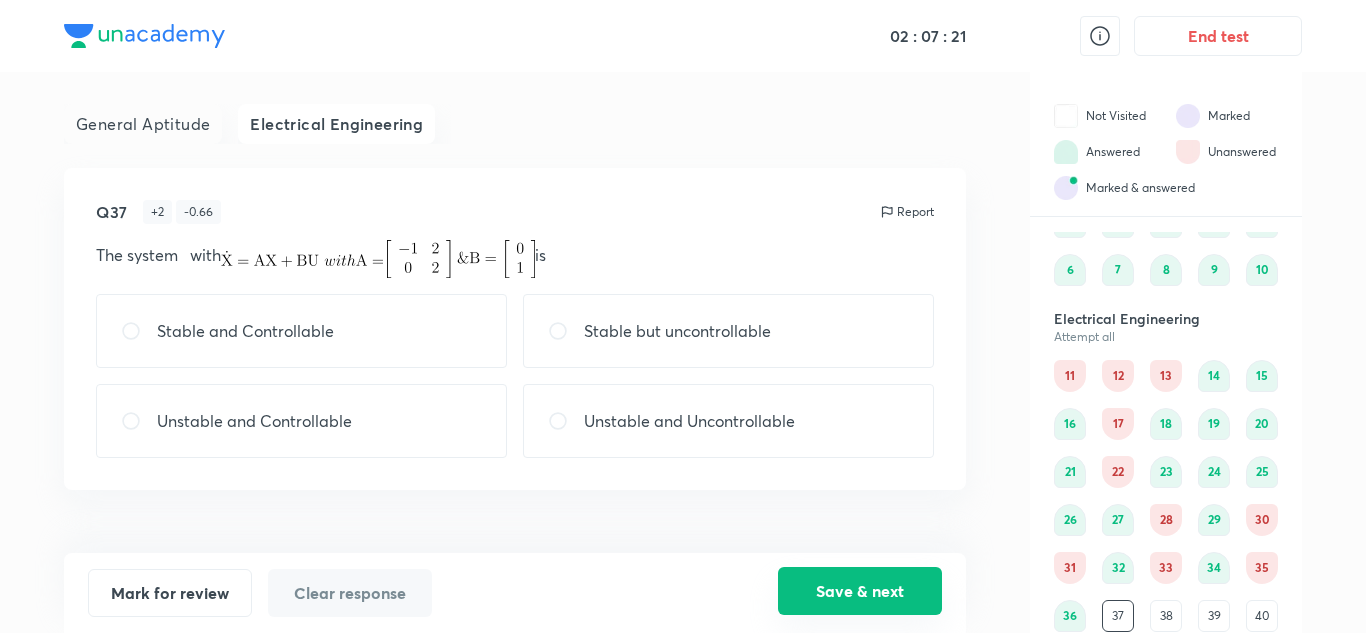 scroll, scrollTop: 0, scrollLeft: 0, axis: both 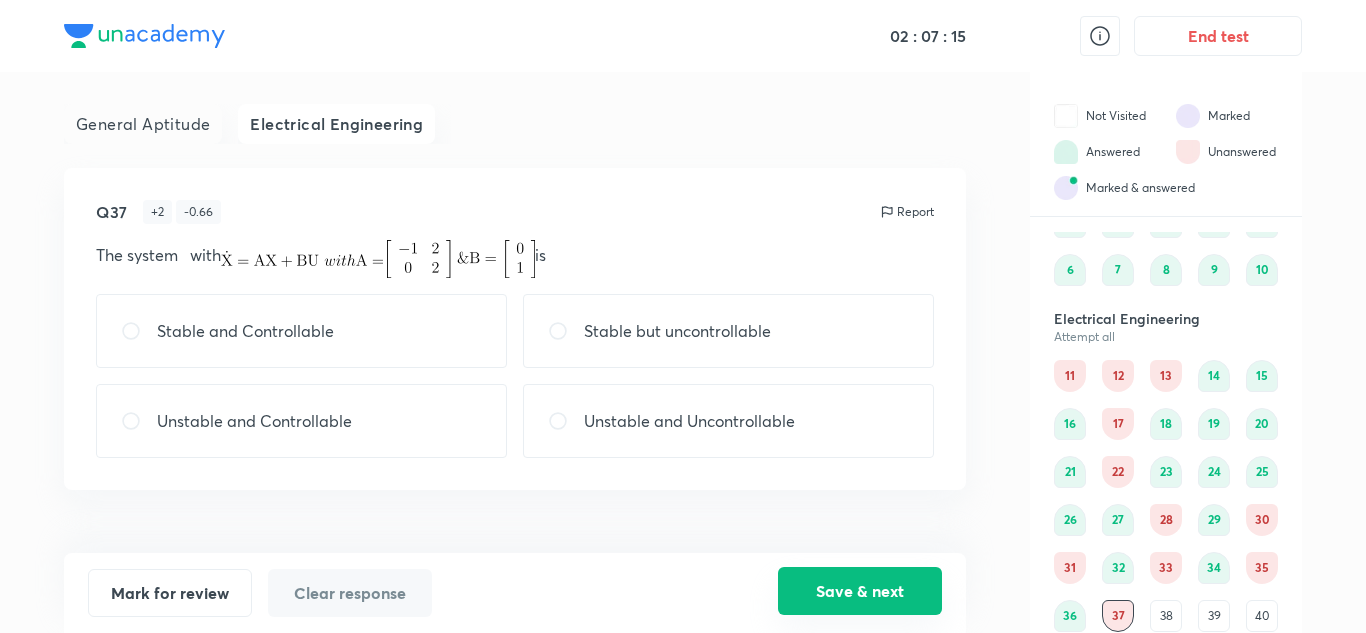 click on "Save & next" at bounding box center [860, 591] 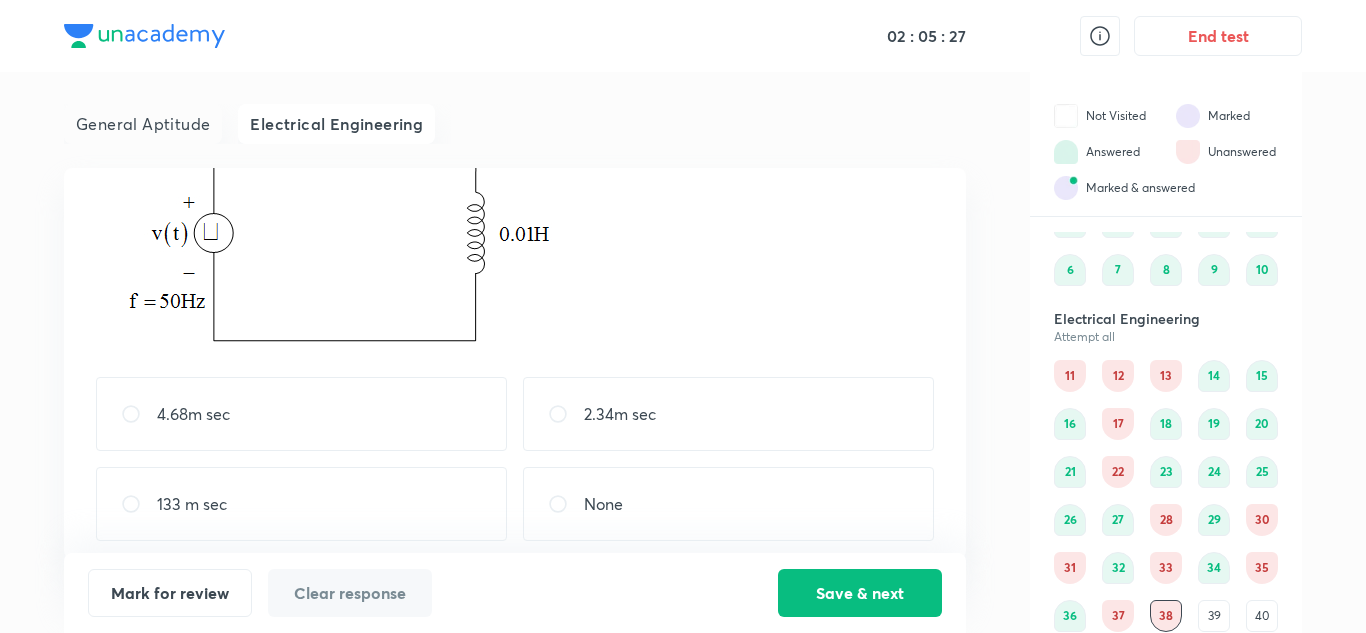scroll, scrollTop: 218, scrollLeft: 0, axis: vertical 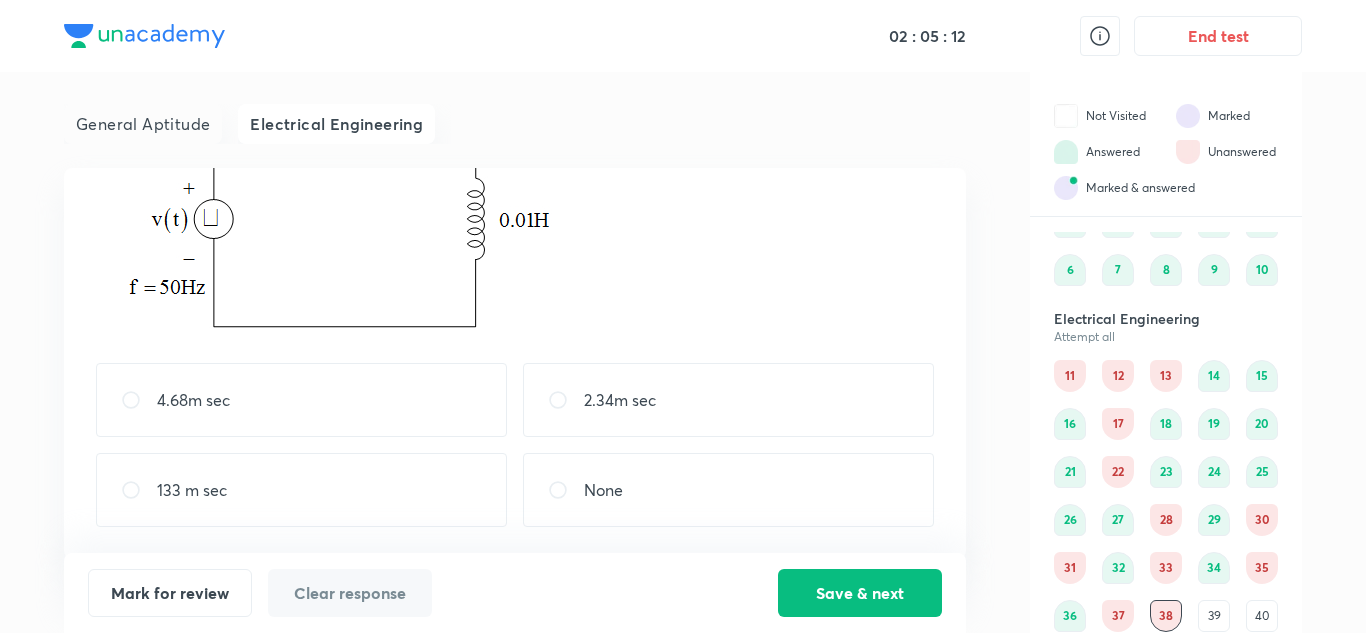 click on "4.68m sec" at bounding box center (301, 400) 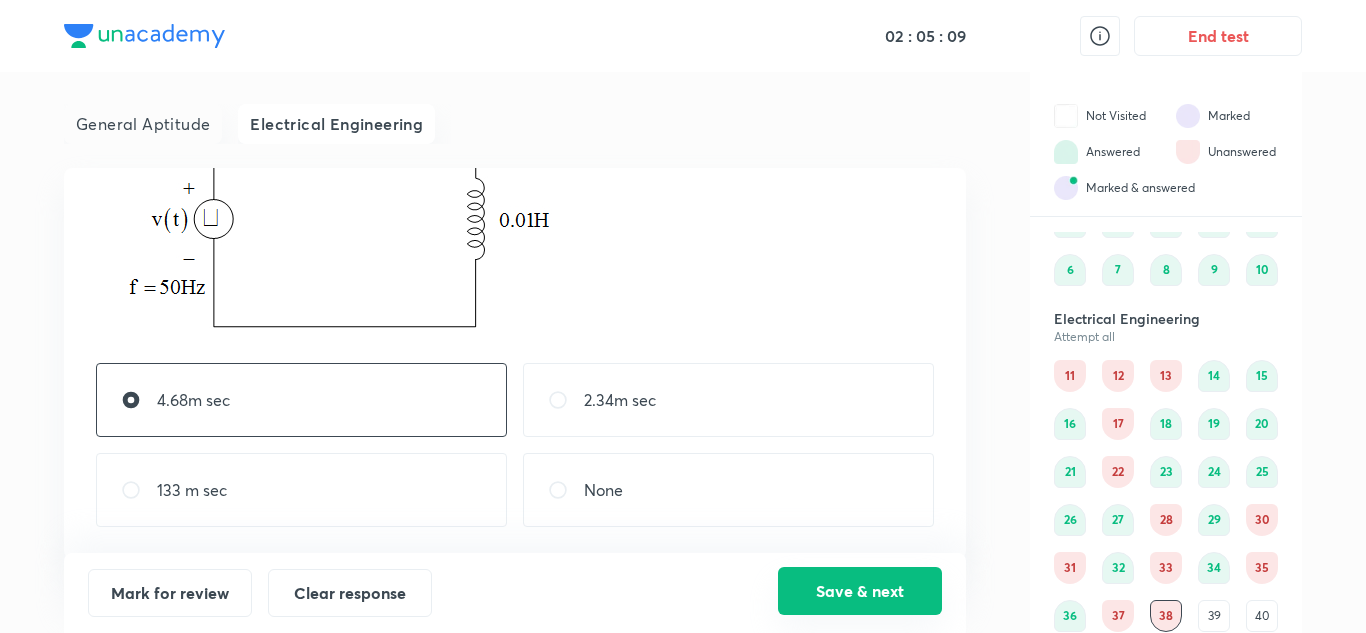click on "Save & next" at bounding box center (860, 591) 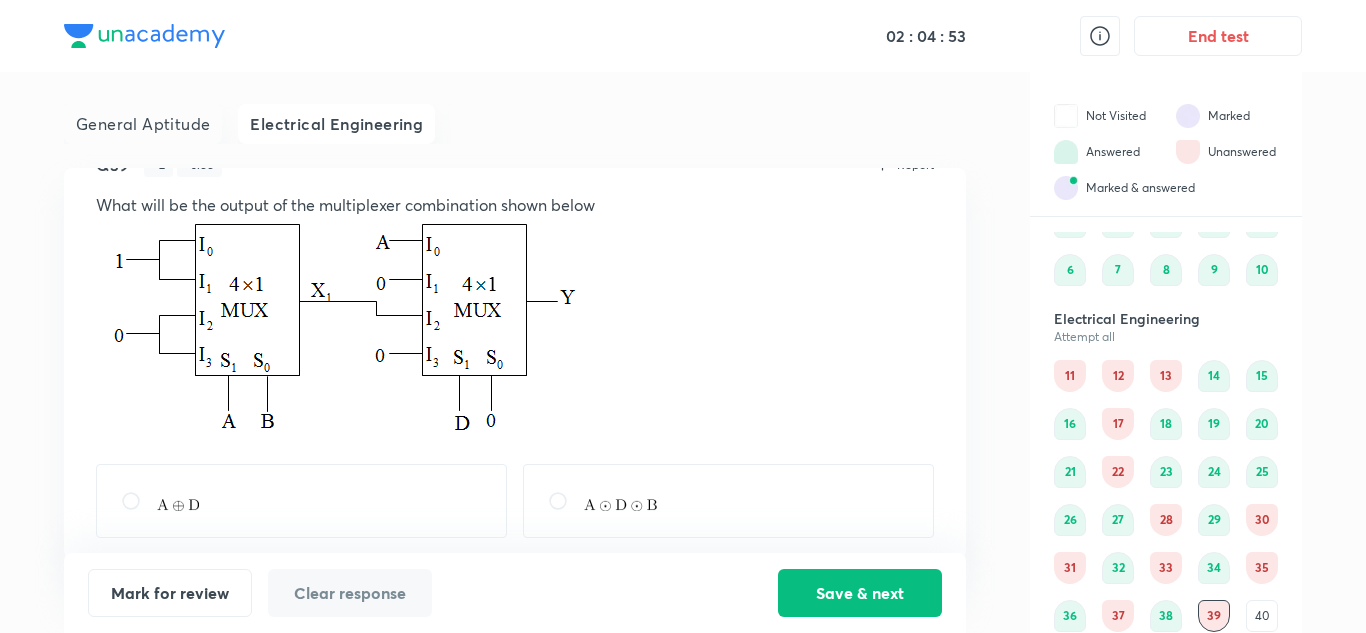 scroll, scrollTop: 46, scrollLeft: 0, axis: vertical 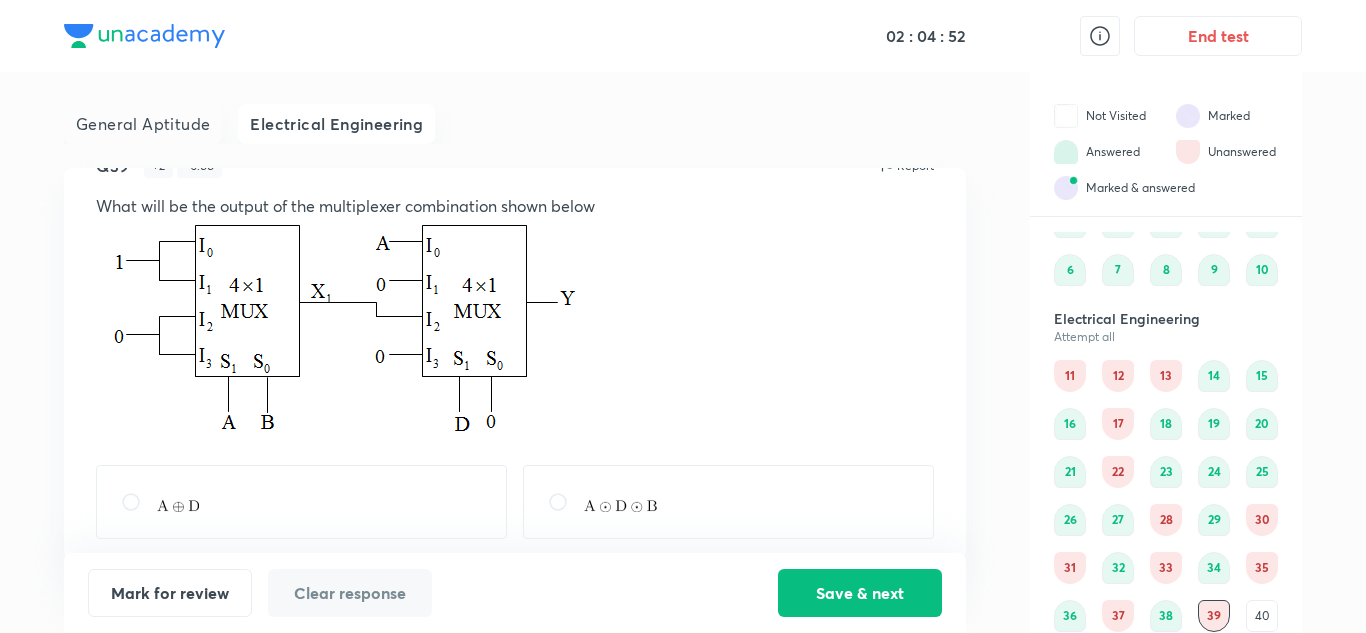 click at bounding box center (375, 330) 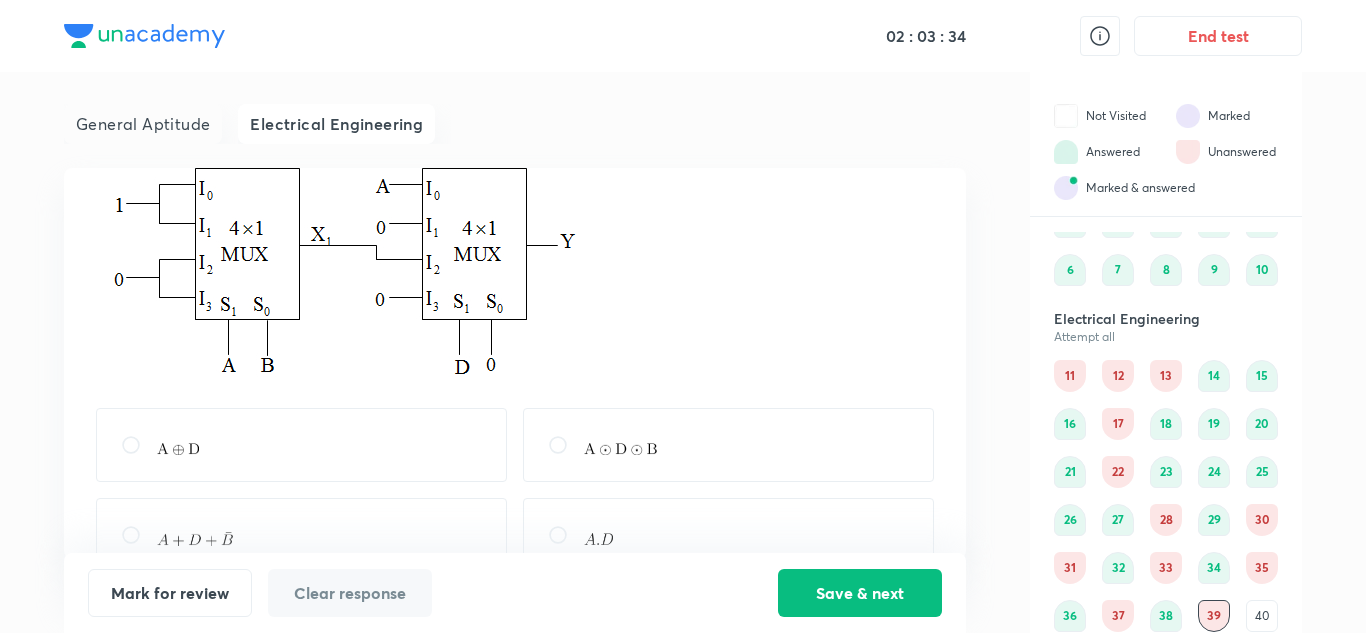 scroll, scrollTop: 148, scrollLeft: 0, axis: vertical 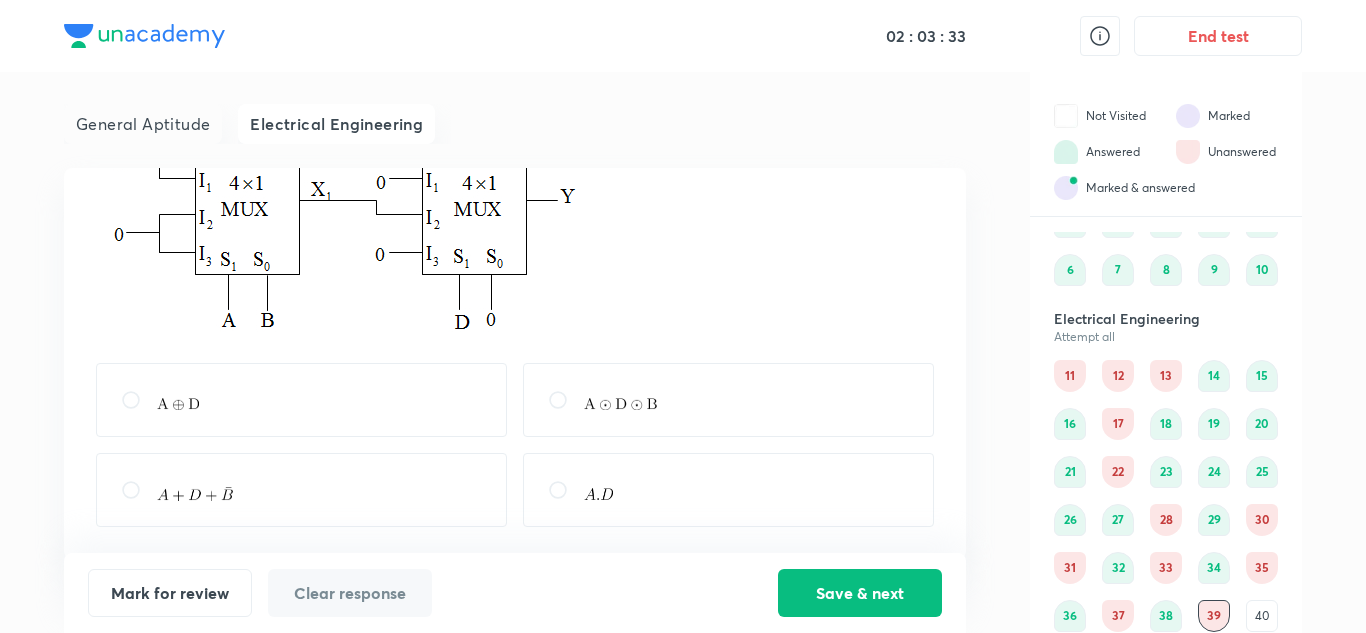 click on "Mark for review Clear response Save & next" at bounding box center (515, 593) 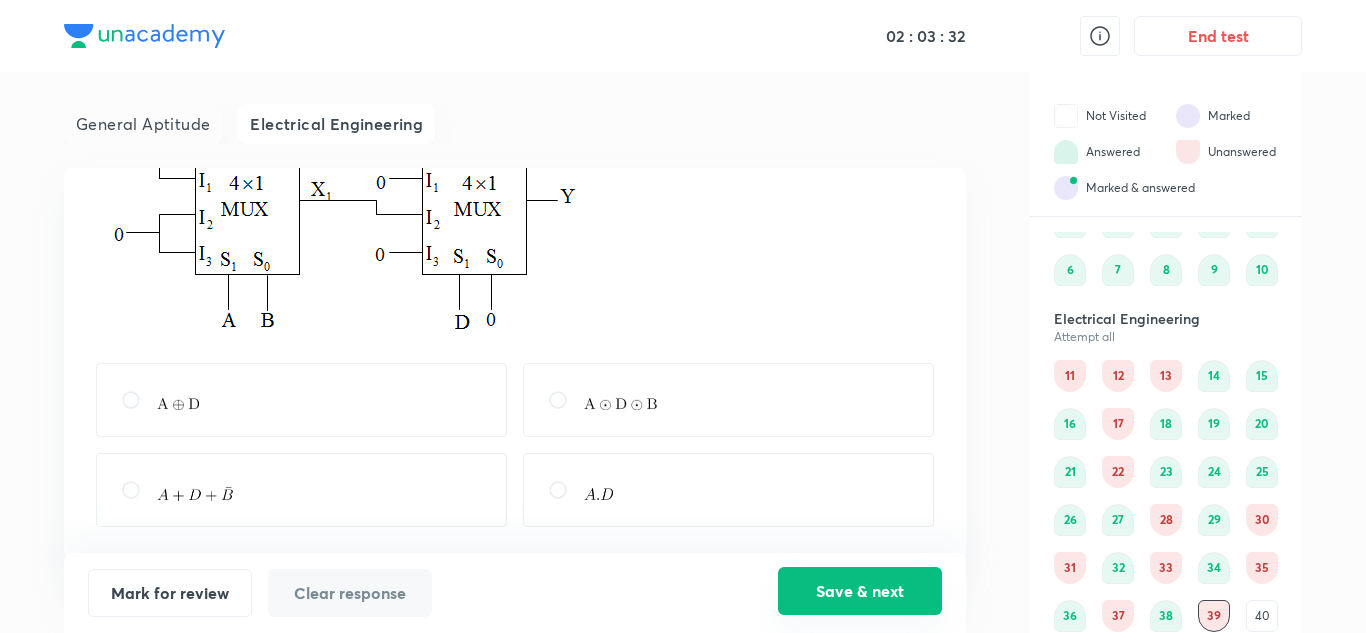 click on "Save & next" at bounding box center (860, 591) 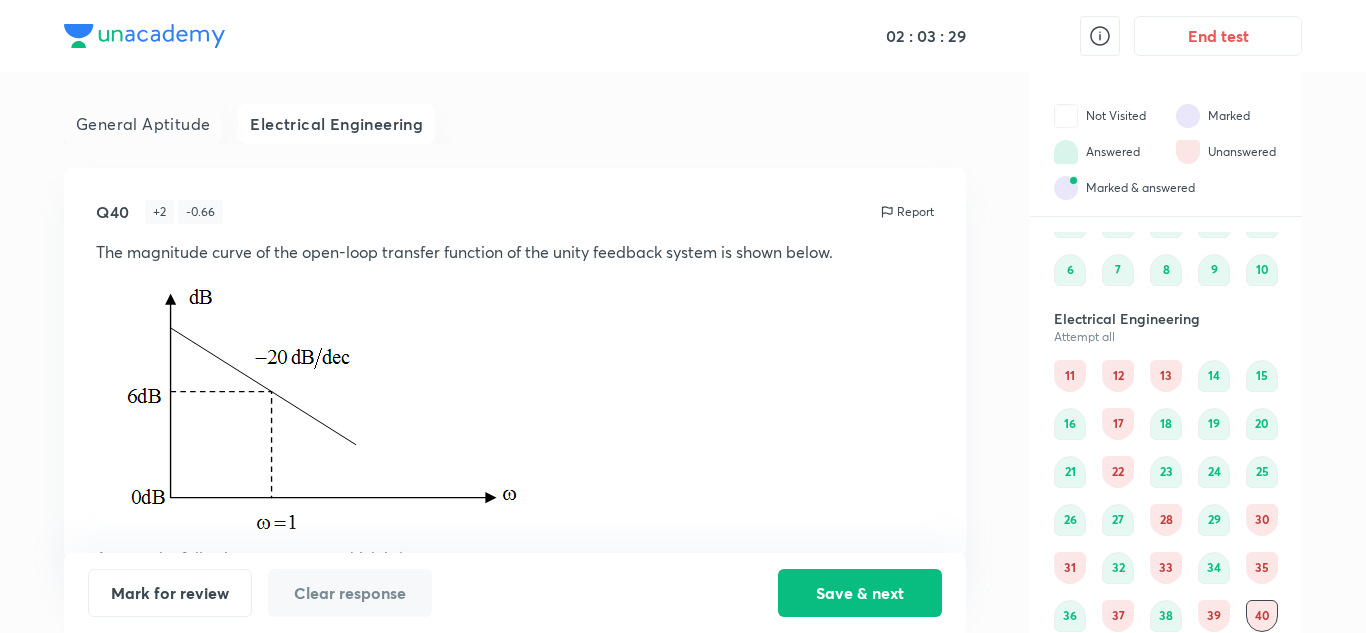 scroll, scrollTop: 295, scrollLeft: 0, axis: vertical 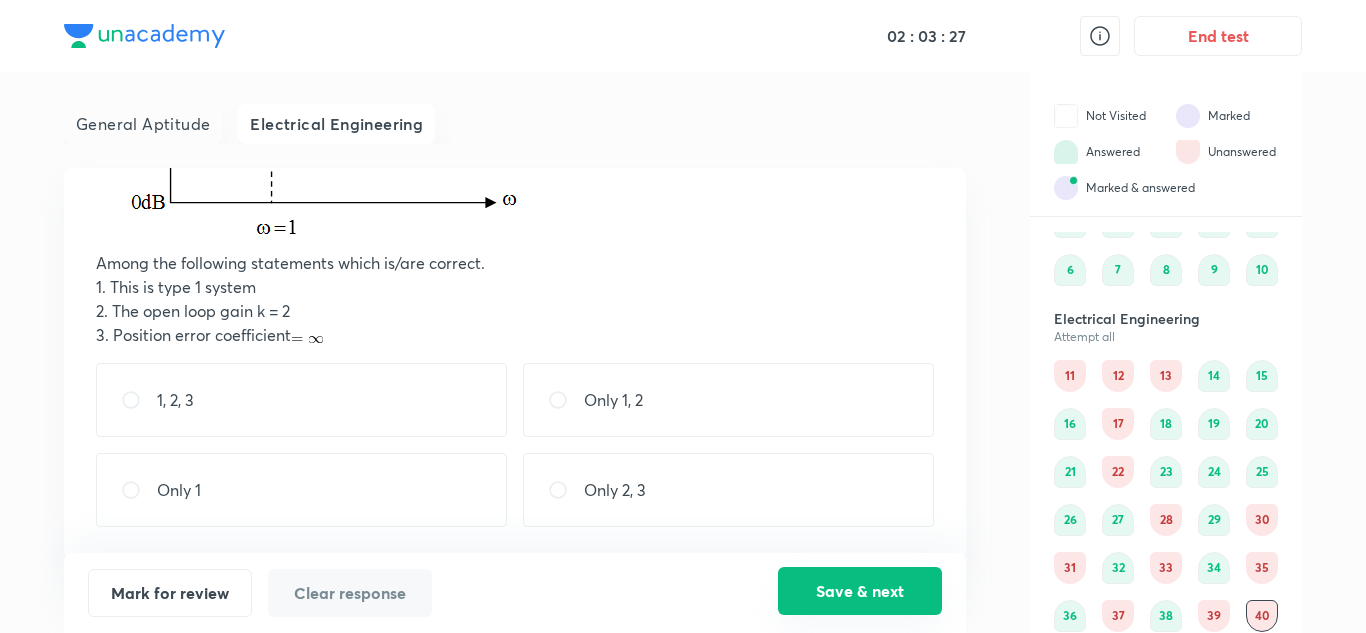 click on "Save & next" at bounding box center [860, 591] 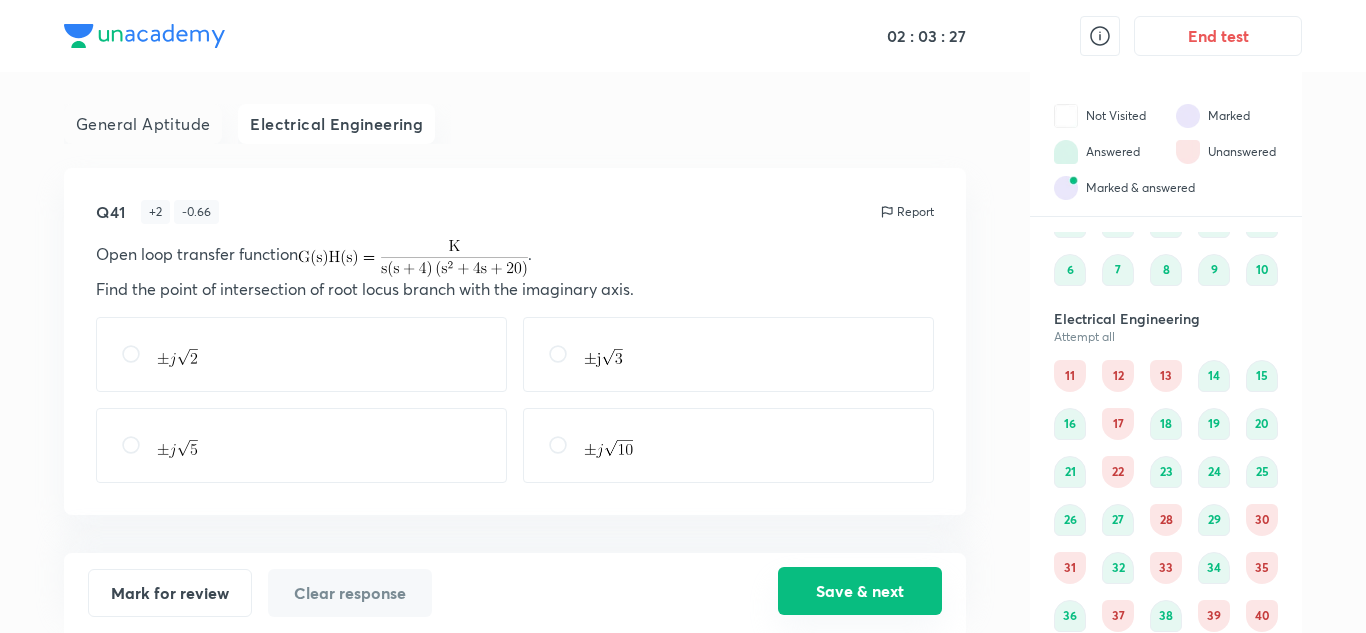 scroll, scrollTop: 0, scrollLeft: 0, axis: both 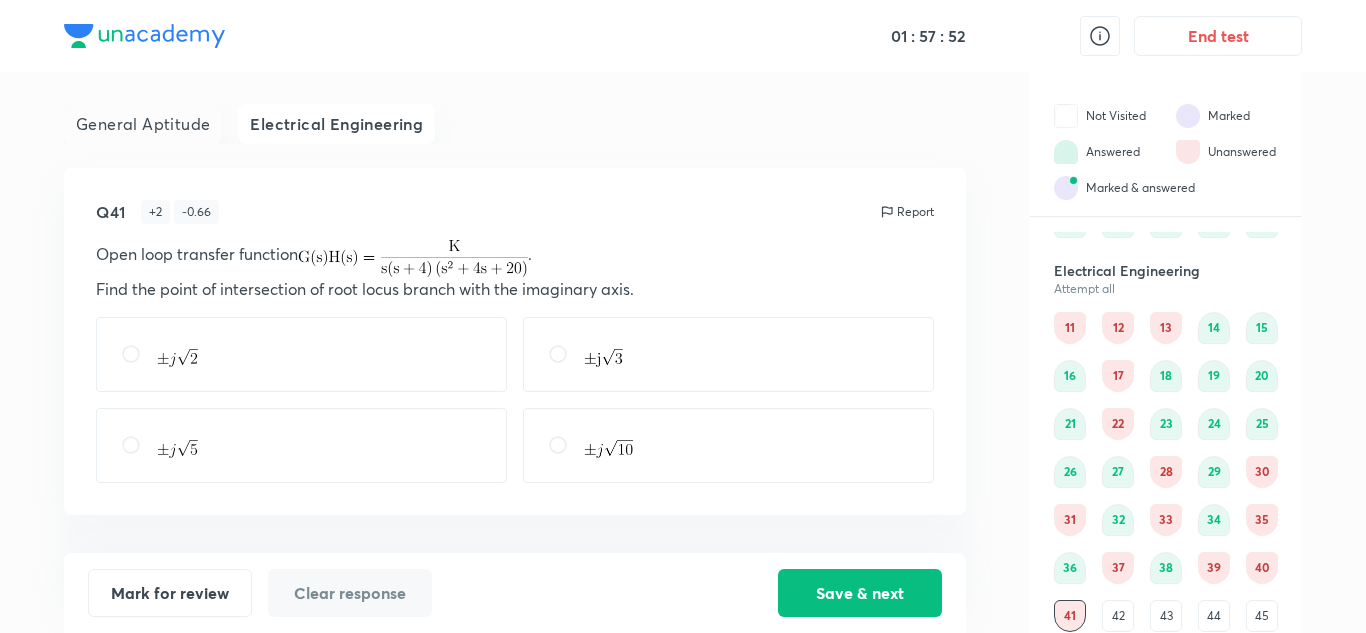 click at bounding box center [728, 354] 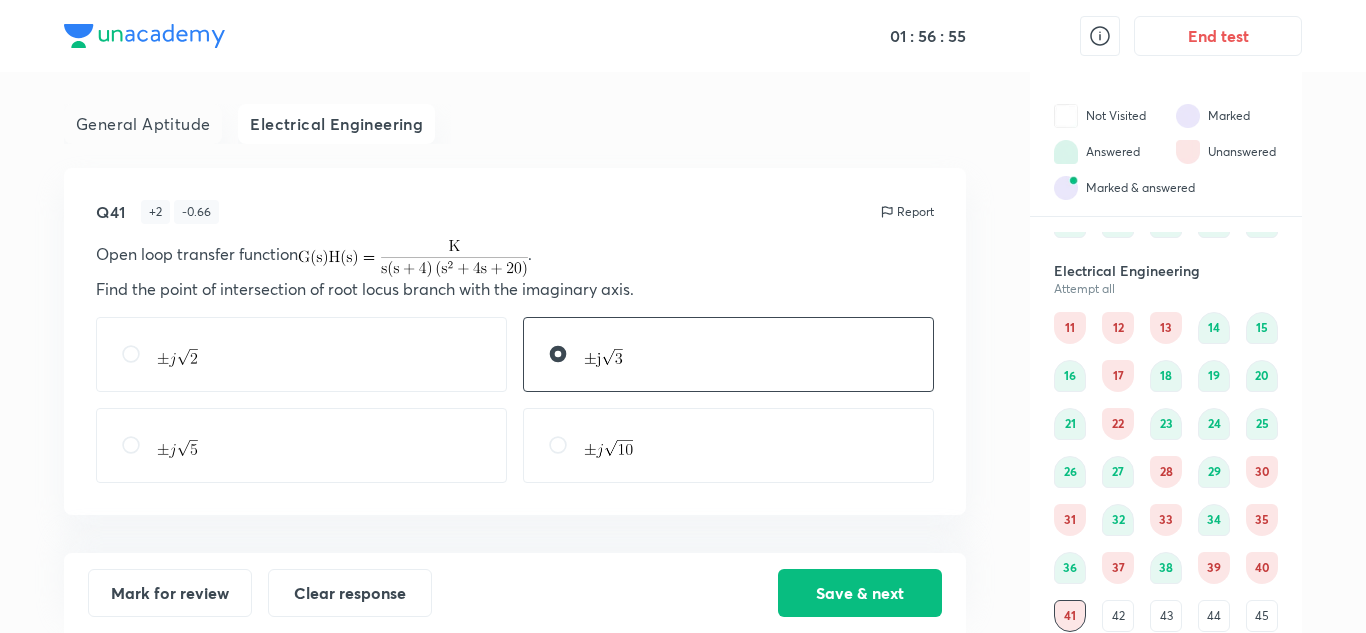 click at bounding box center [728, 445] 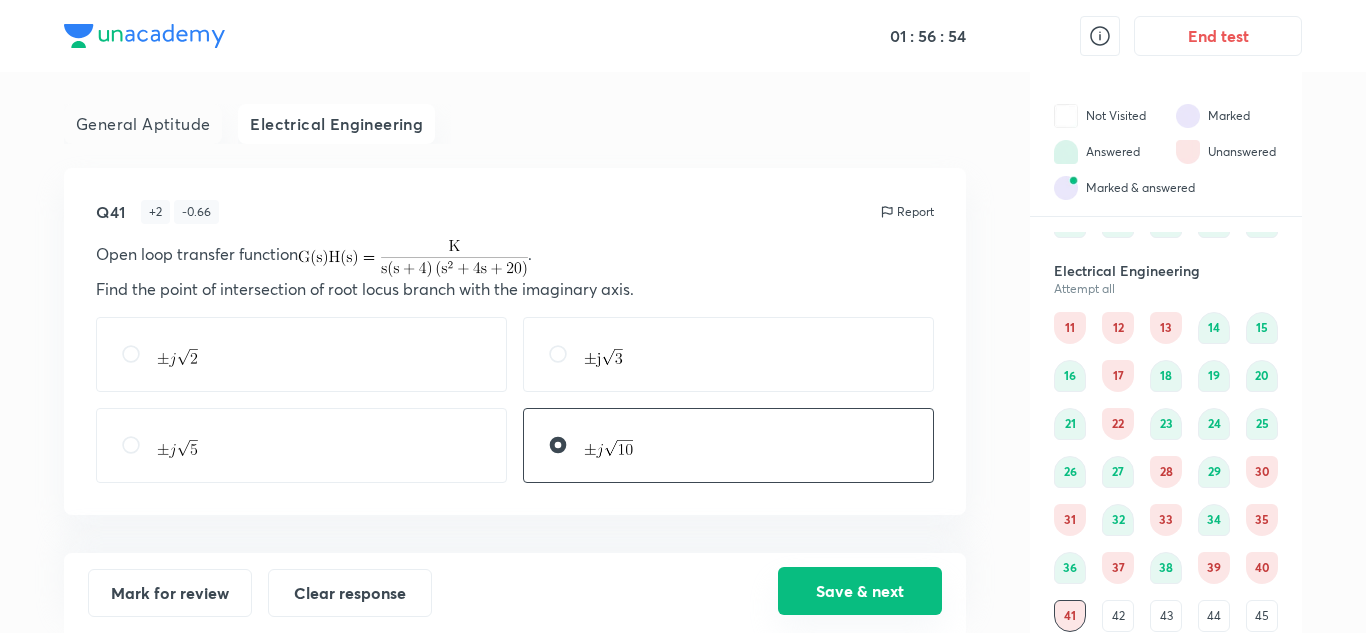 click on "Save & next" at bounding box center (860, 591) 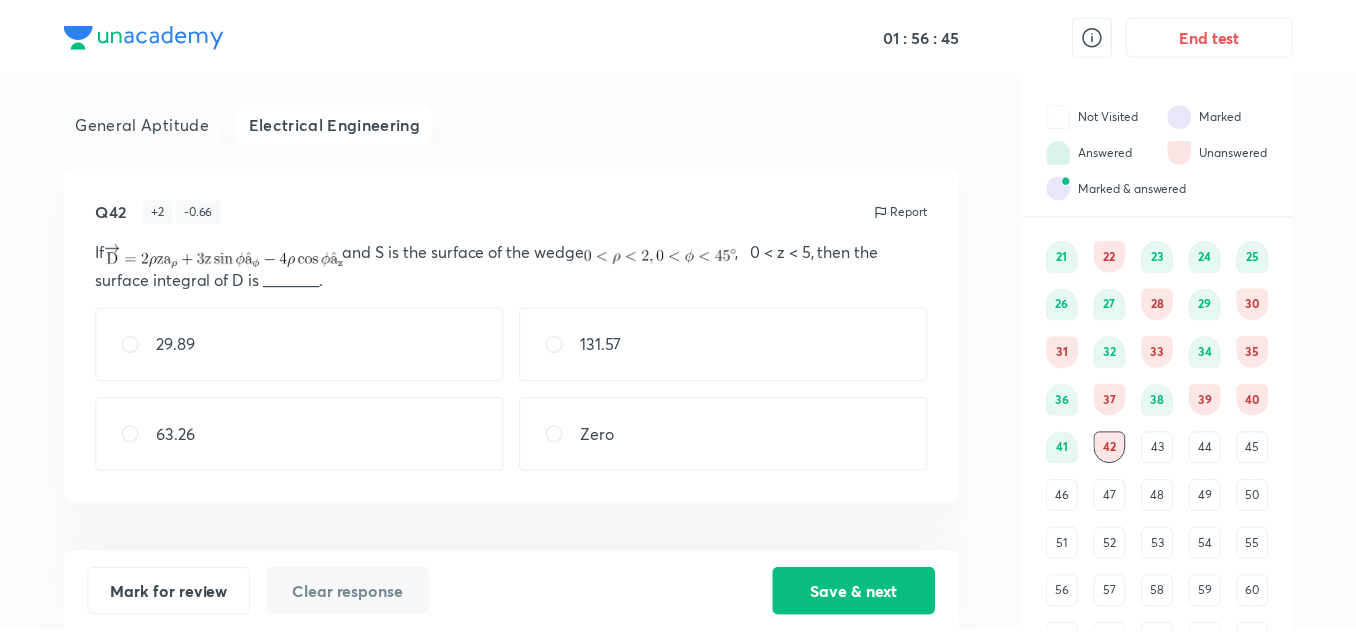 scroll, scrollTop: 340, scrollLeft: 0, axis: vertical 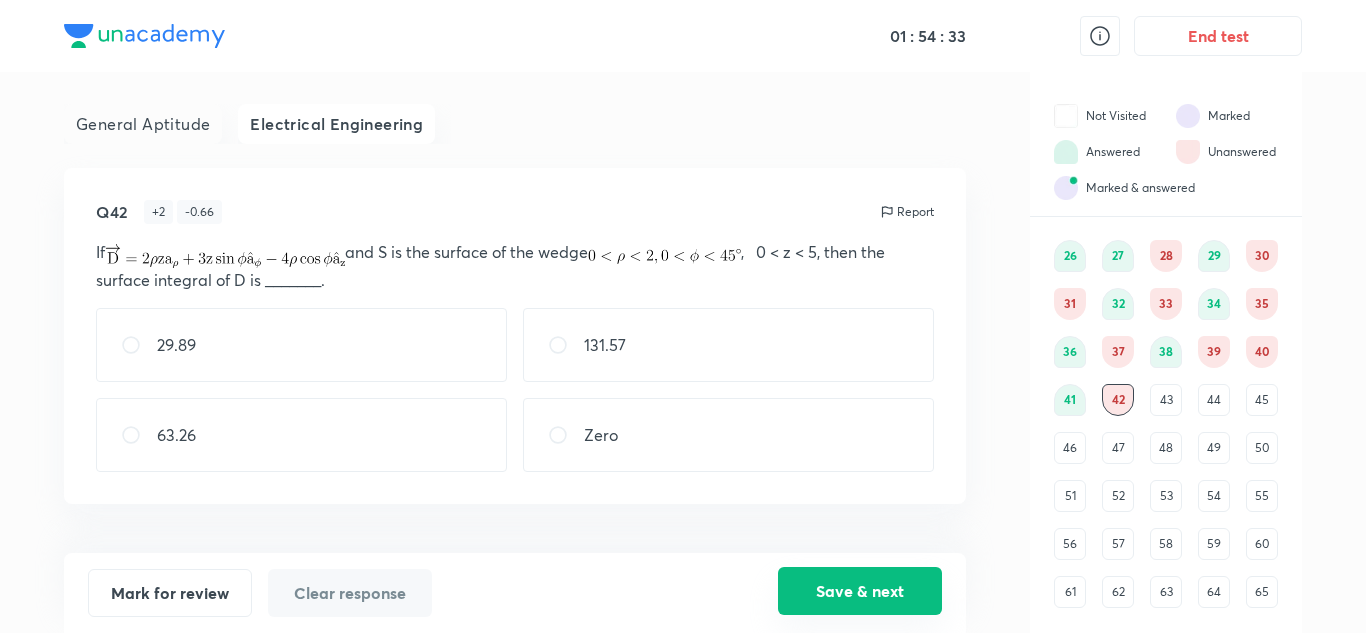 click on "Save & next" at bounding box center (860, 591) 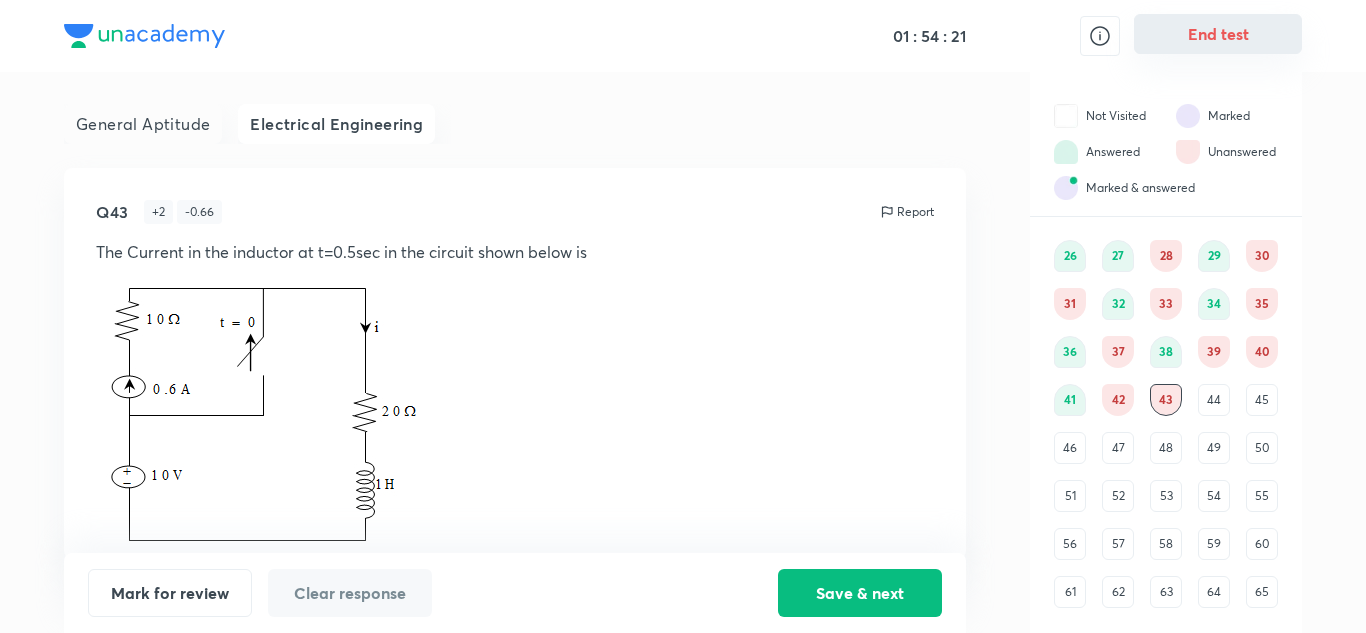 click on "End test" at bounding box center [1218, 34] 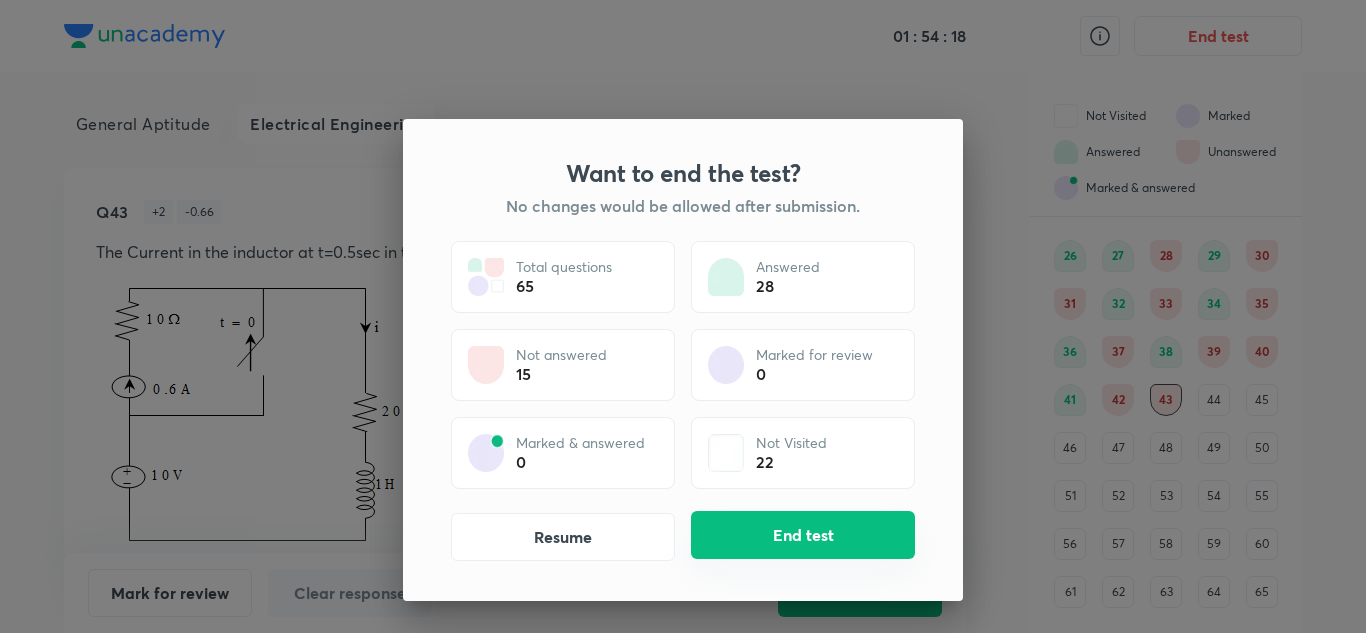 click on "End test" at bounding box center (803, 535) 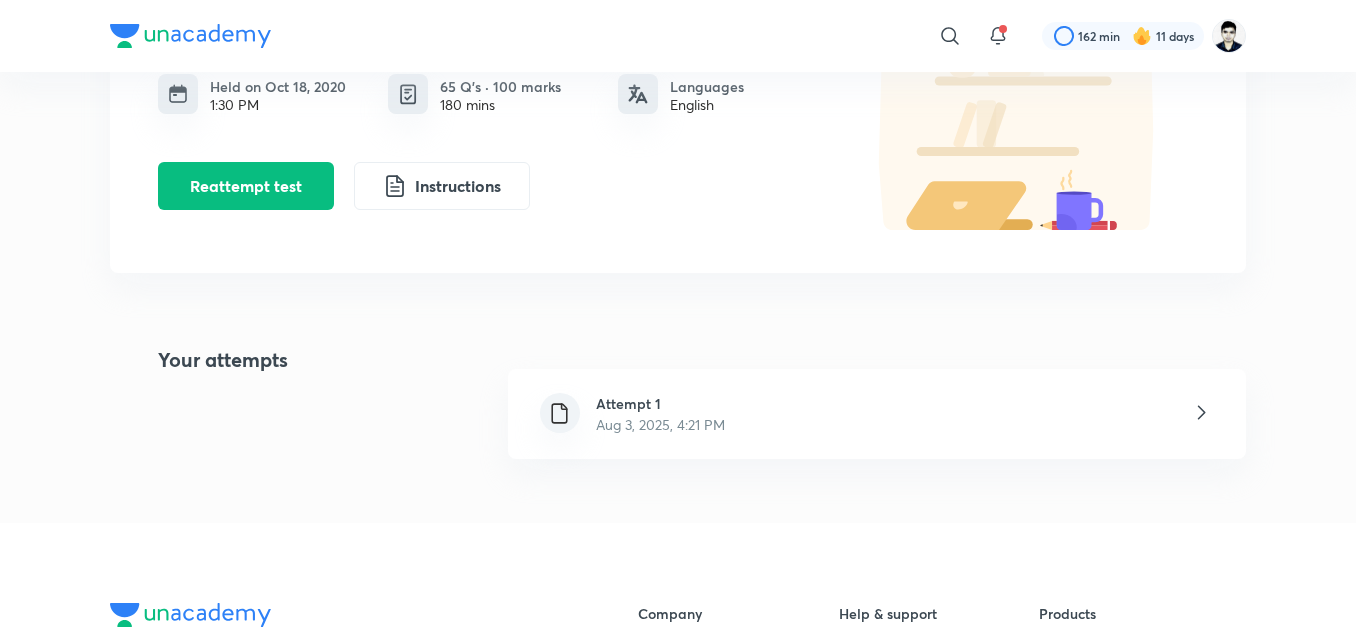 scroll, scrollTop: 85, scrollLeft: 0, axis: vertical 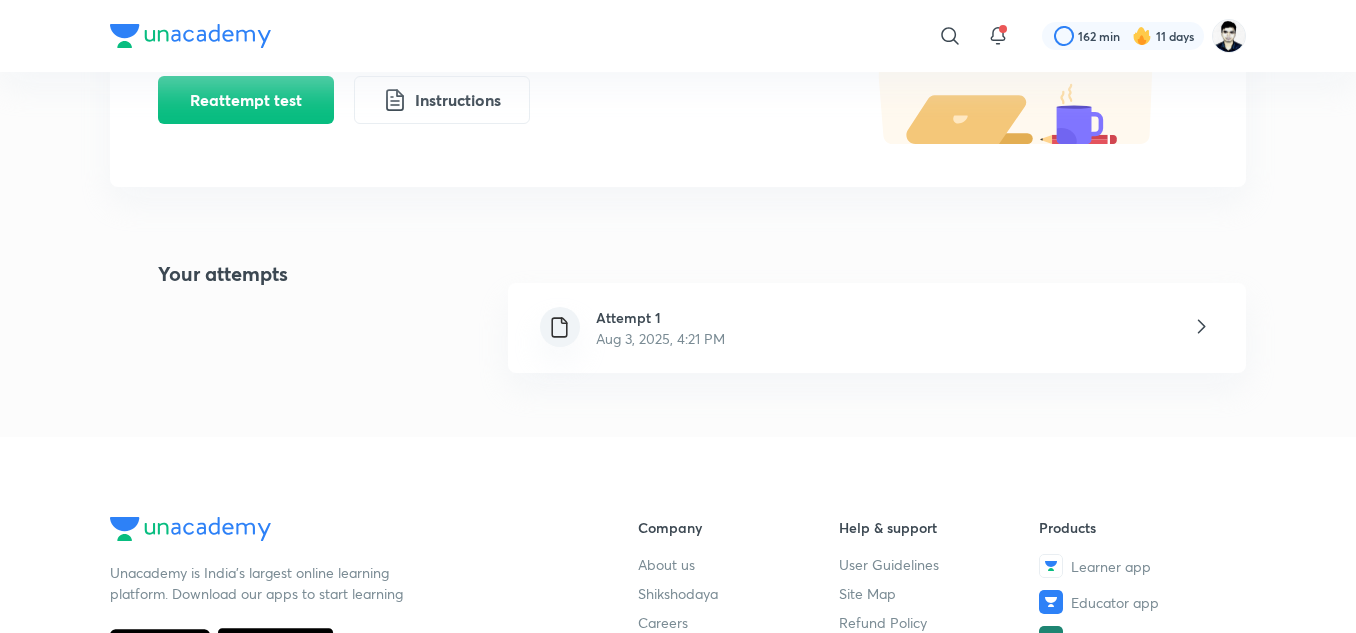 click on "Attempt 1 Aug 3, 2025, 4:21 PM" at bounding box center [877, 328] 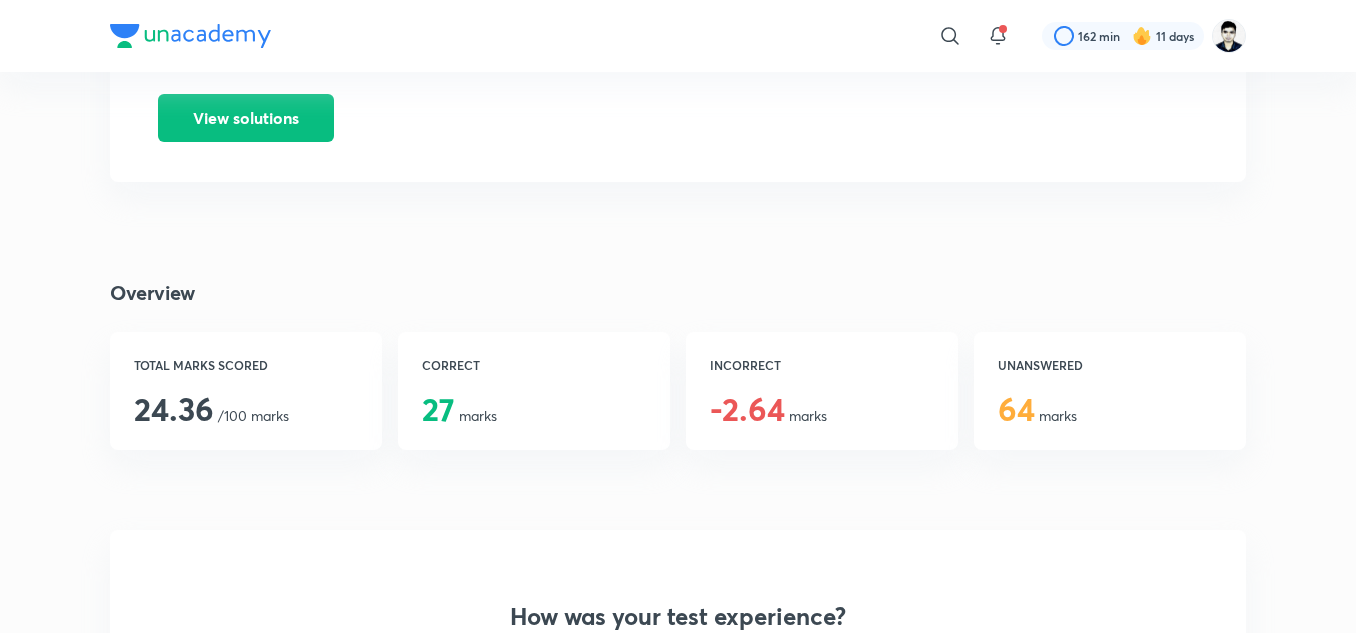 scroll, scrollTop: 193, scrollLeft: 0, axis: vertical 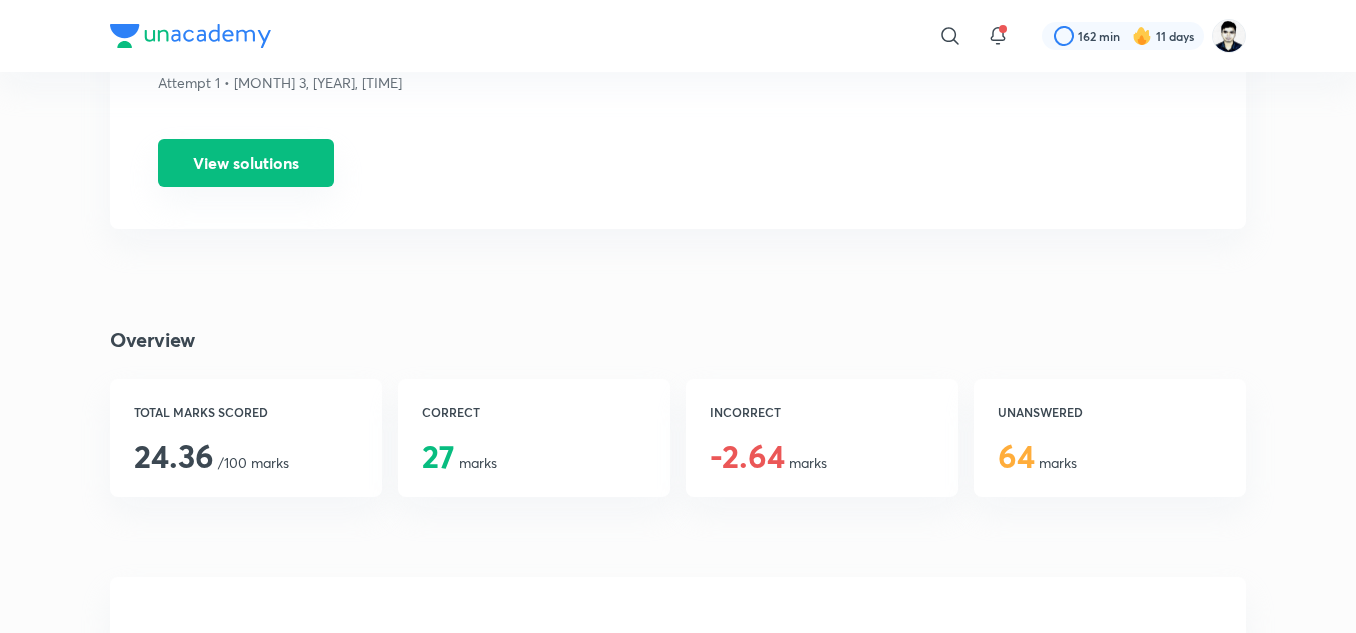 click on "View solutions" at bounding box center [246, 163] 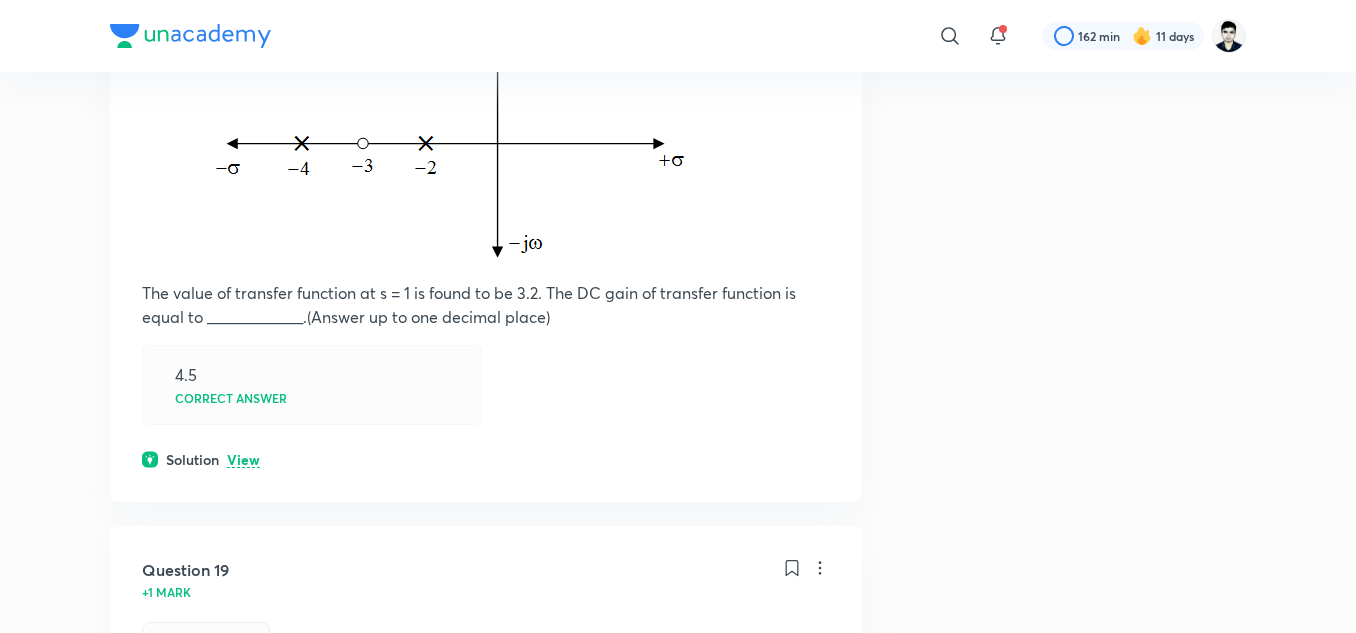 scroll, scrollTop: 10151, scrollLeft: 0, axis: vertical 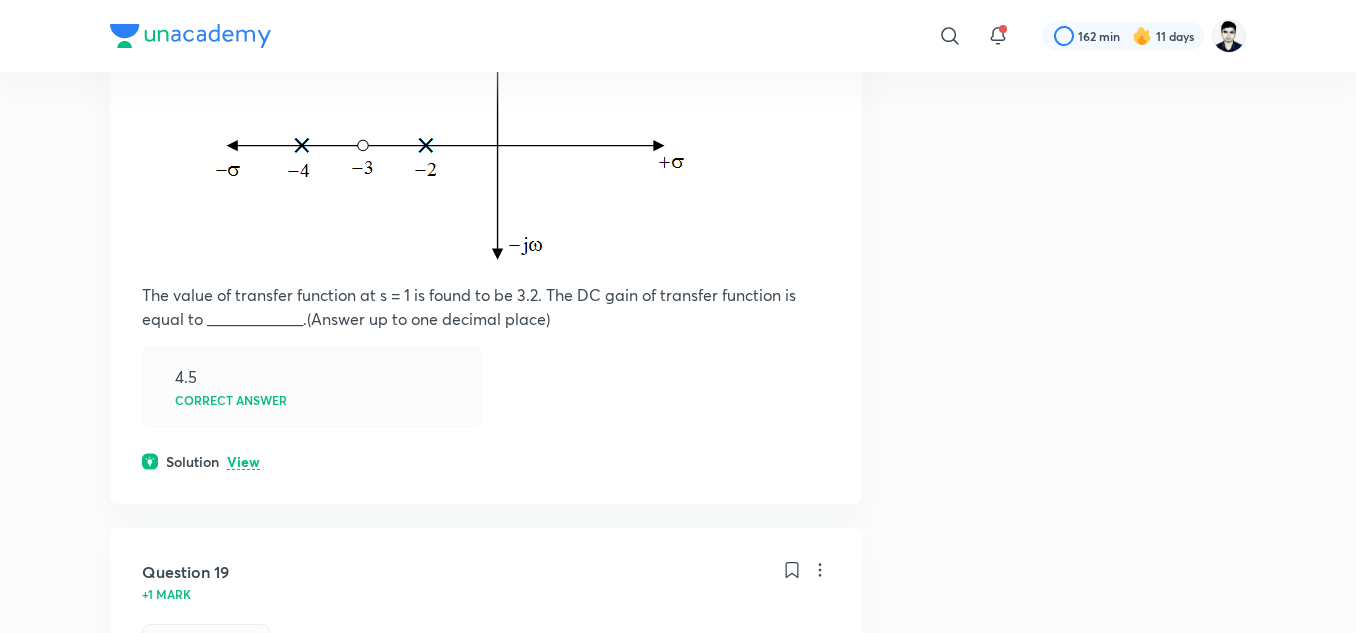click on "View" at bounding box center (243, 462) 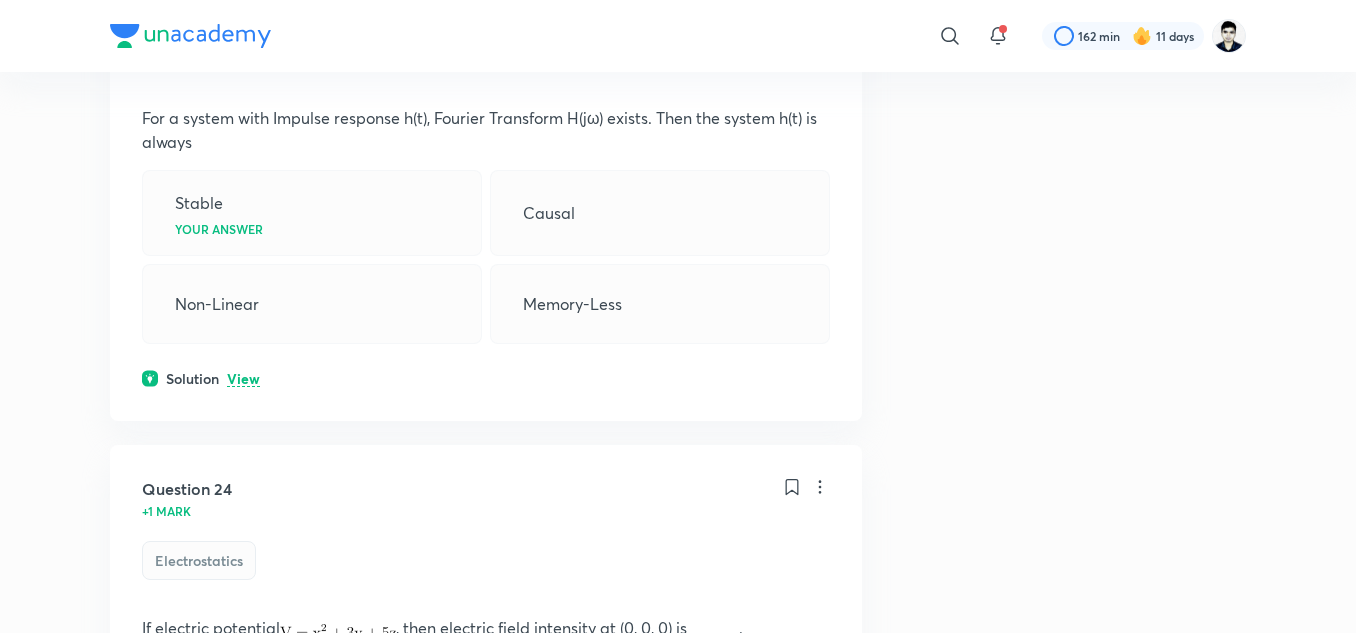 scroll, scrollTop: 13236, scrollLeft: 0, axis: vertical 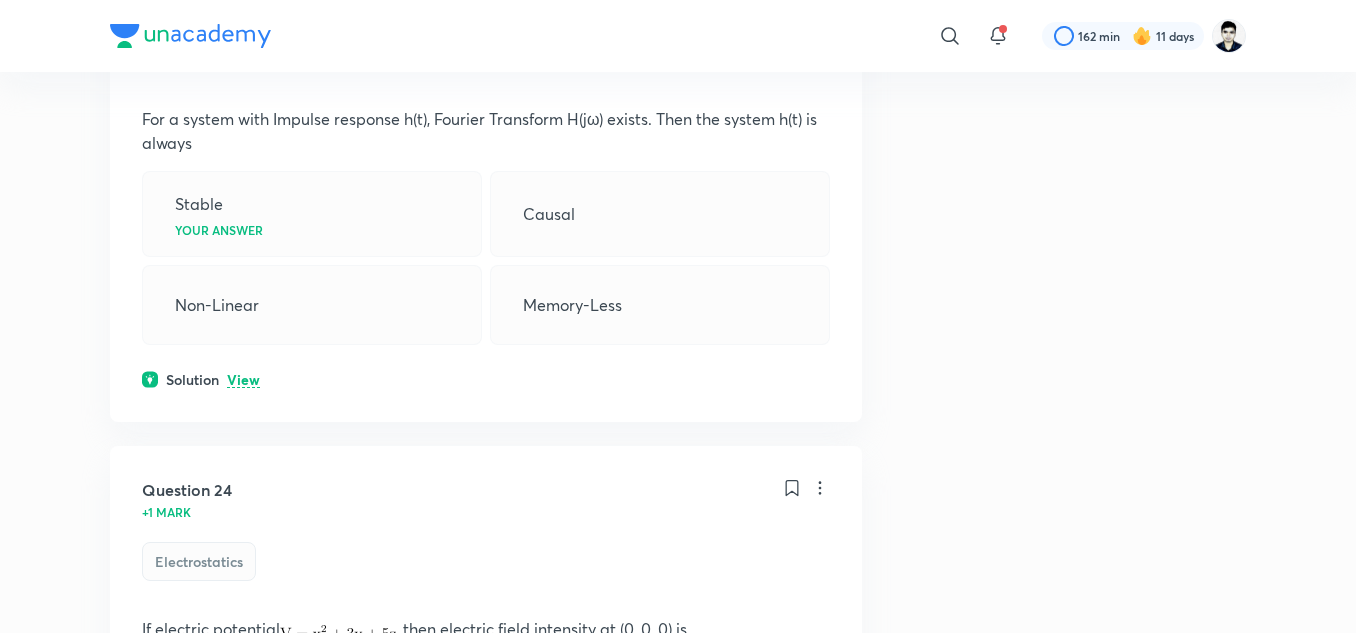 click on "View" at bounding box center (243, 380) 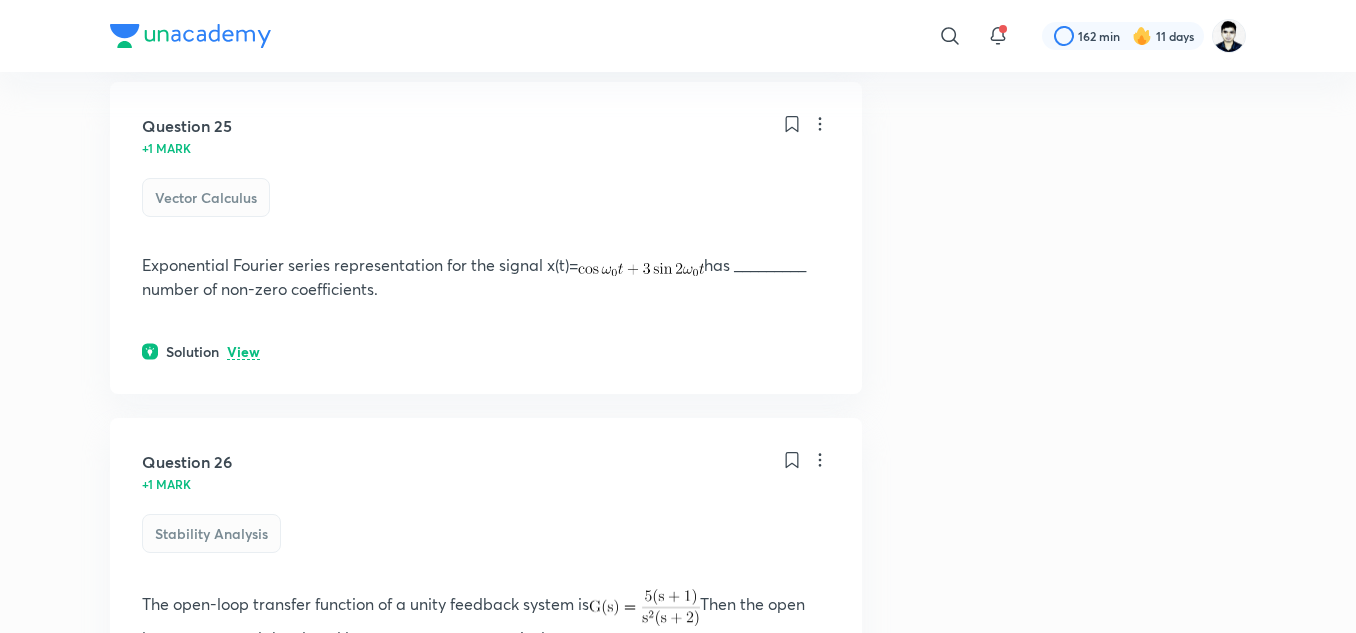 scroll, scrollTop: 14169, scrollLeft: 0, axis: vertical 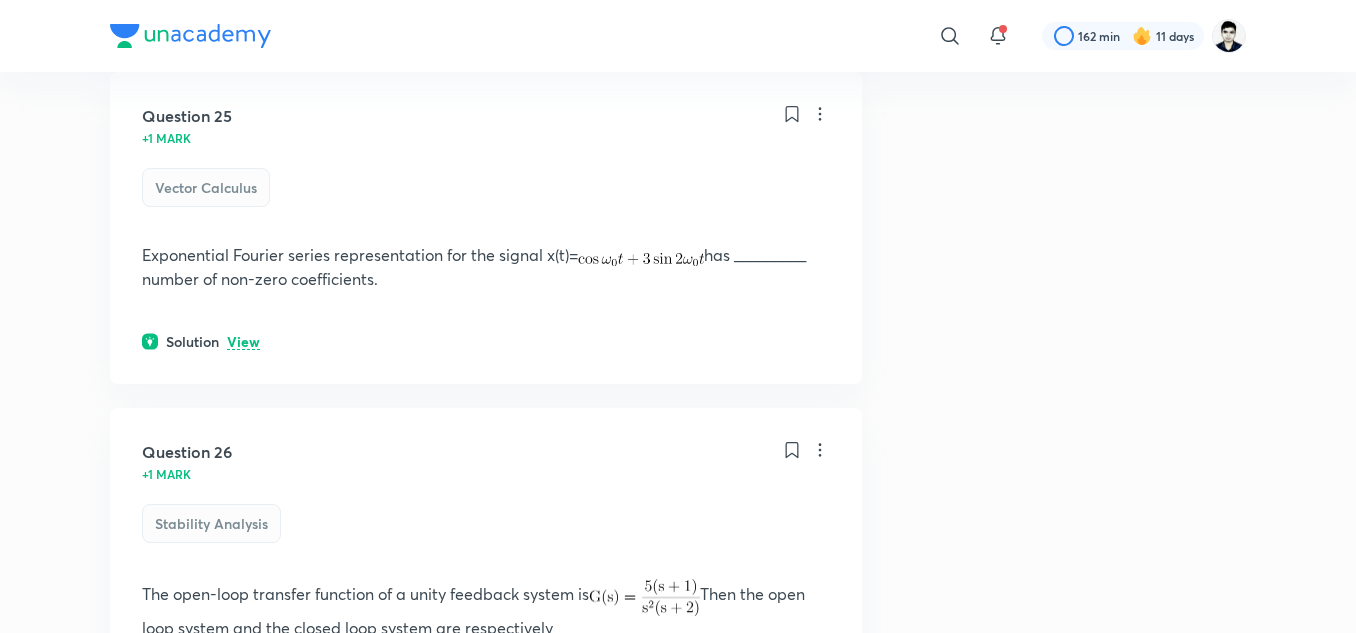 click on "View" at bounding box center [243, 342] 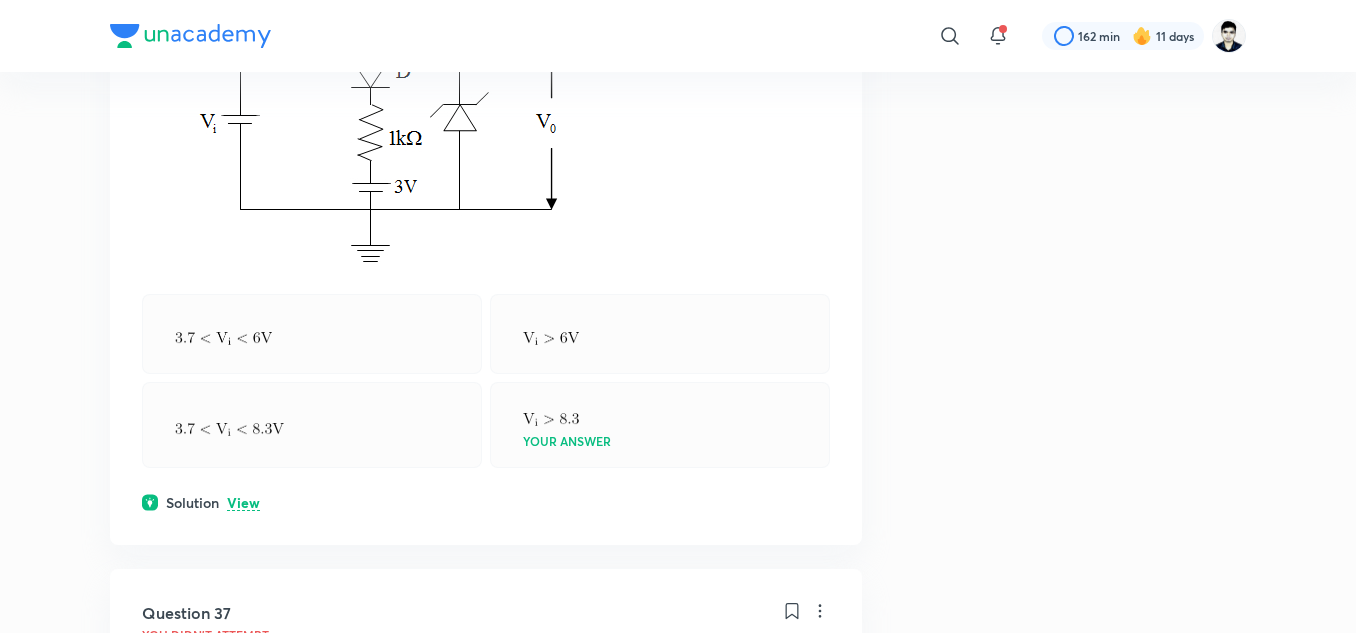 scroll, scrollTop: 20234, scrollLeft: 0, axis: vertical 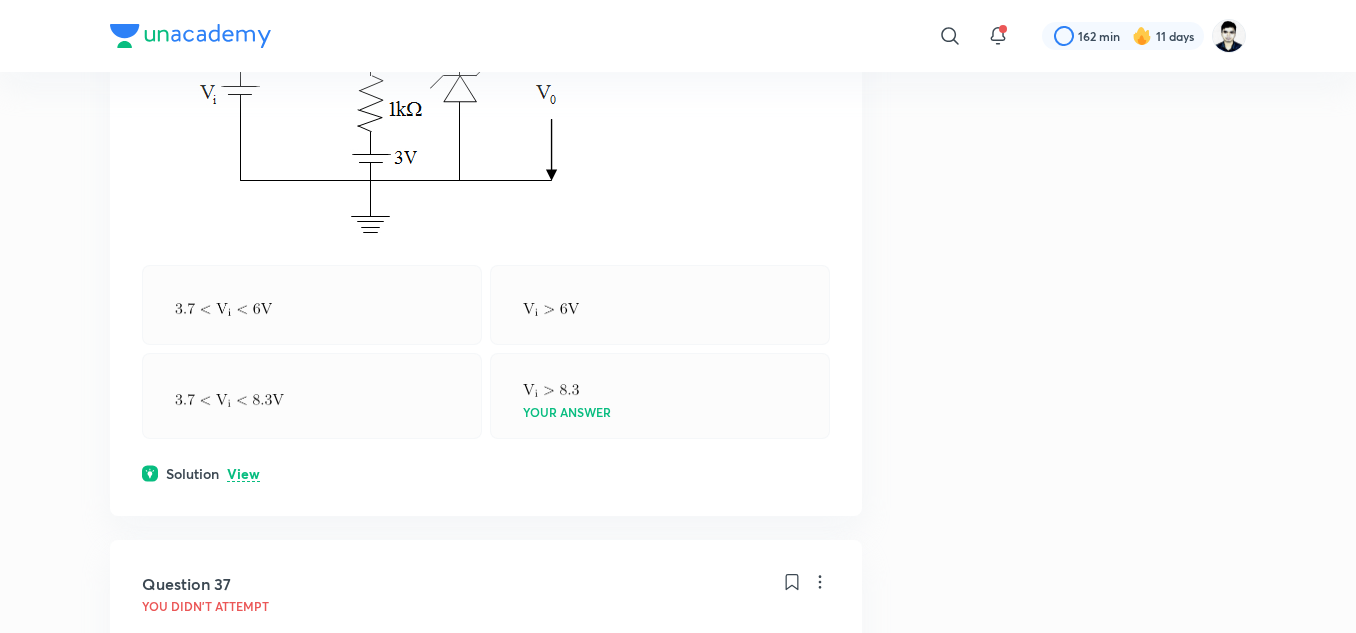 click on "View" at bounding box center [243, 474] 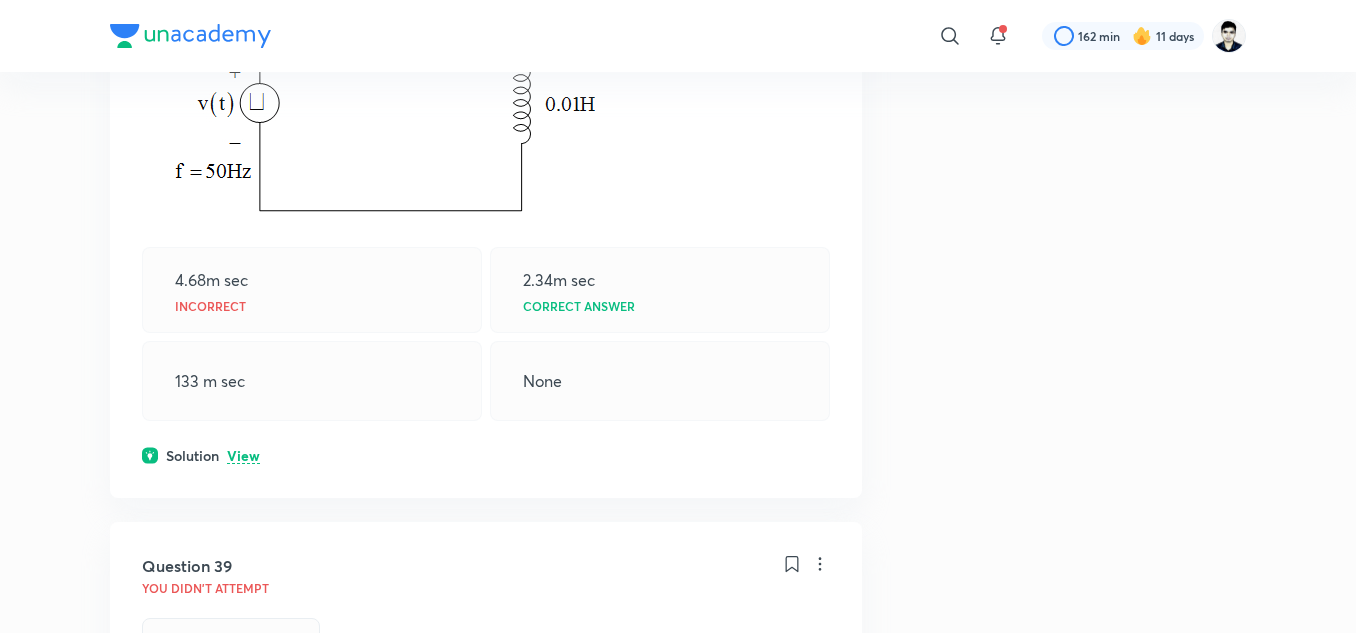 scroll, scrollTop: 21703, scrollLeft: 0, axis: vertical 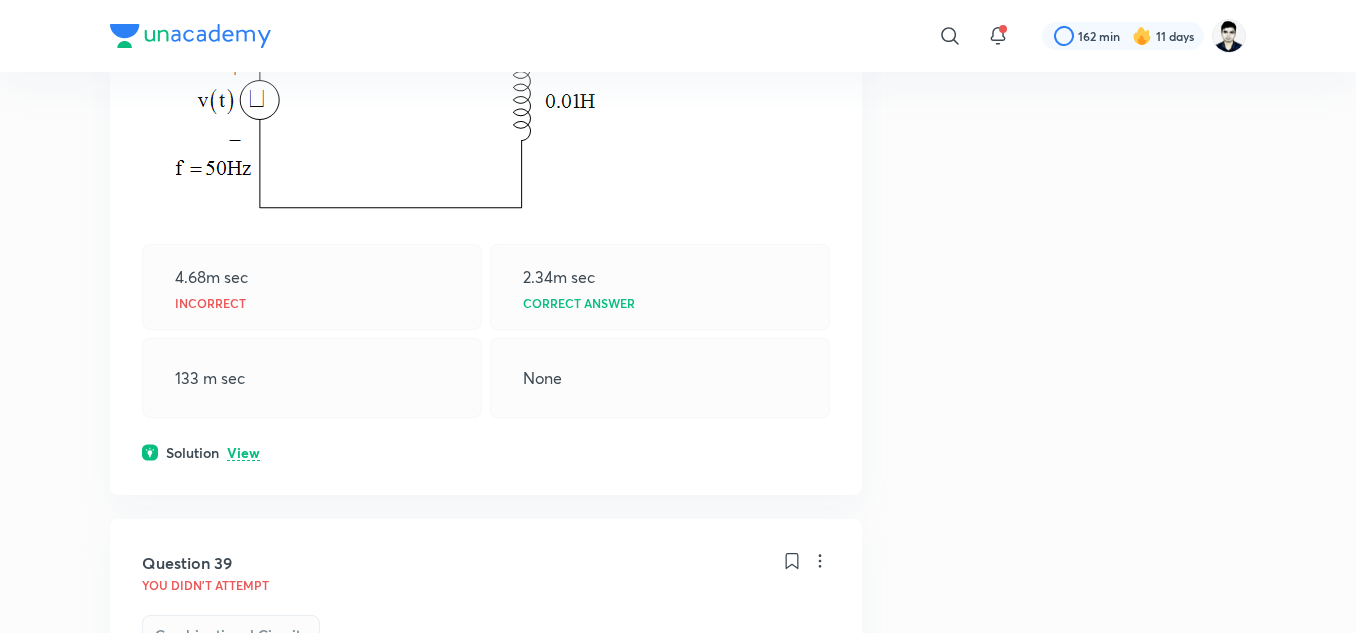 click on "View" at bounding box center [243, 453] 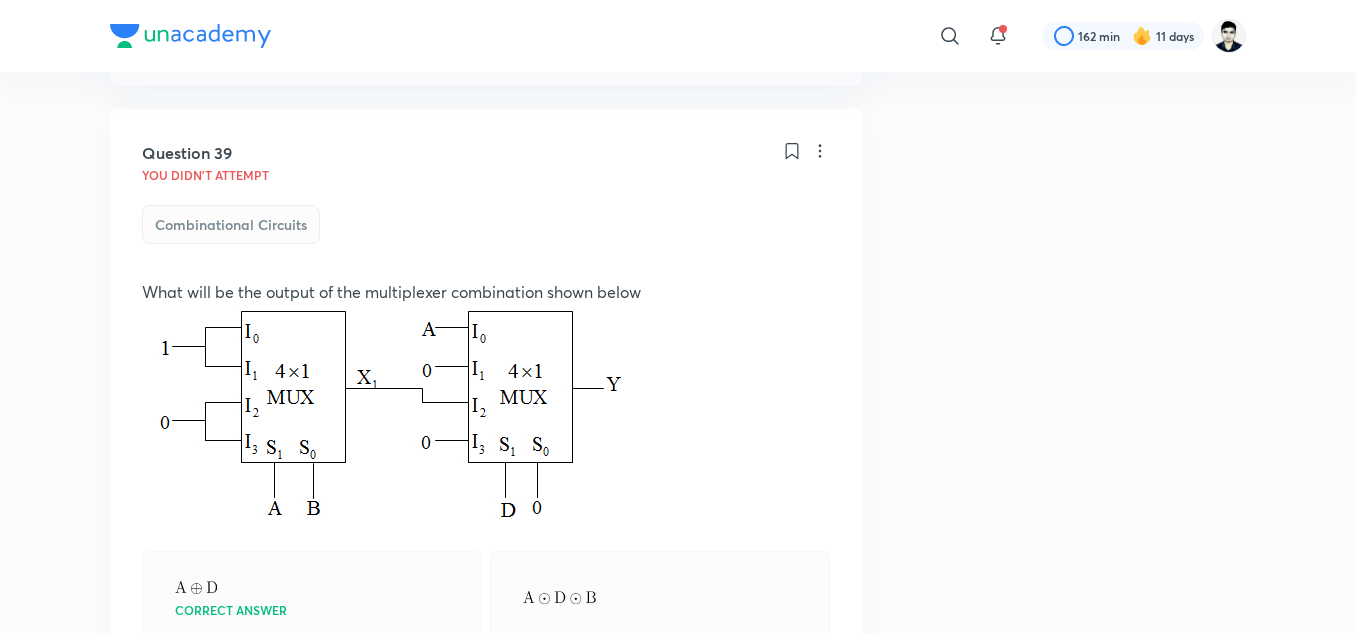 scroll, scrollTop: 22637, scrollLeft: 0, axis: vertical 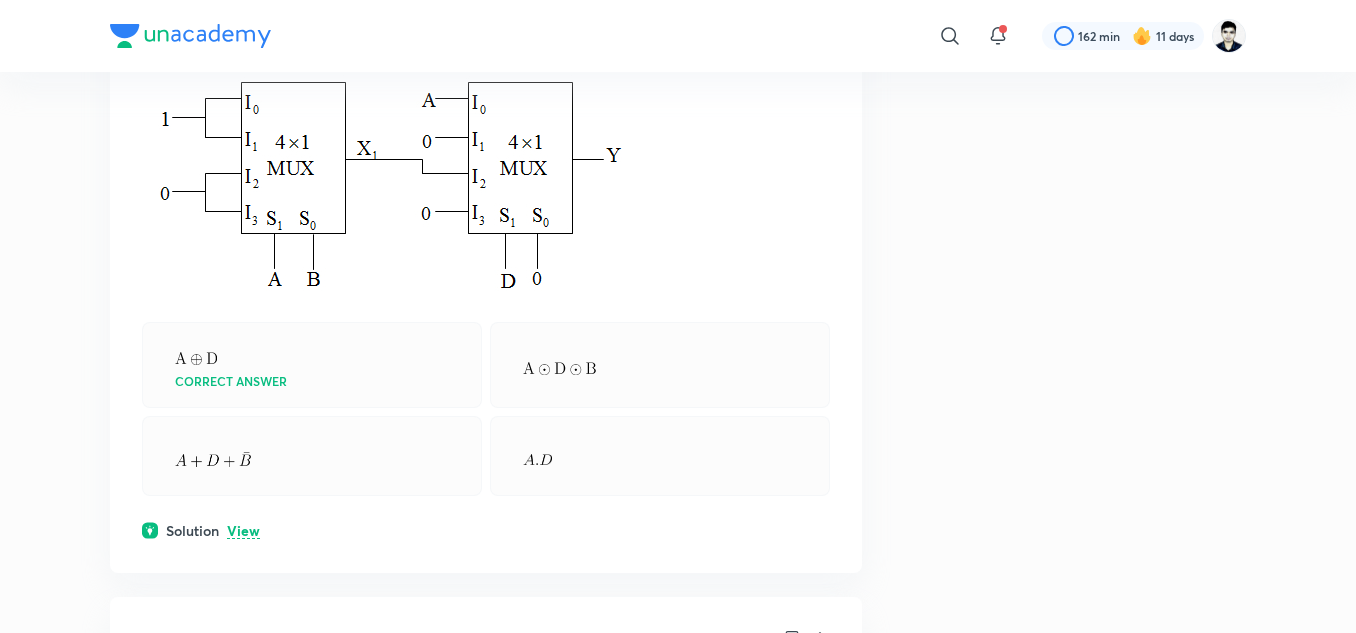 click on "View" at bounding box center [243, 531] 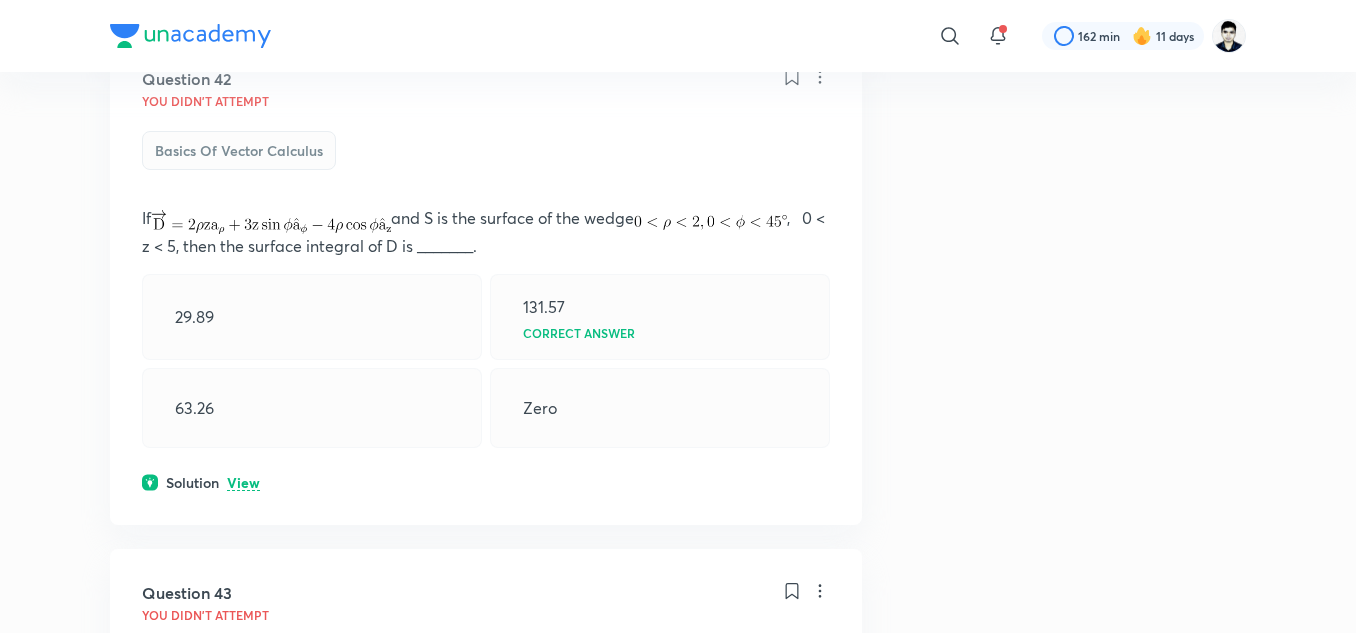 scroll, scrollTop: 24752, scrollLeft: 0, axis: vertical 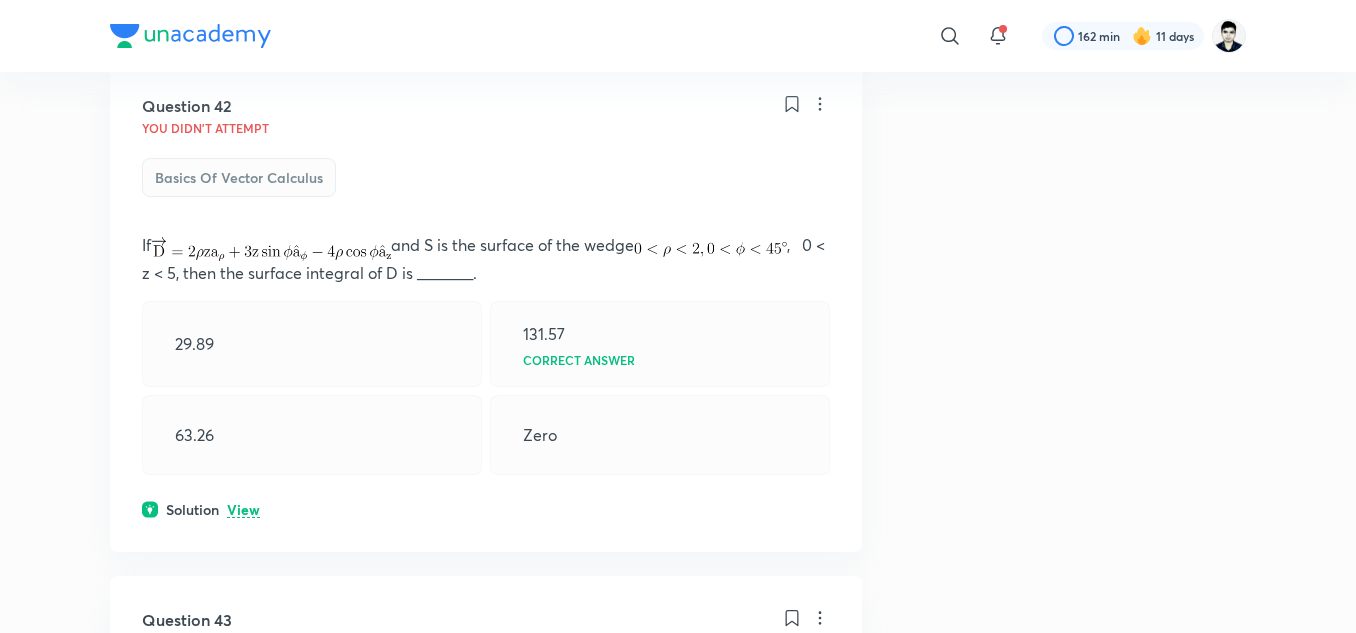 click on "View" at bounding box center (243, 510) 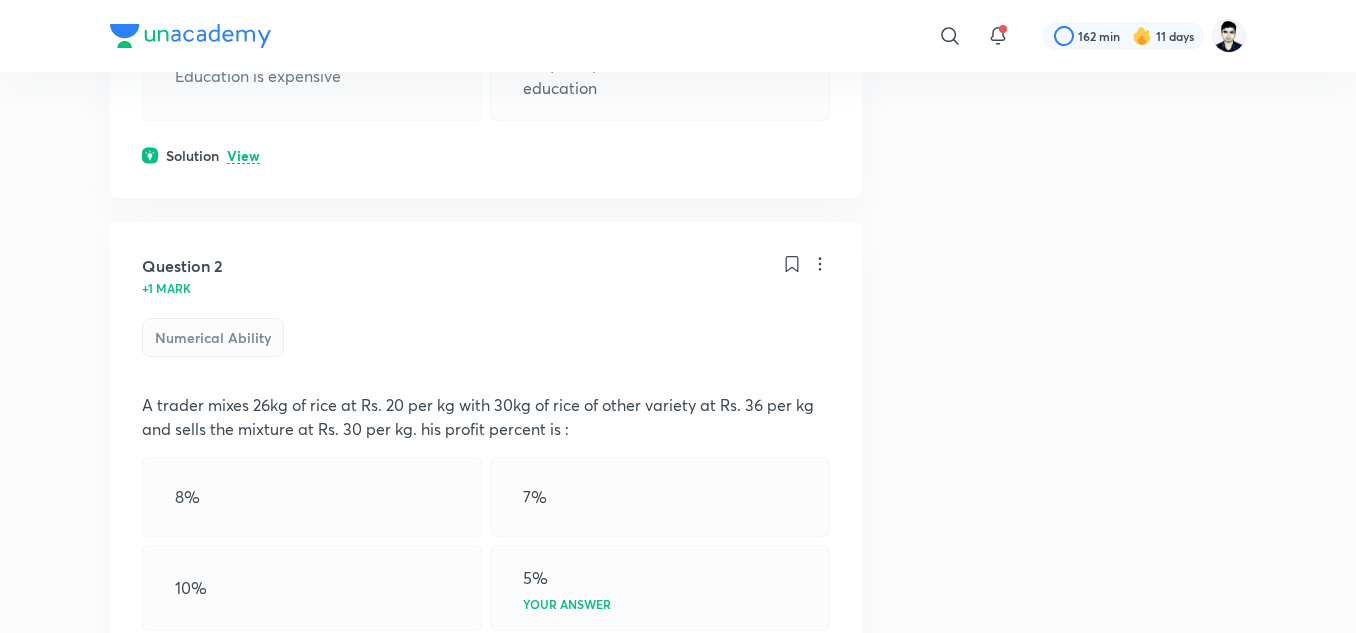 scroll, scrollTop: 0, scrollLeft: 0, axis: both 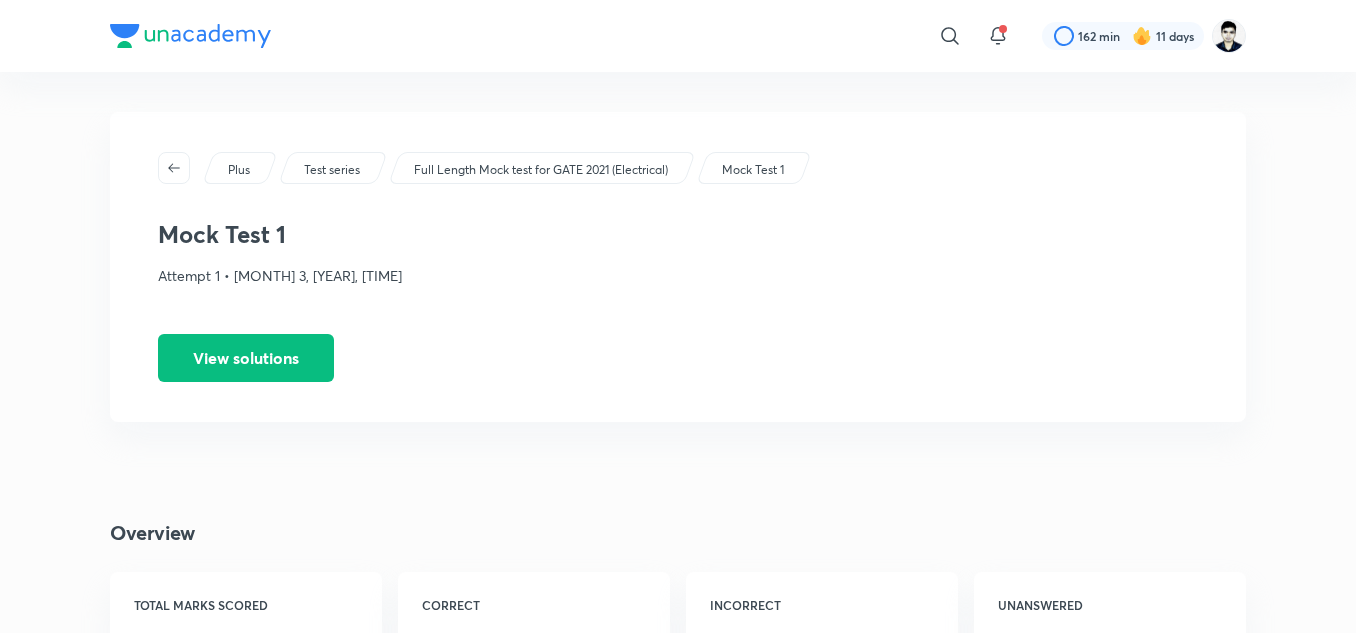 click on "Test series" at bounding box center (332, 170) 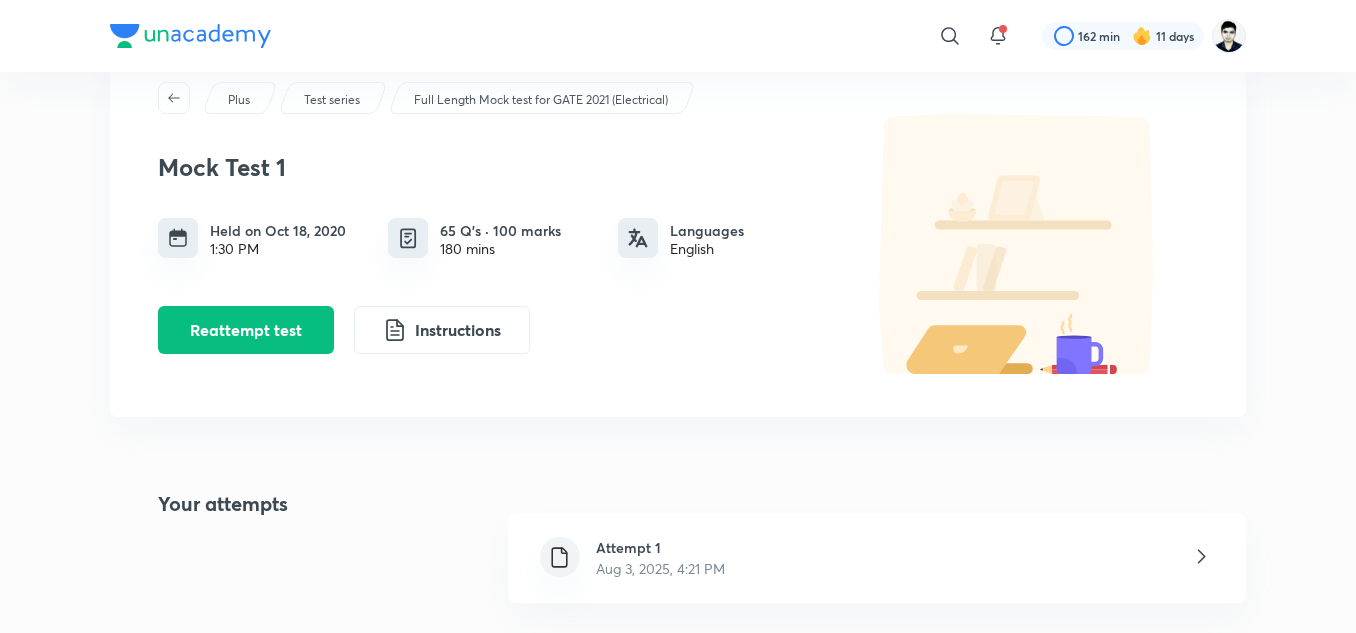 scroll, scrollTop: 272, scrollLeft: 0, axis: vertical 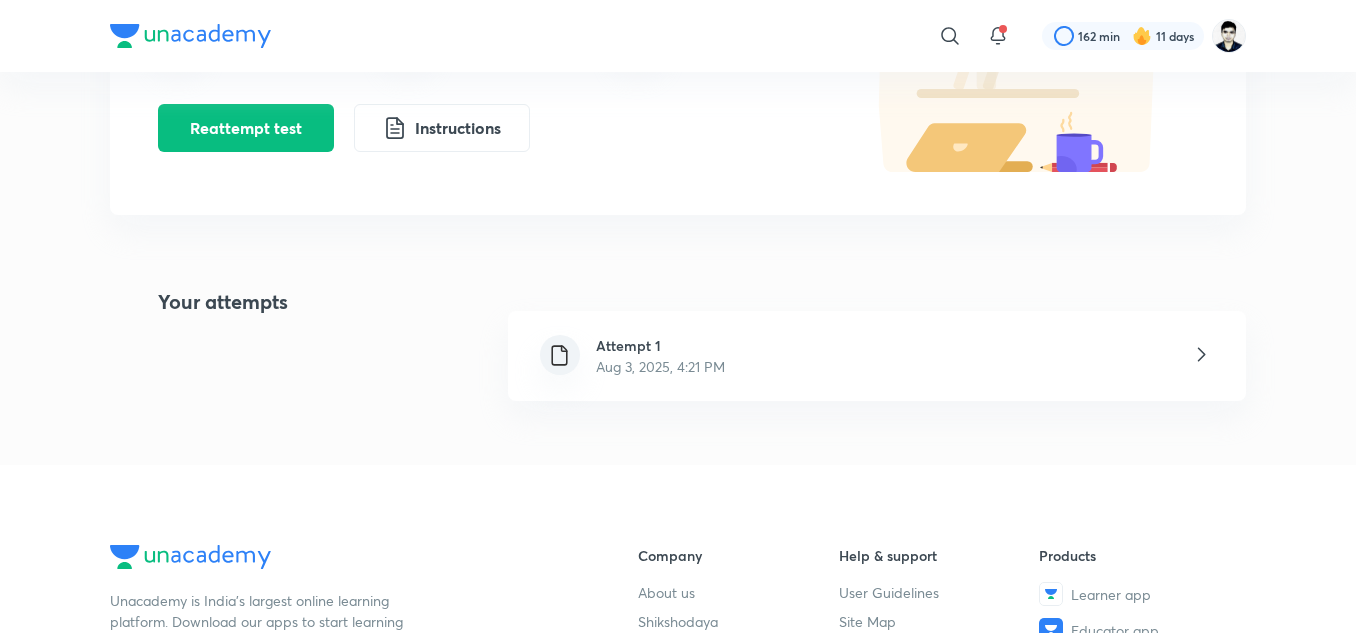 click on "Attempt 1 Aug 3, 2025, 4:21 PM" at bounding box center (877, 356) 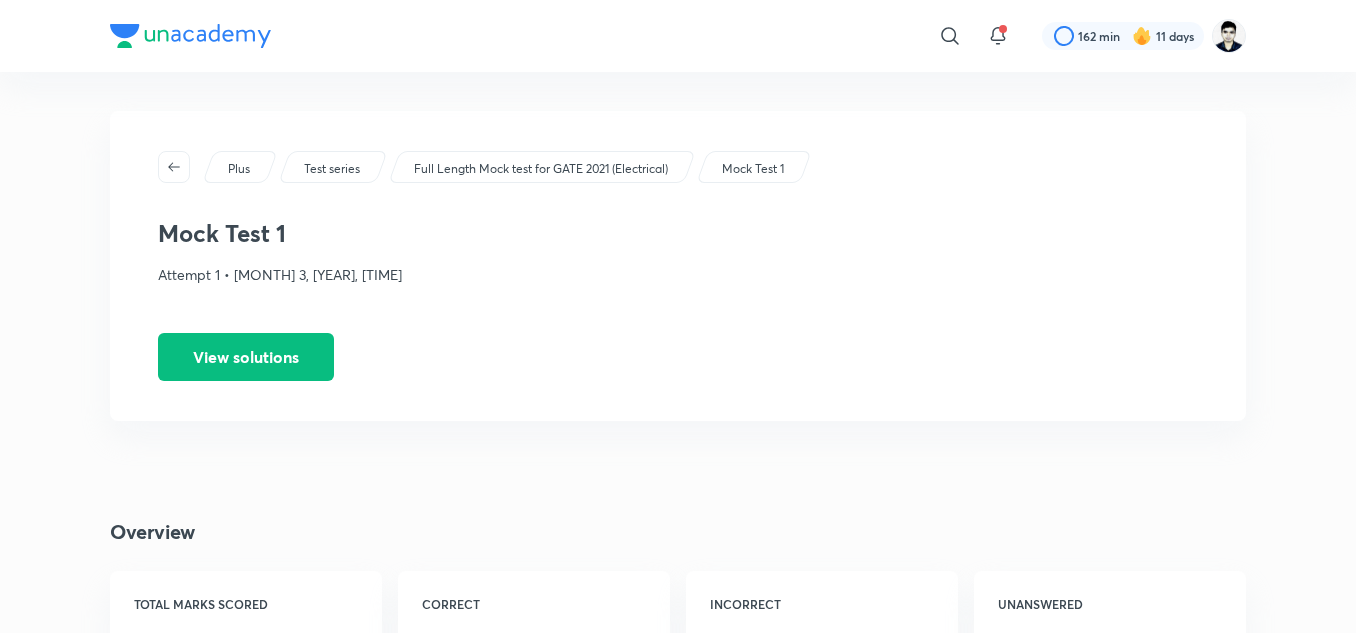 scroll, scrollTop: 0, scrollLeft: 0, axis: both 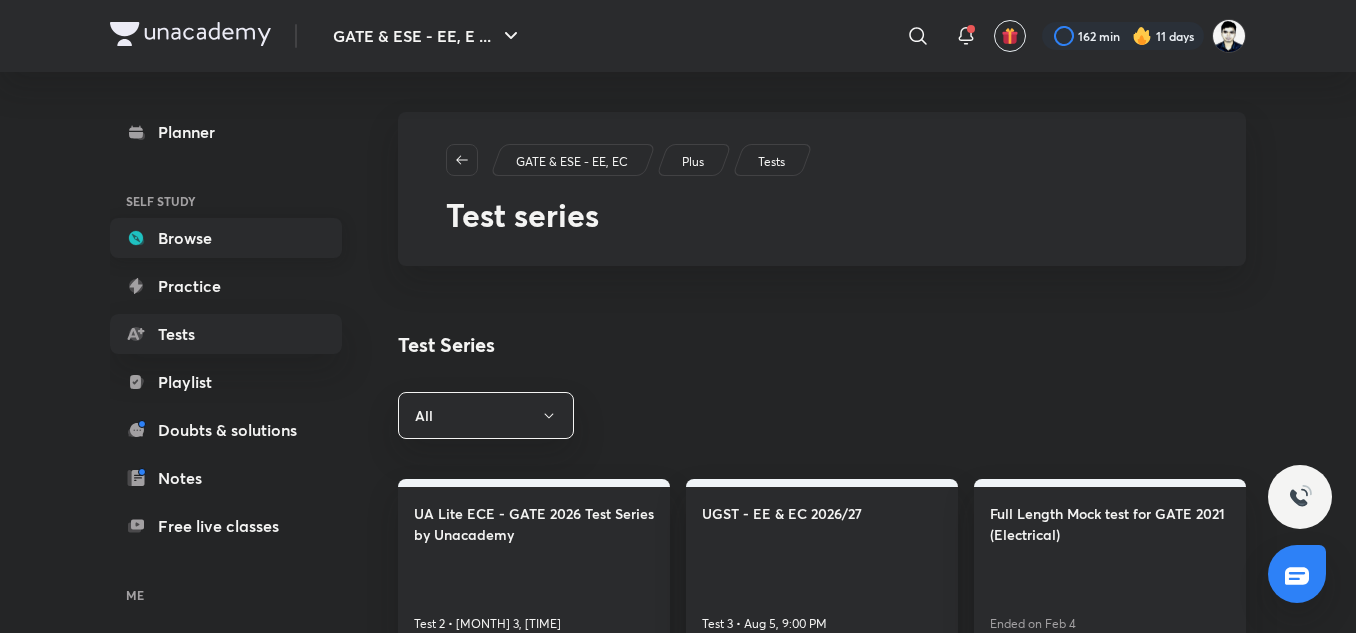 click on "Browse" at bounding box center [226, 238] 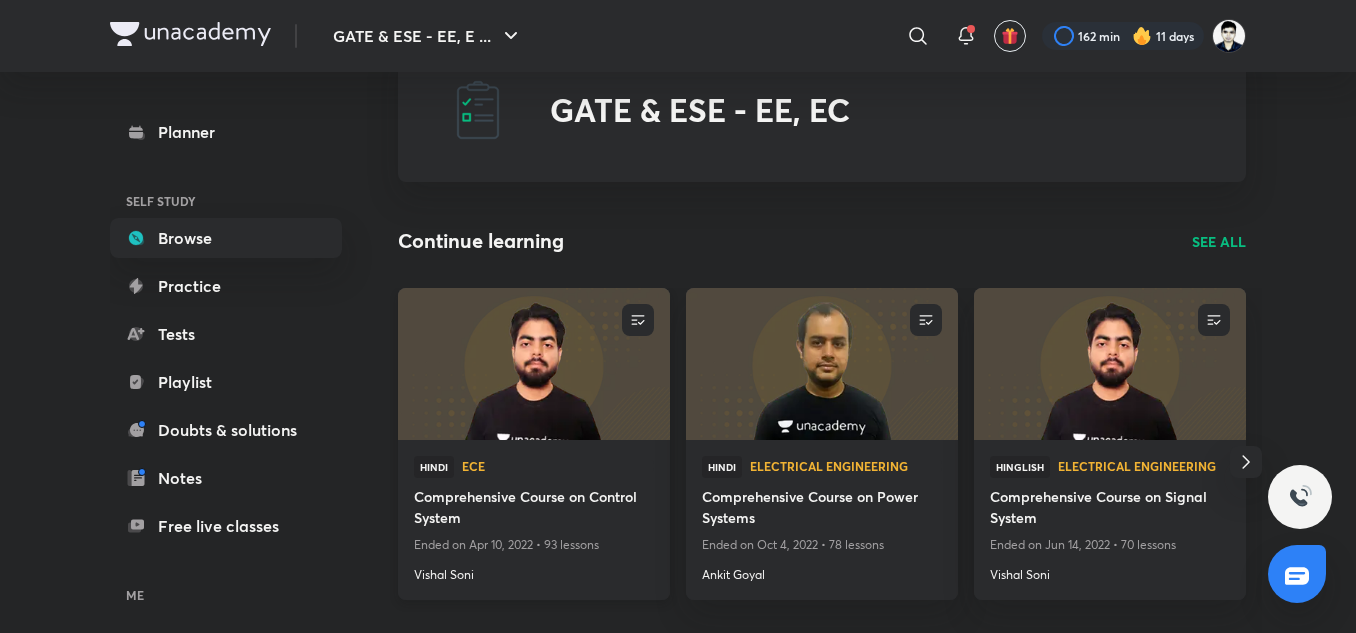 scroll, scrollTop: 75, scrollLeft: 0, axis: vertical 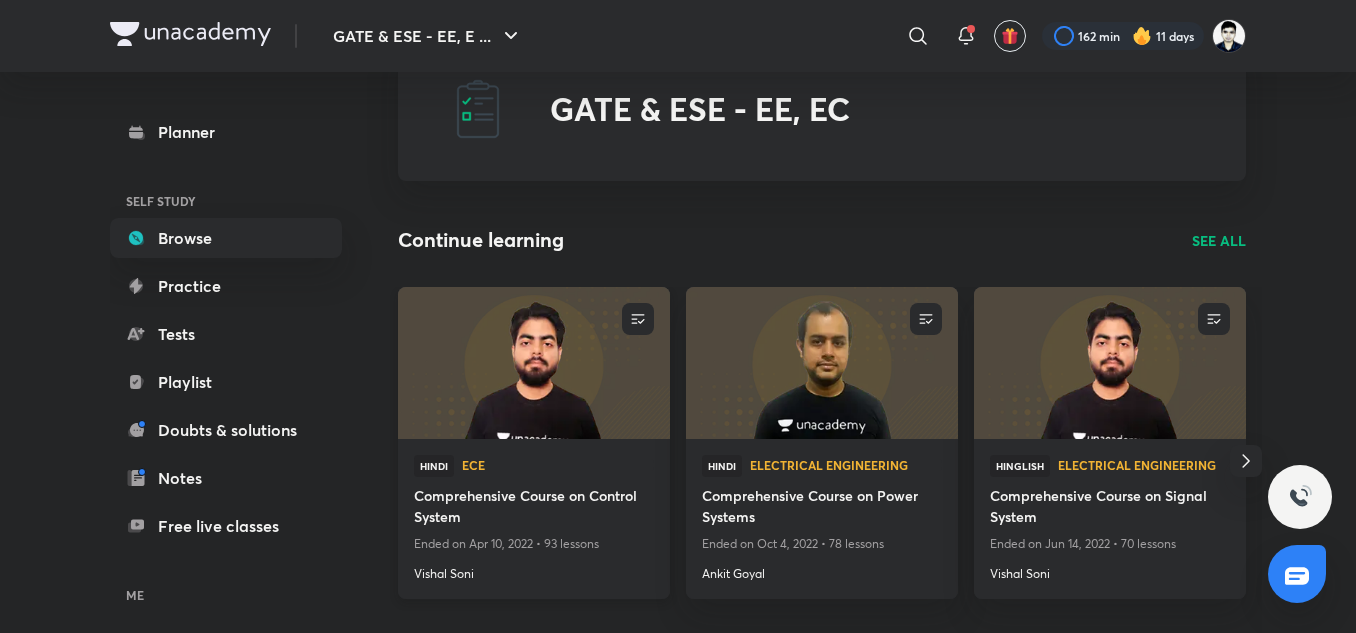click on "Comprehensive Course on Control System" at bounding box center (534, 508) 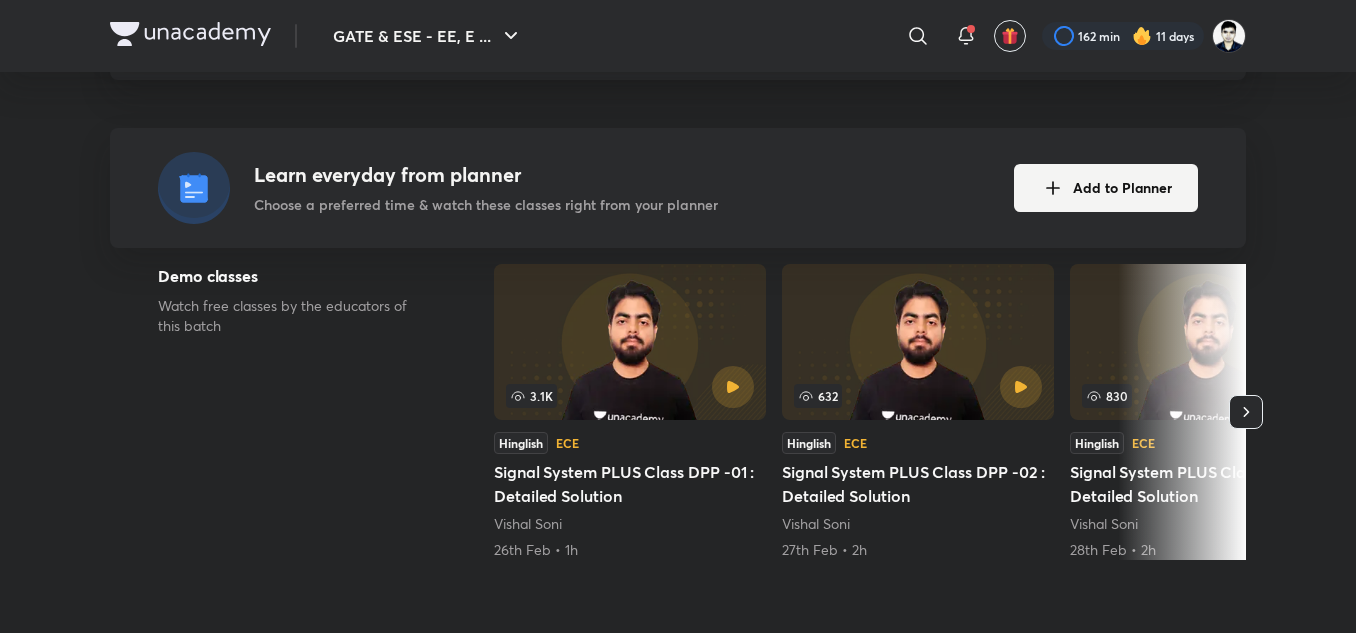scroll, scrollTop: 498, scrollLeft: 0, axis: vertical 